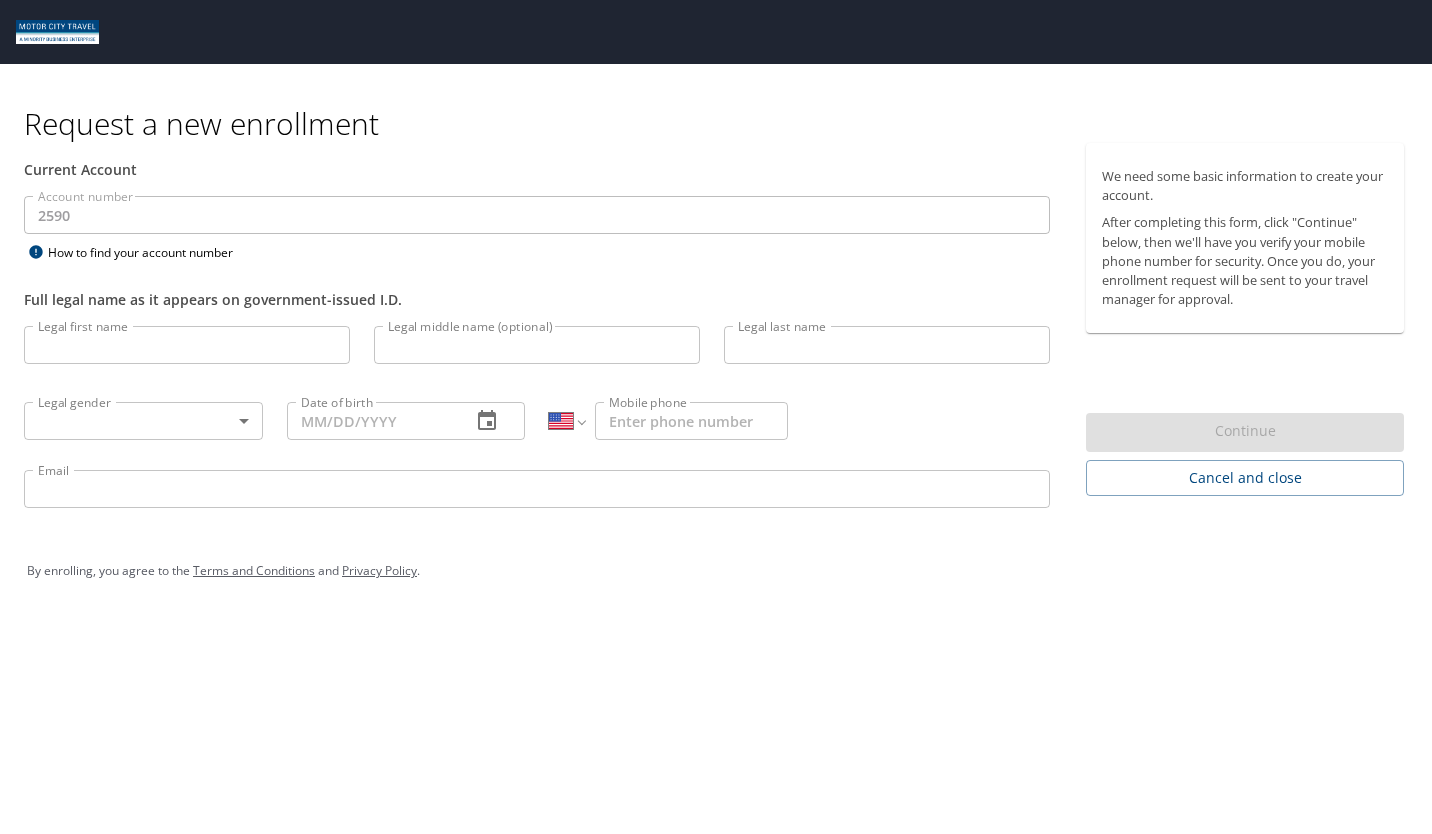 select on "US" 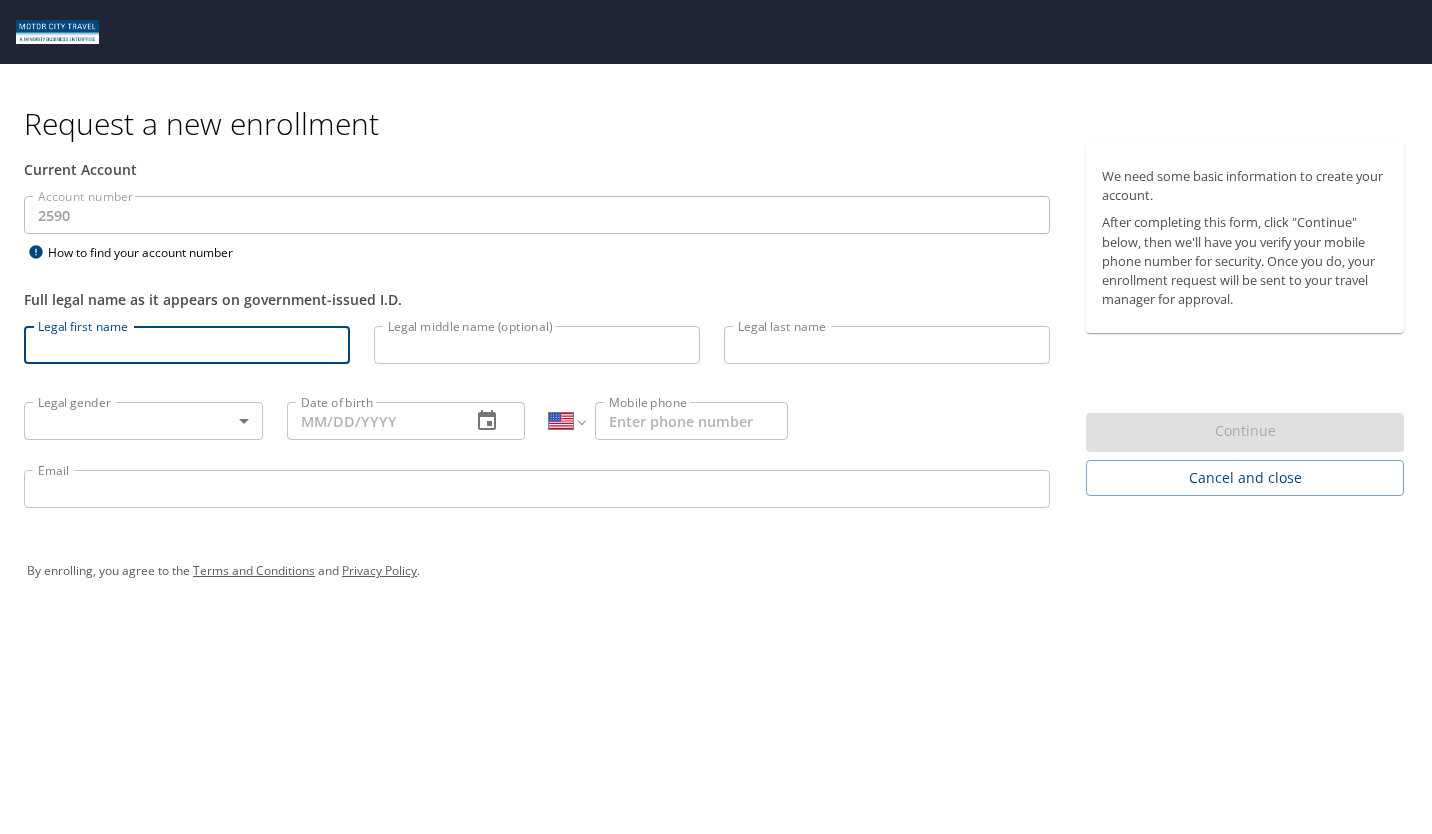 click on "Legal first name" at bounding box center [187, 345] 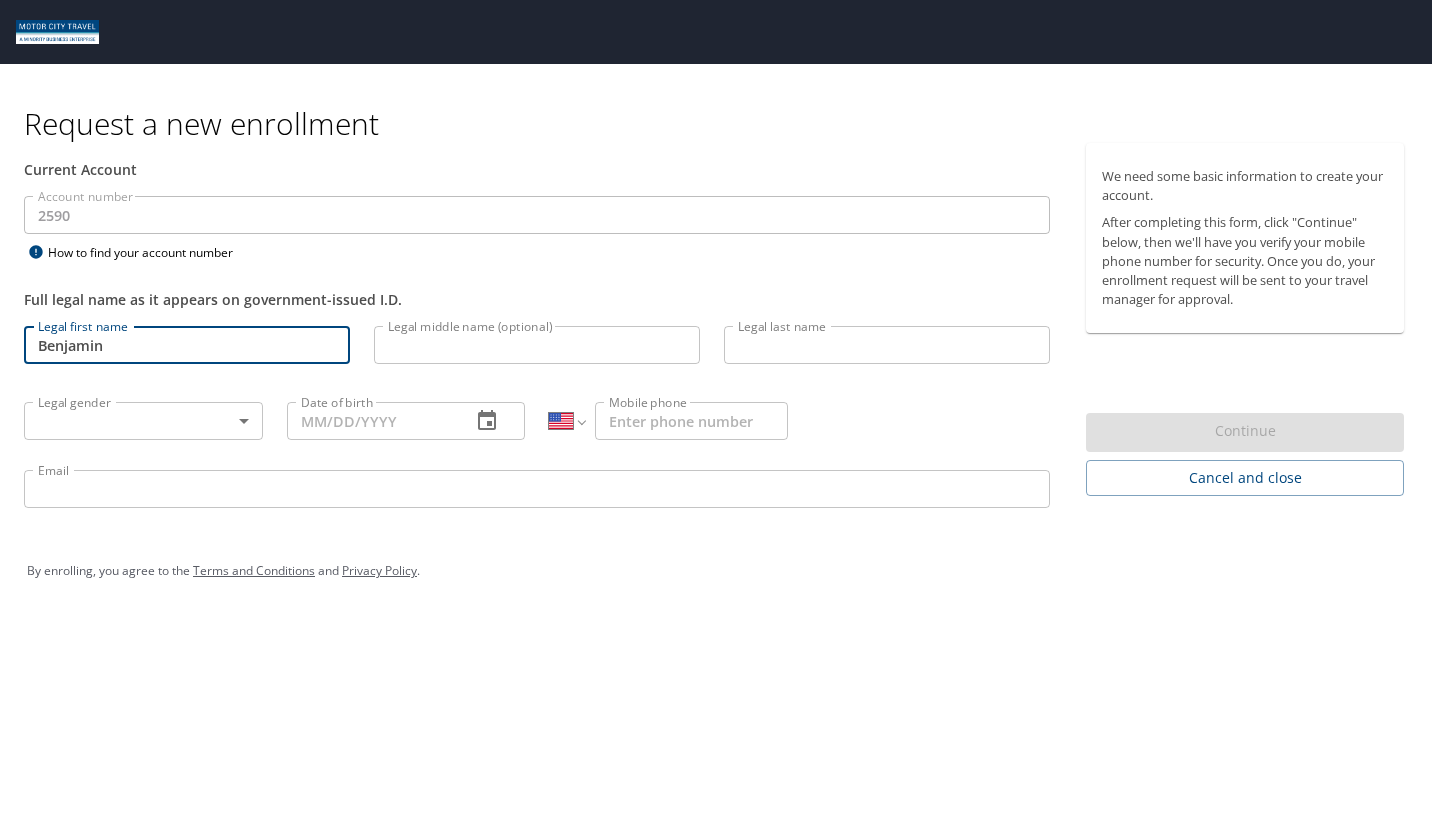 type on "[LAST]" 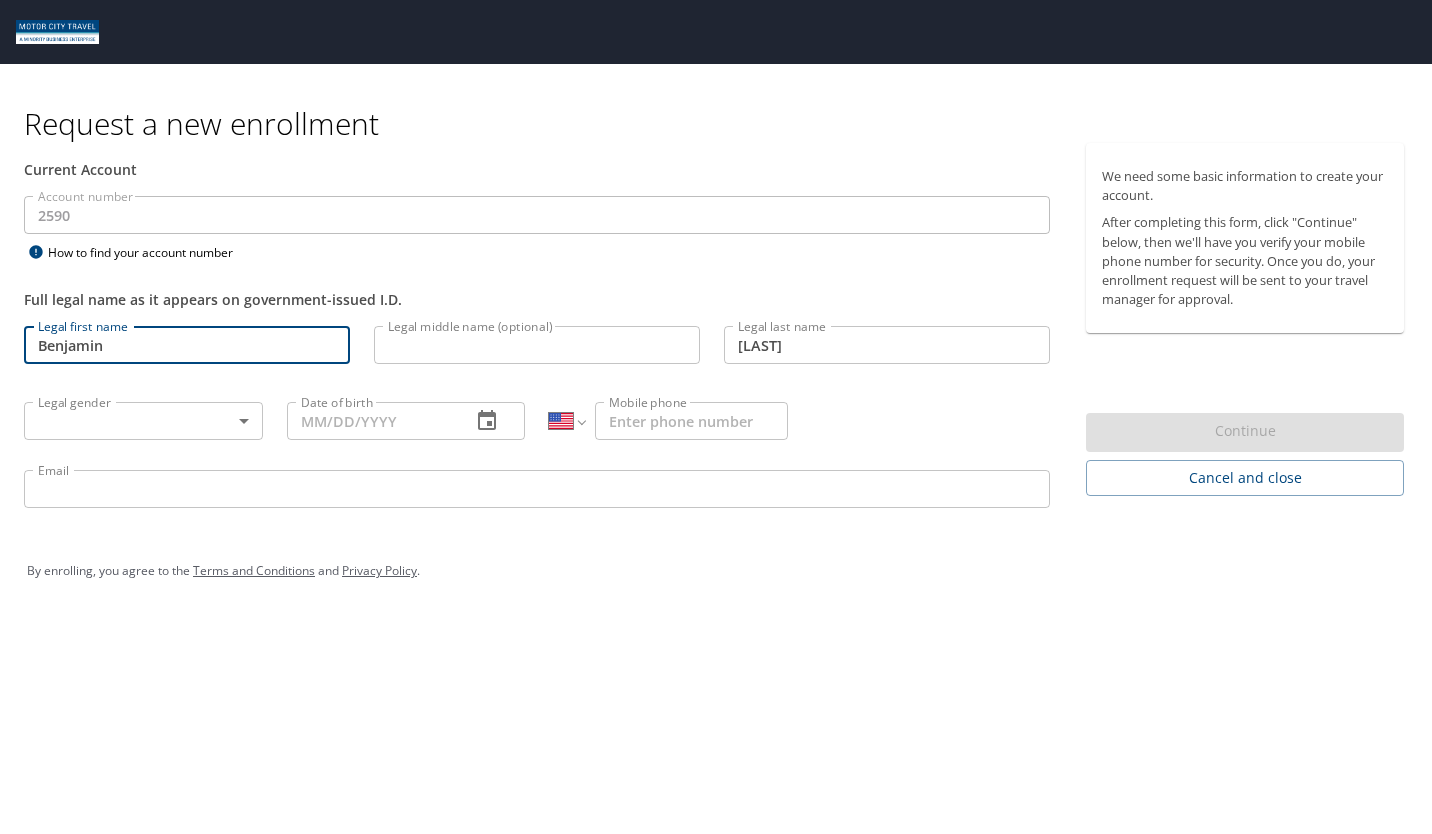 click on "Request a new enrollment Current Account Account number 2590 Account number  How to find your account number Full legal name as it appears on government-issued I.D. Legal first name Benjamin Legal first name Legal middle name (optional) Legal middle name (optional) Legal last name Okolski Legal last name Legal gender ​ Legal gender Date of birth Date of birth International Afghanistan Åland Islands Albania Algeria American Samoa Andorra Angola Anguilla Antigua and Barbuda Argentina Armenia Aruba Ascension Island Australia Austria Azerbaijan Bahamas Bahrain Bangladesh Barbados Belarus Belgium Belize Benin Bermuda Bhutan Bolivia Bonaire, Sint Eustatius and Saba Bosnia and Herzegovina Botswana Brazil British Indian Ocean Territory Brunei Darussalam Bulgaria Burkina Faso Burma Burundi Cambodia Cameroon Canada Cape Verde Cayman Islands Central African Republic Chad Chile China Christmas Island Cocos (Keeling) Islands Colombia Comoros Congo Congo, Democratic Republic of the Cook Islands Costa Rica Cote d'Ivoire" at bounding box center [716, 417] 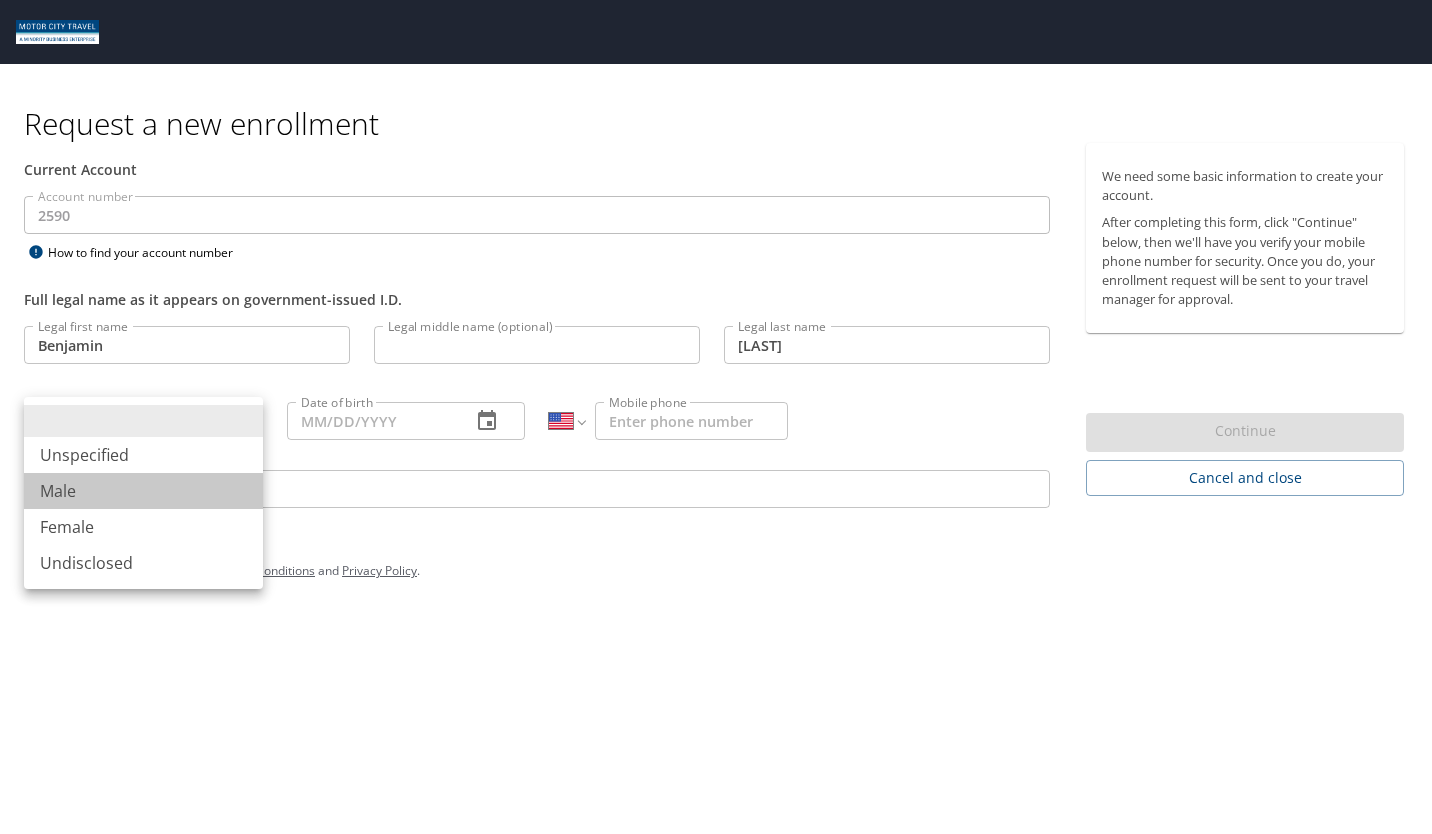 click on "Male" at bounding box center [143, 491] 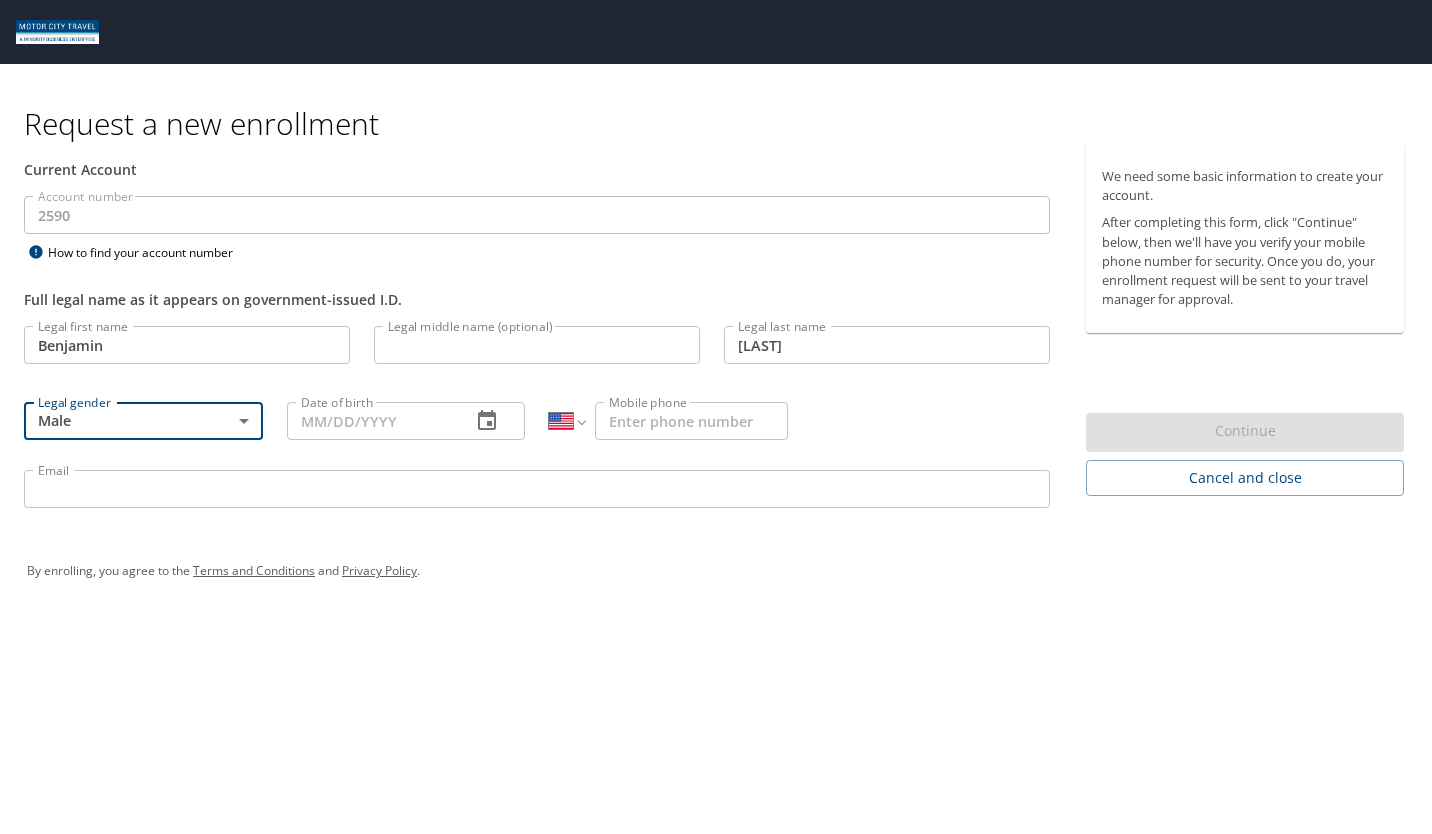 click on "Date of birth" at bounding box center [371, 421] 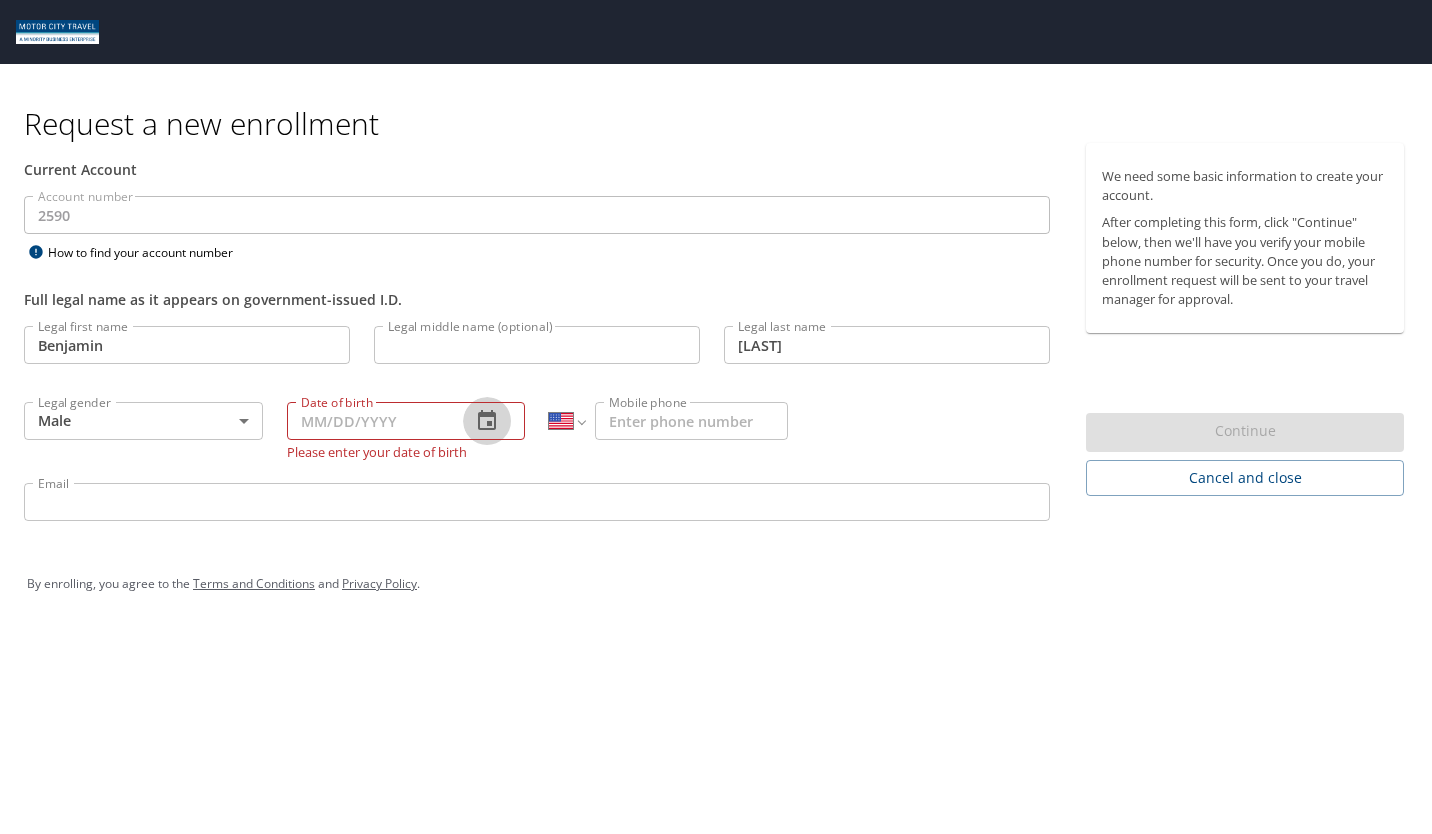click 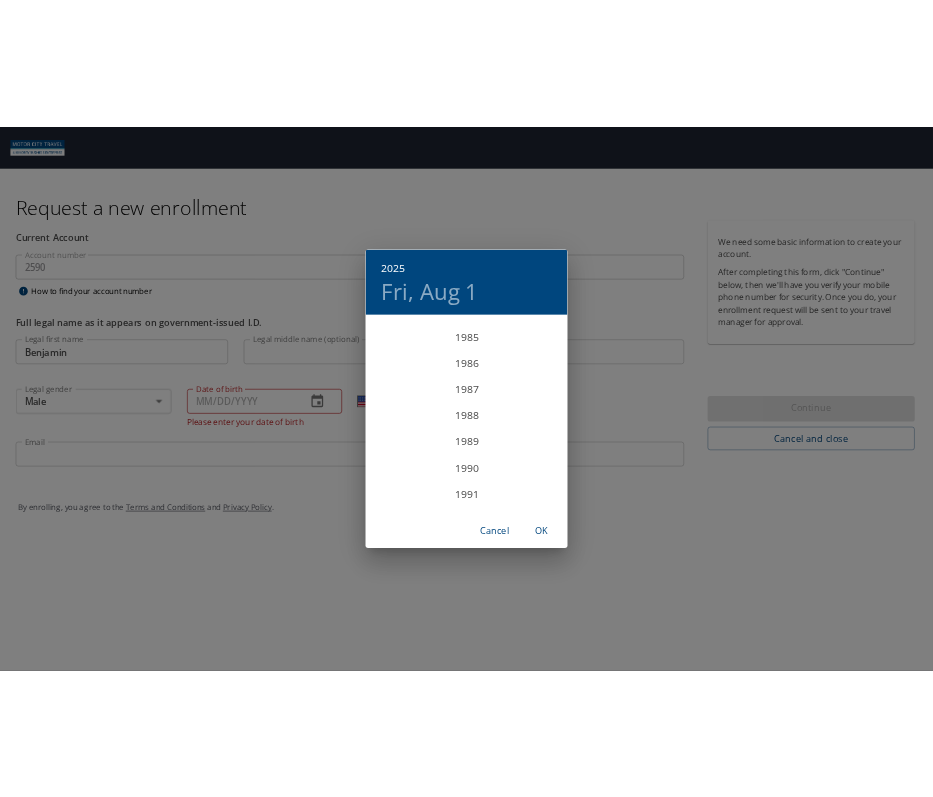 scroll, scrollTop: 3320, scrollLeft: 0, axis: vertical 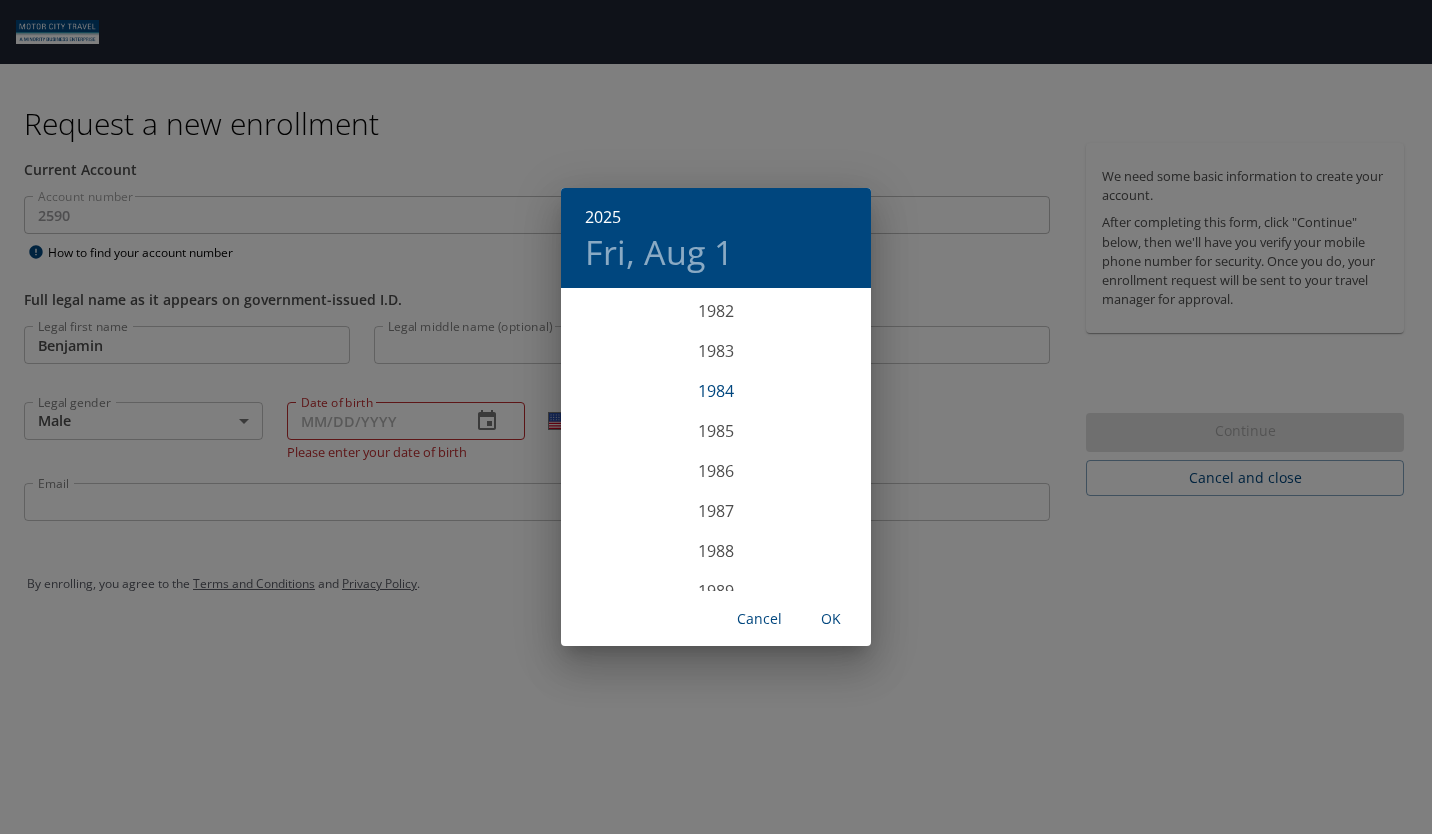click on "1984" at bounding box center (716, 391) 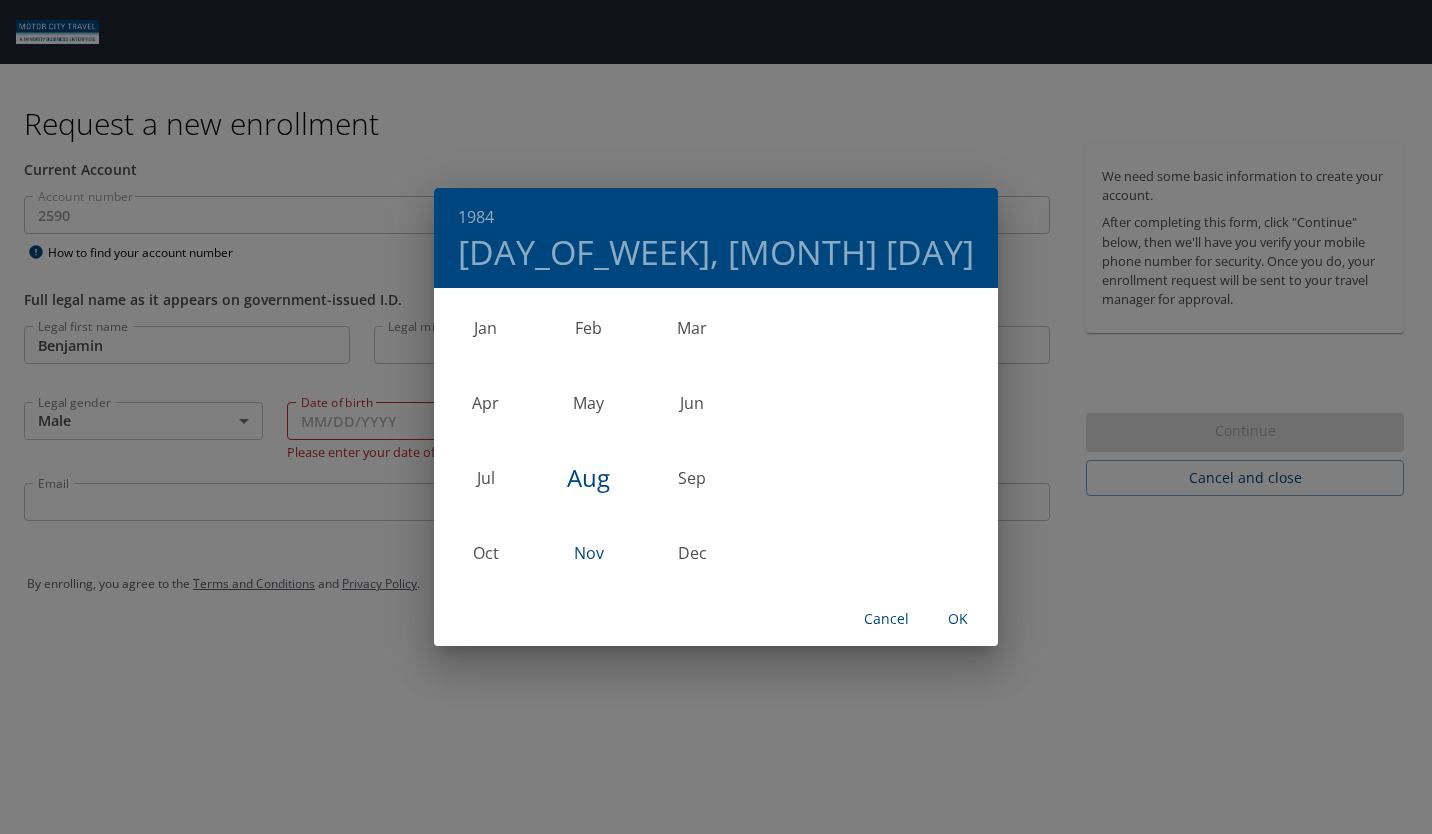 click on "Nov" at bounding box center [588, 553] 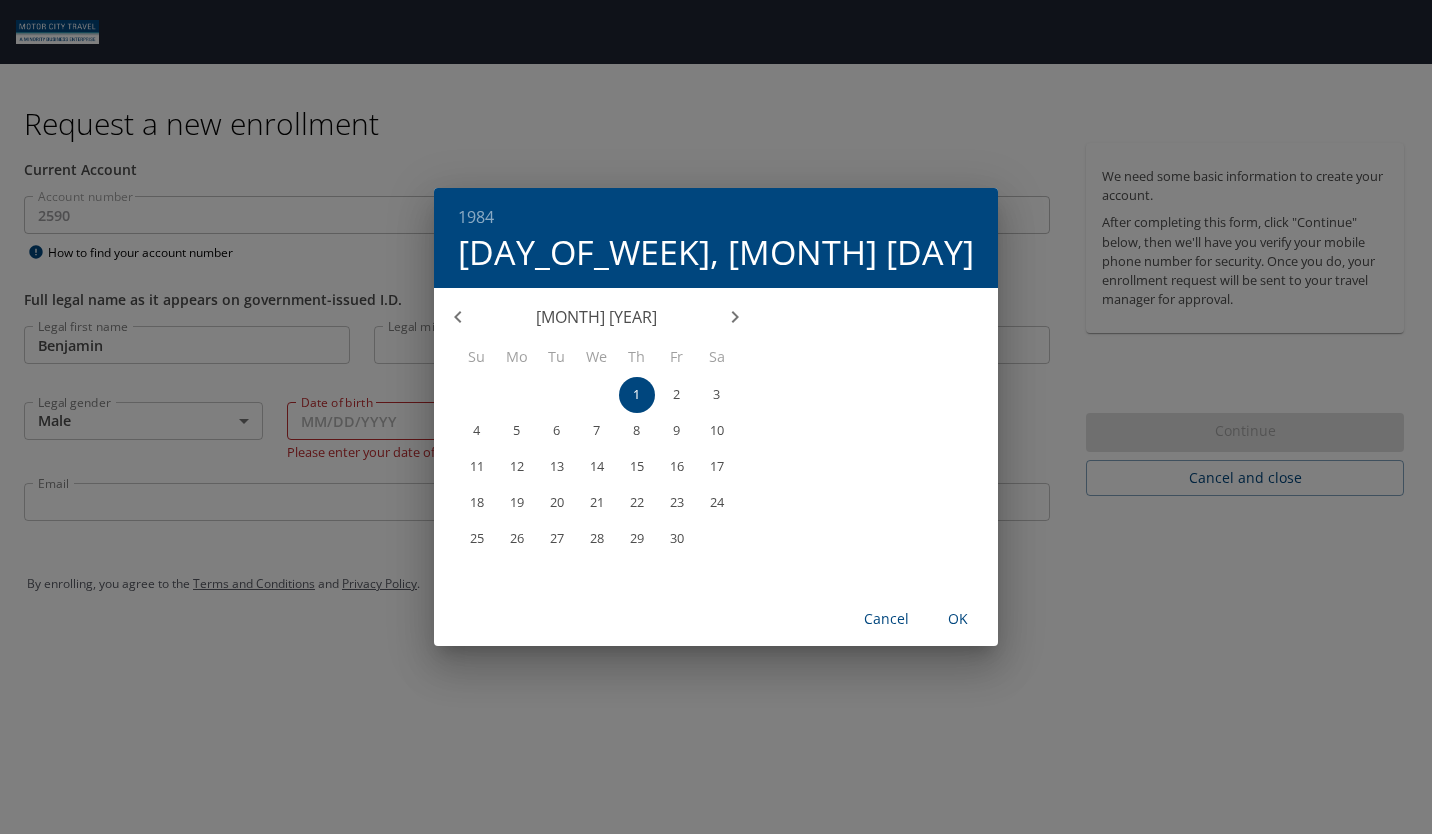 click on "12" at bounding box center [517, 466] 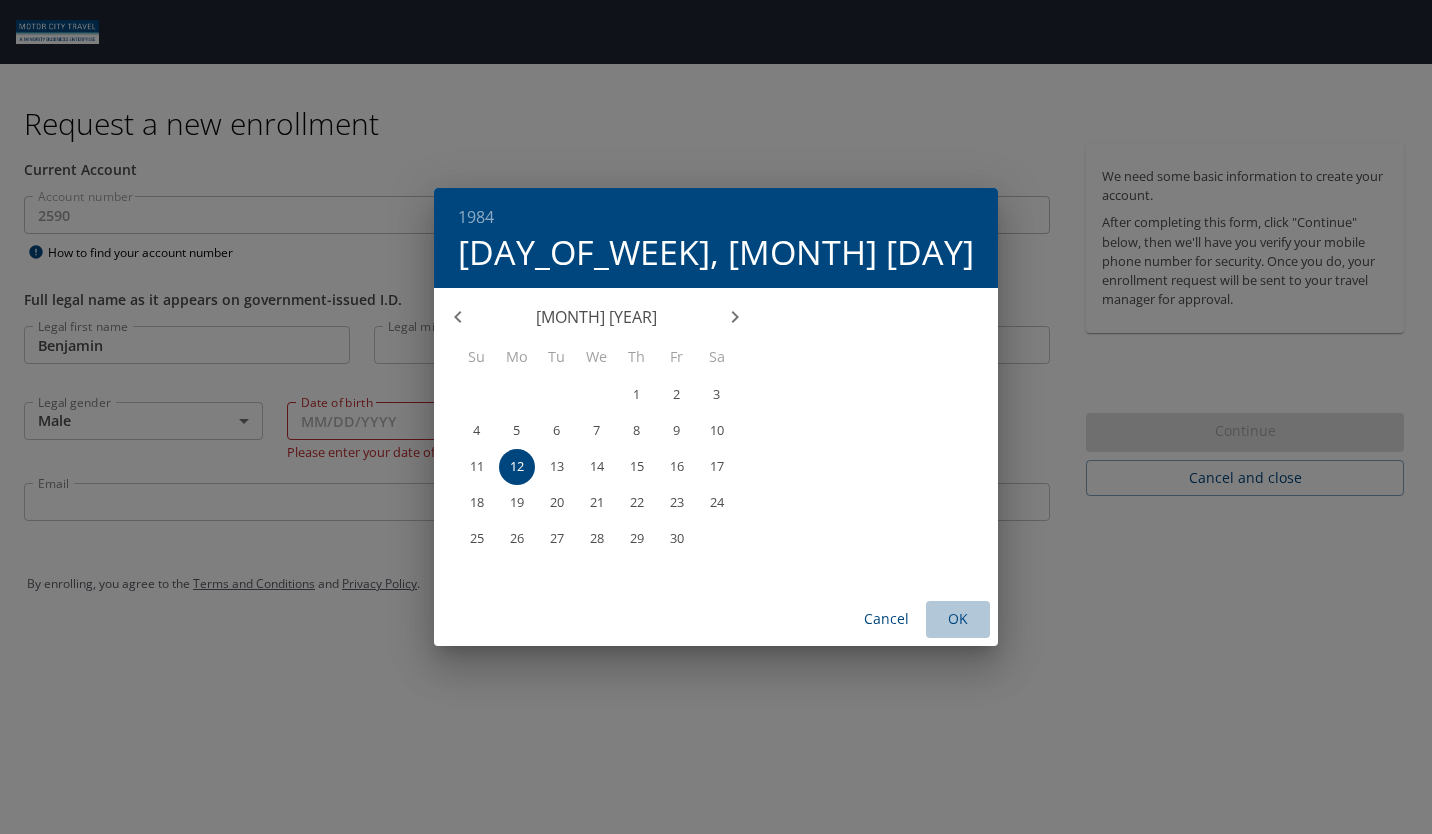 click on "OK" at bounding box center (958, 619) 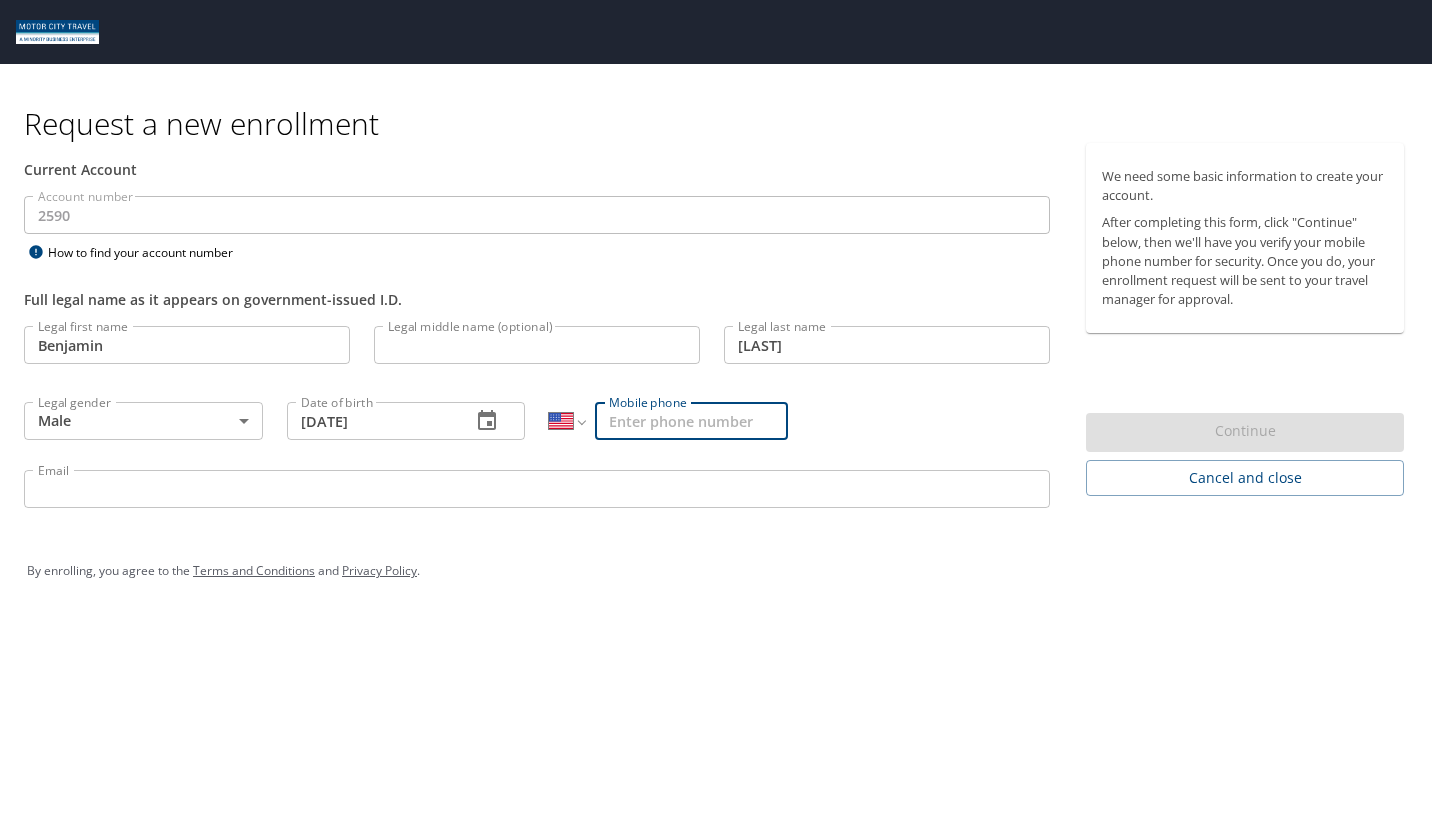 click on "Mobile phone" at bounding box center [691, 421] 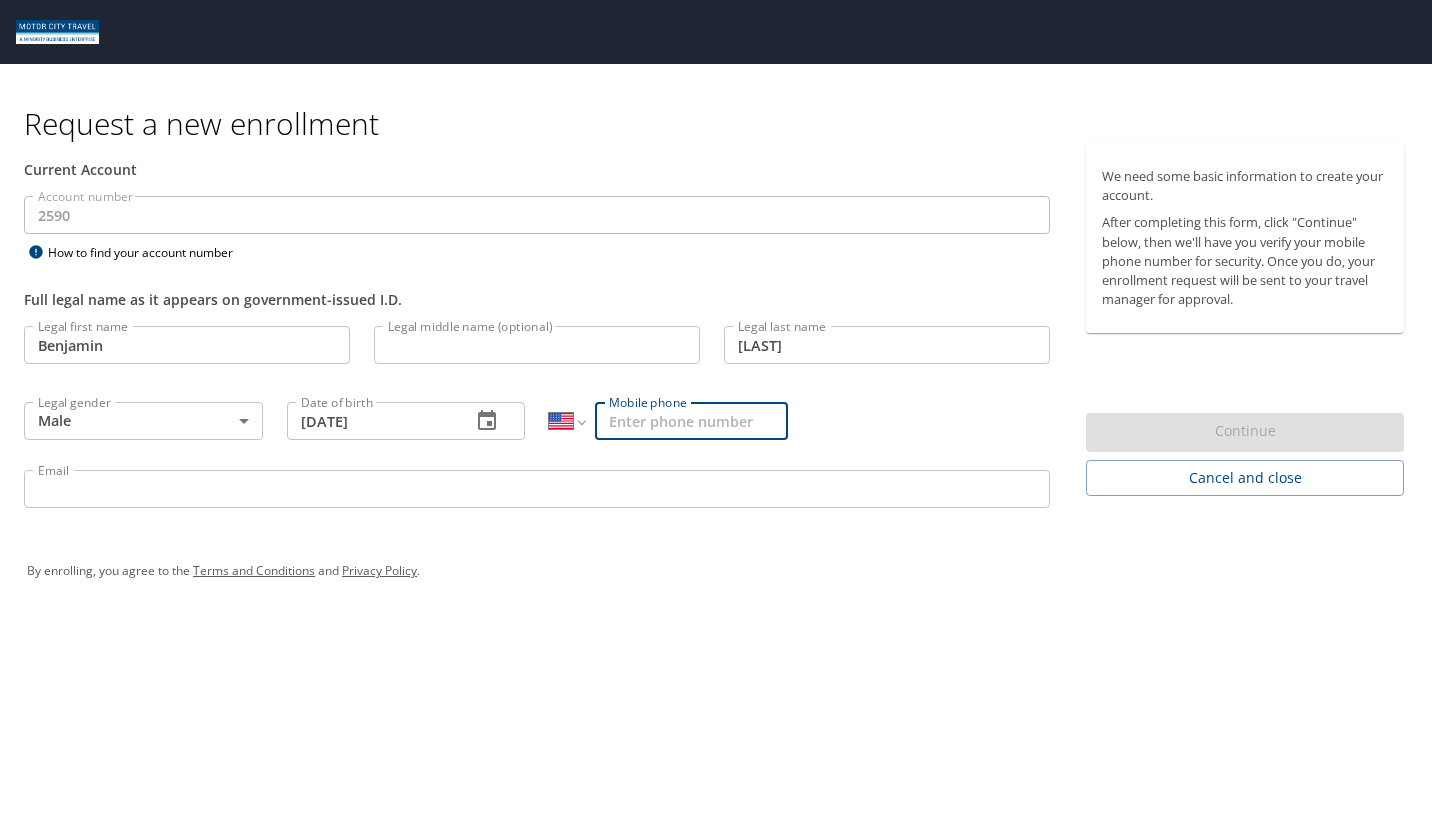 type on "(313) 570-1363" 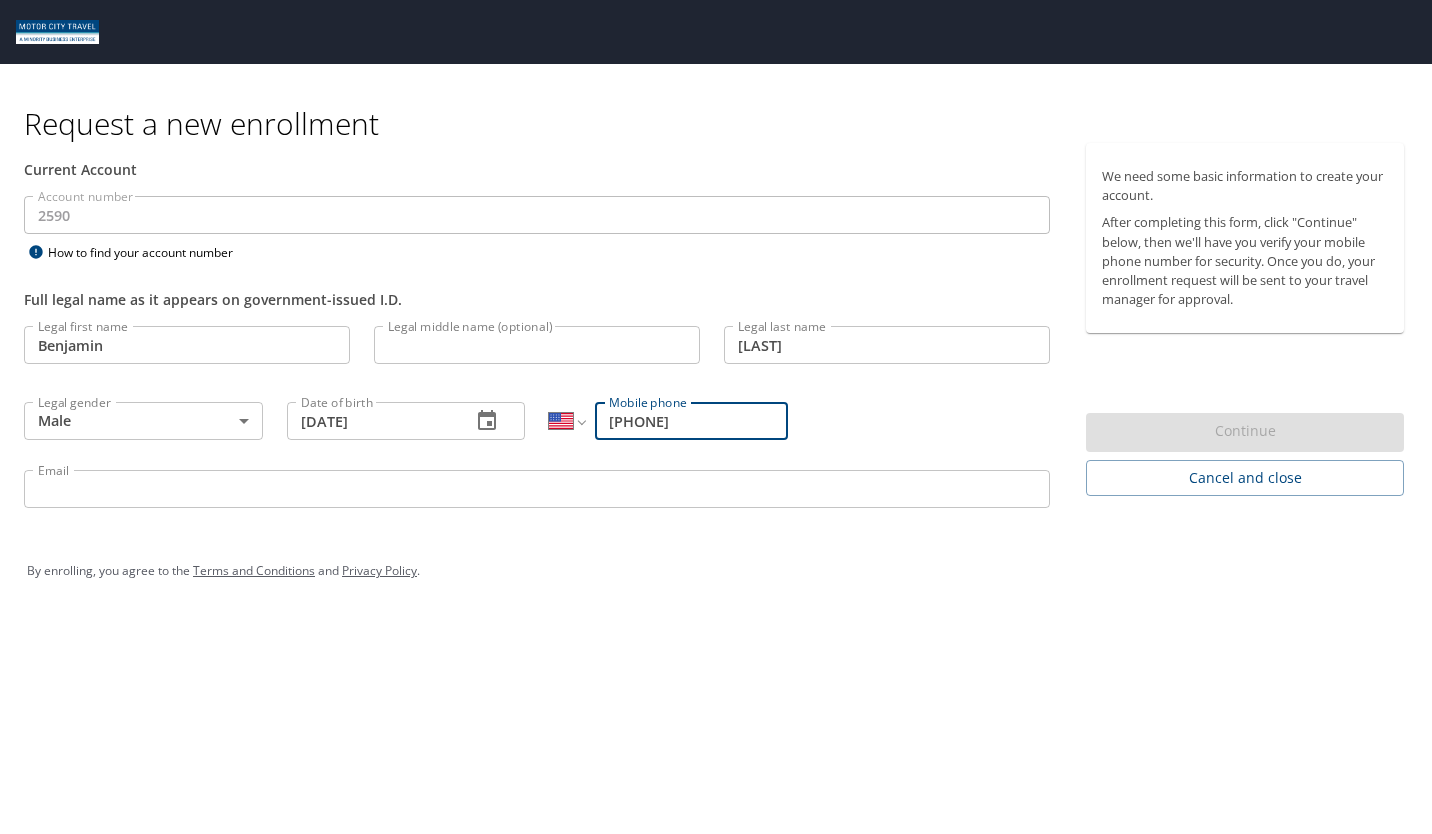 click on "Email" at bounding box center [537, 489] 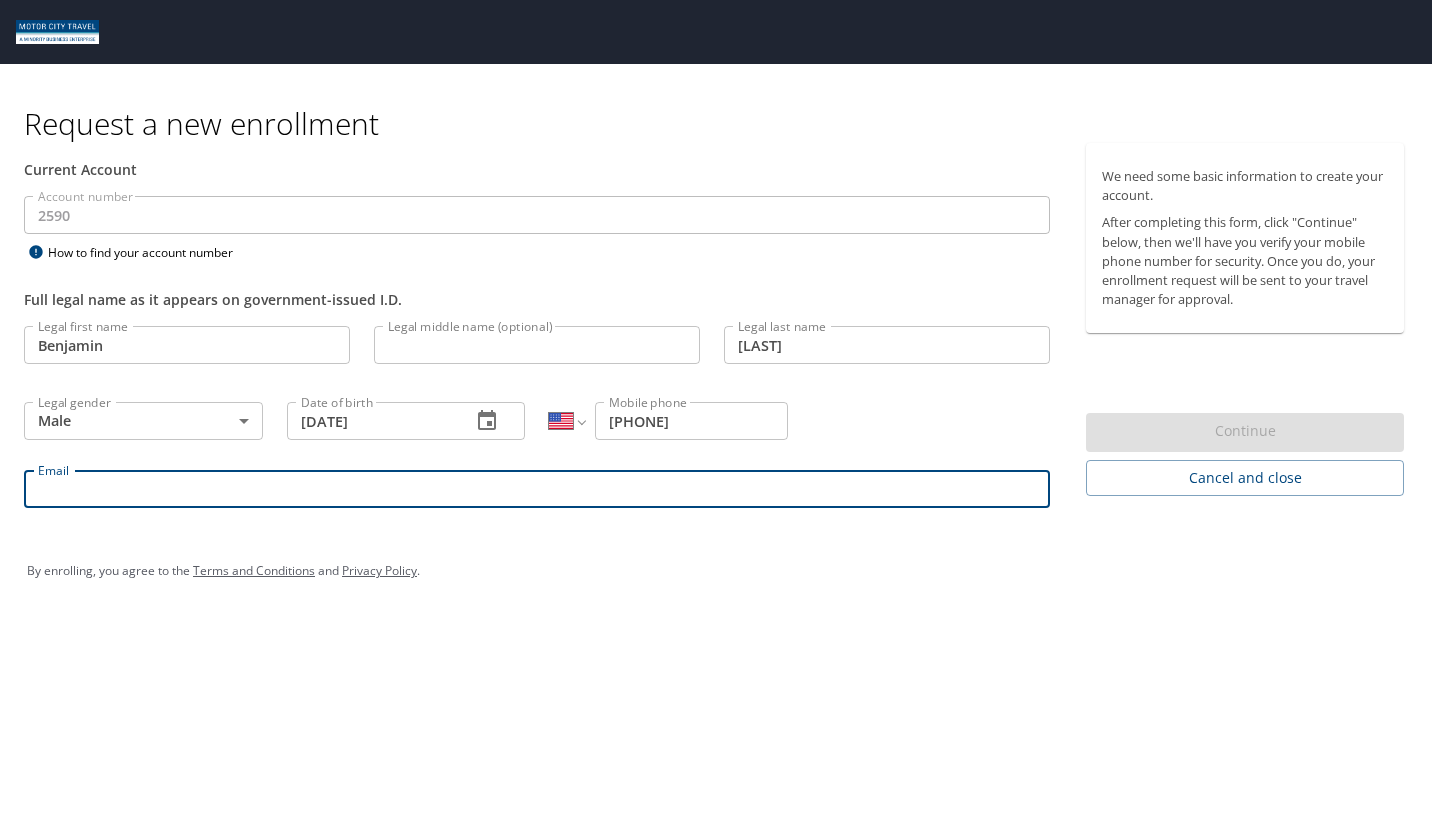 type on "bokolski@tifs.com" 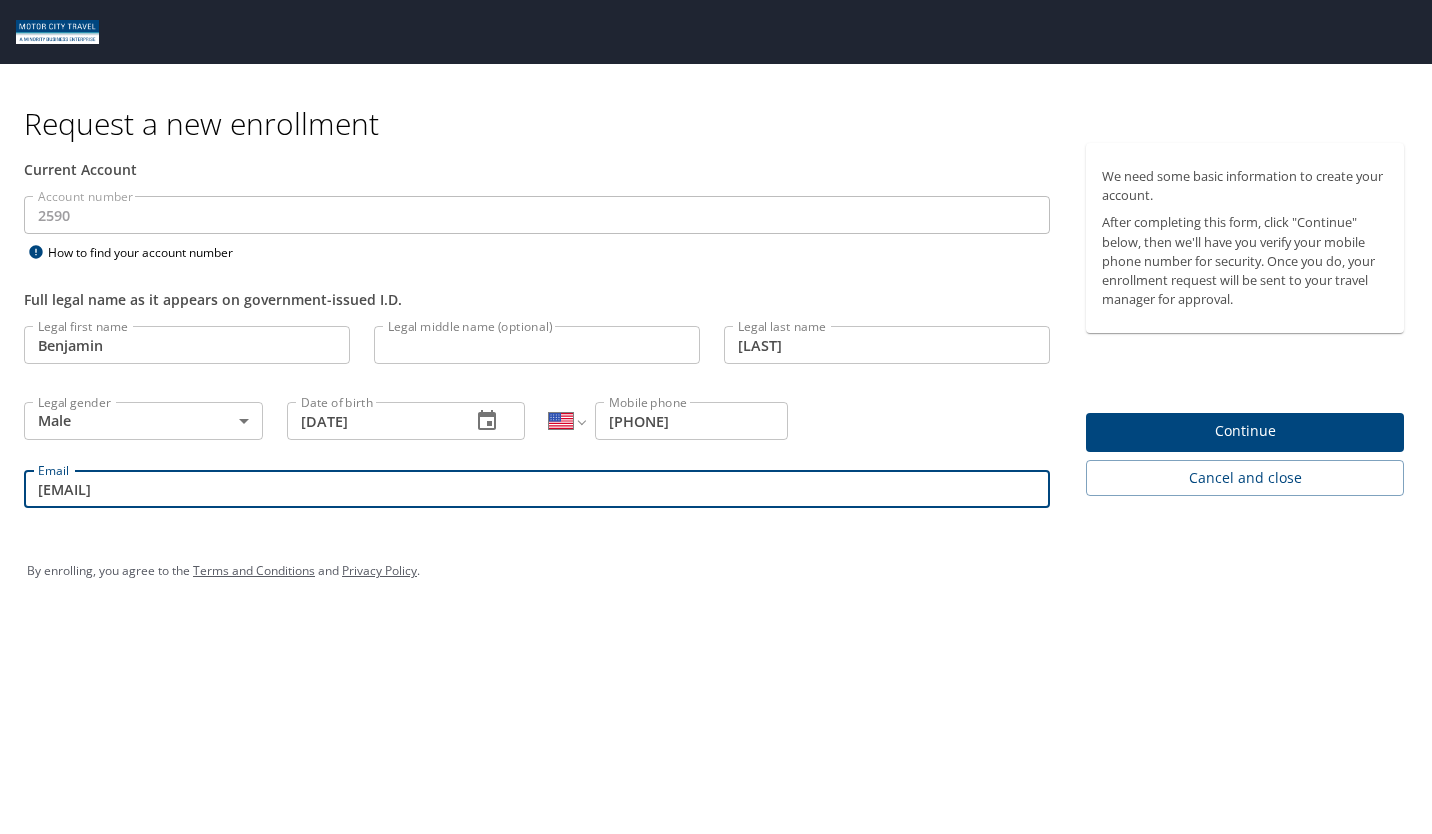click on "Continue" at bounding box center (1245, 431) 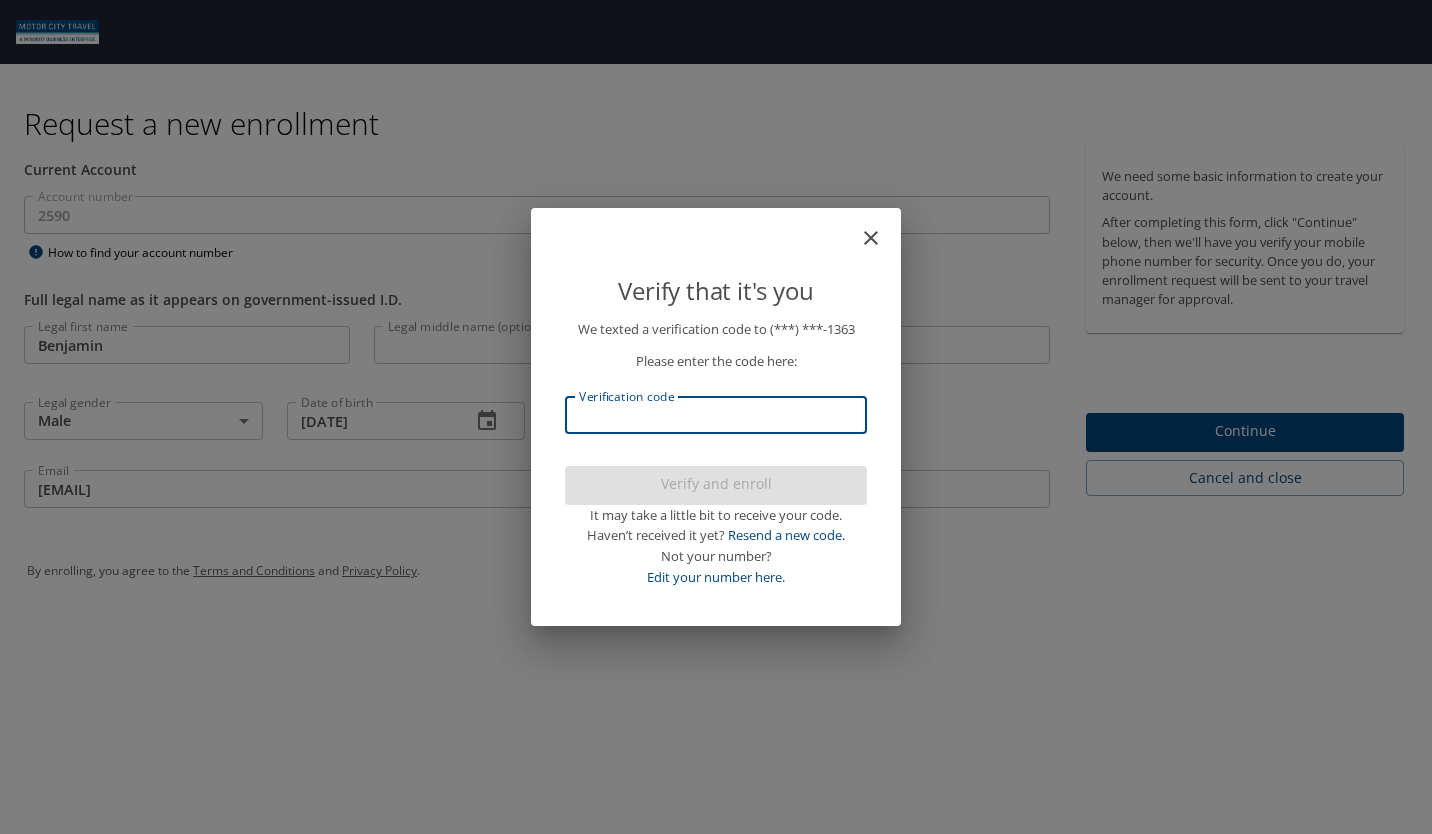 click on "Verification code" at bounding box center [716, 415] 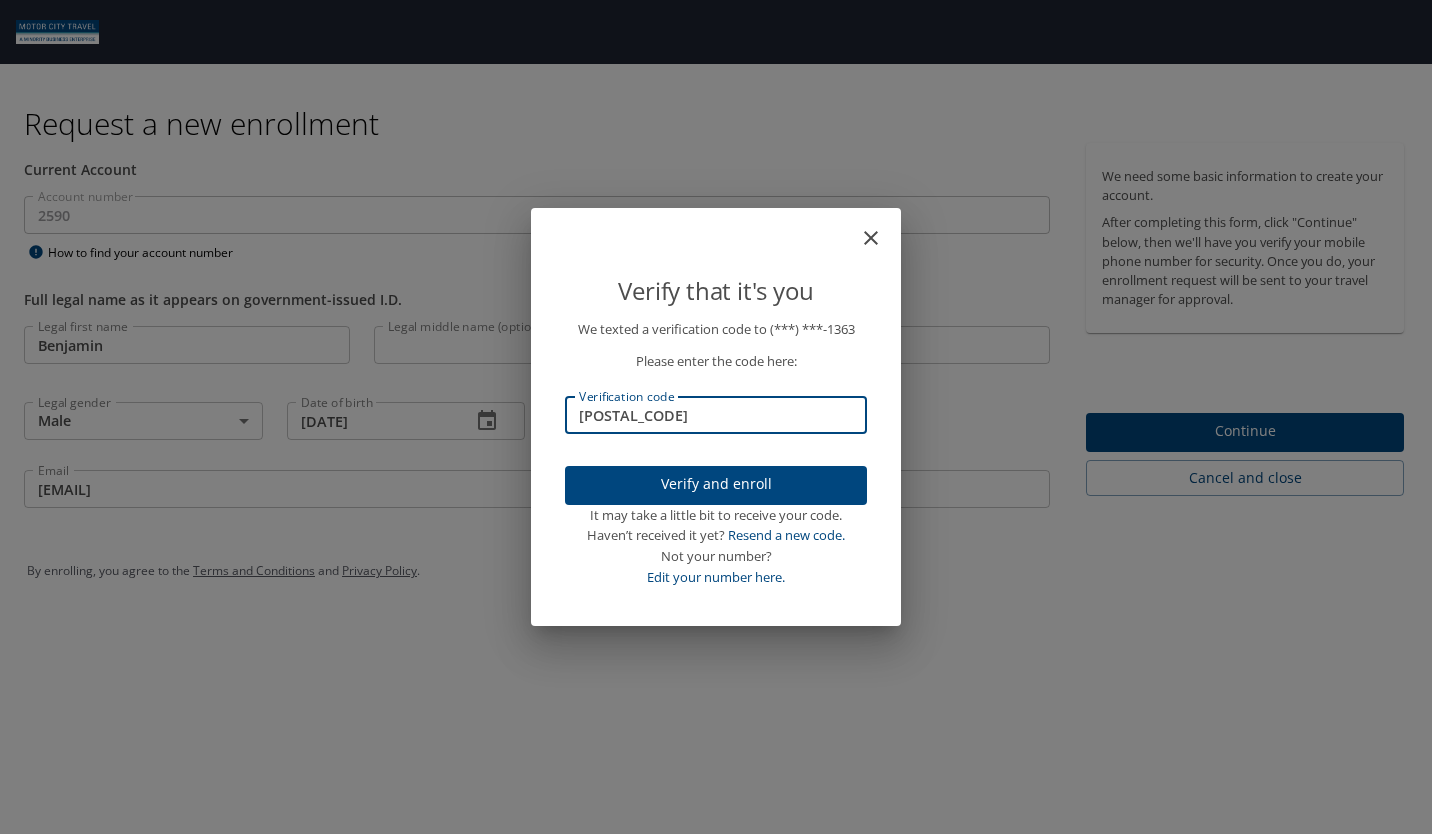 type on "963123" 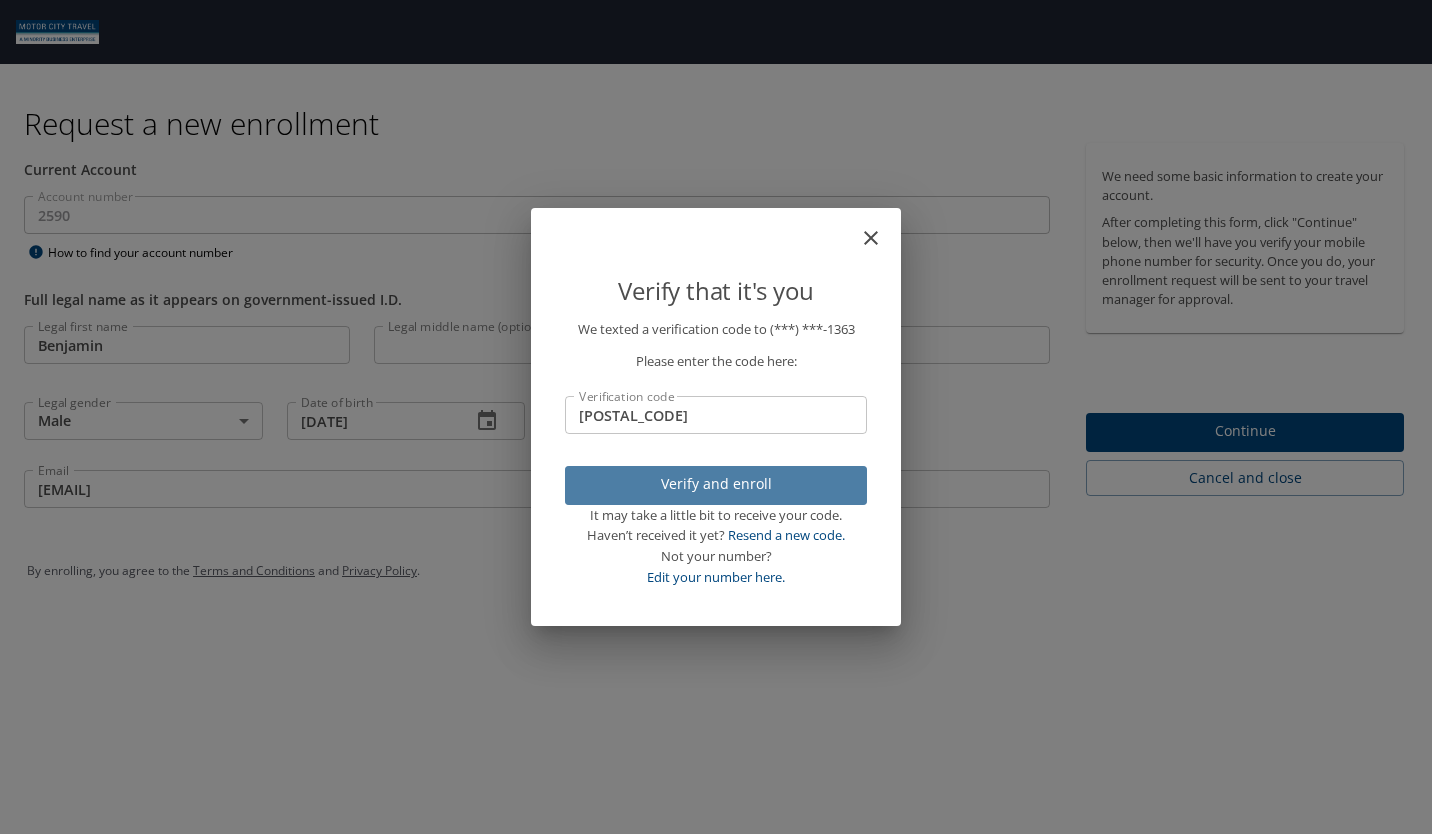 click on "Verify and enroll" at bounding box center (716, 484) 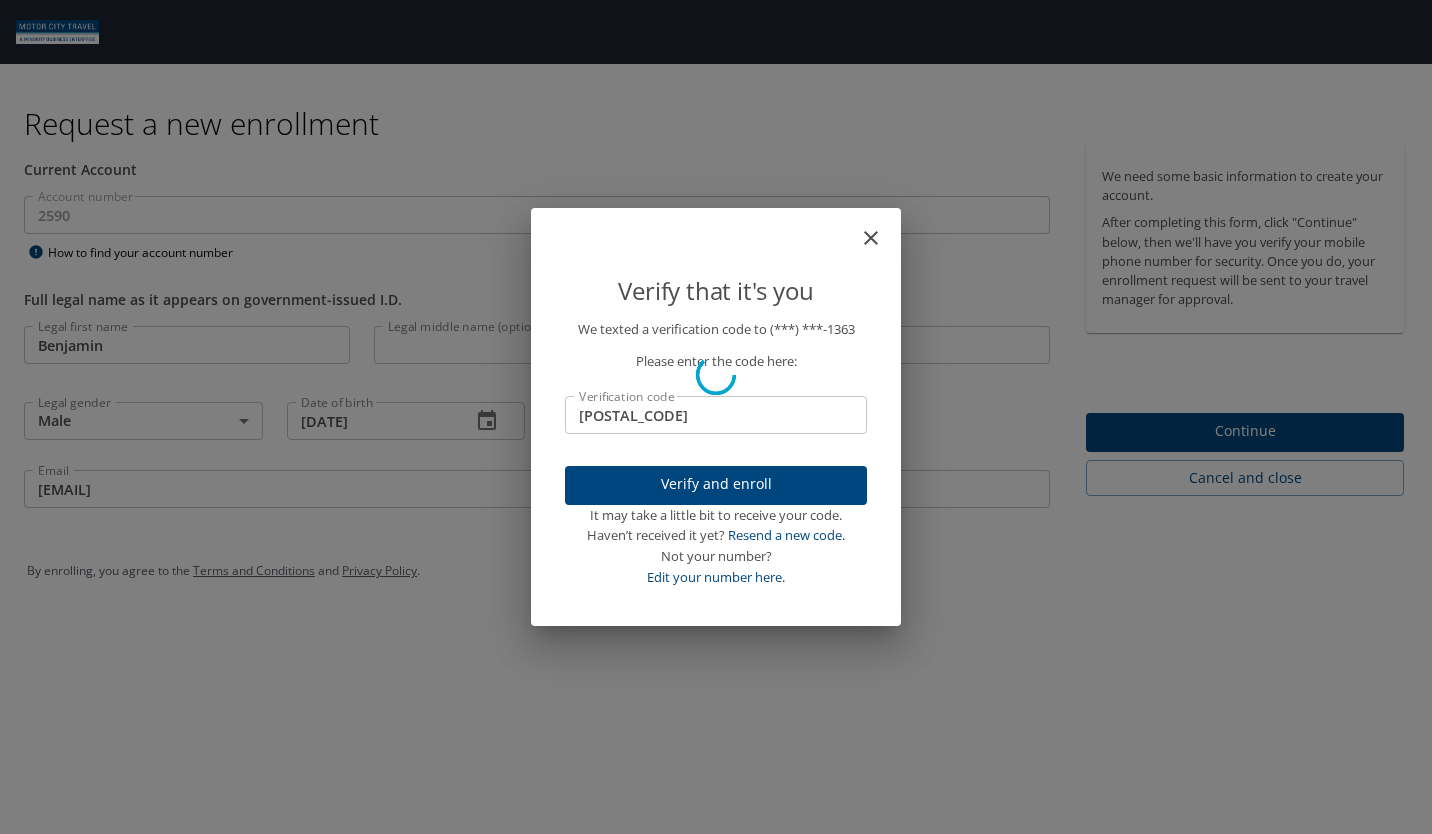 type 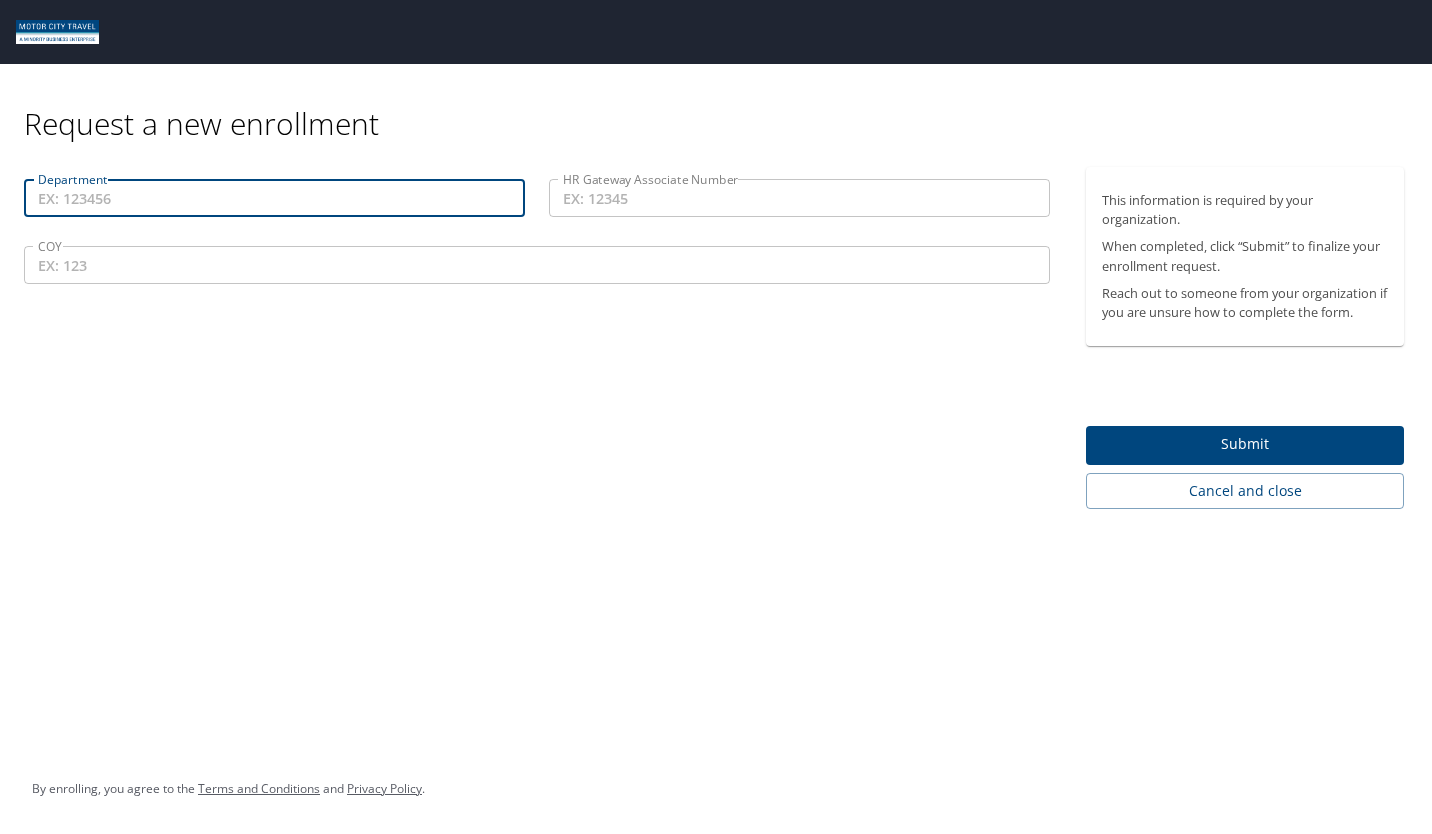 click on "Department" at bounding box center [274, 198] 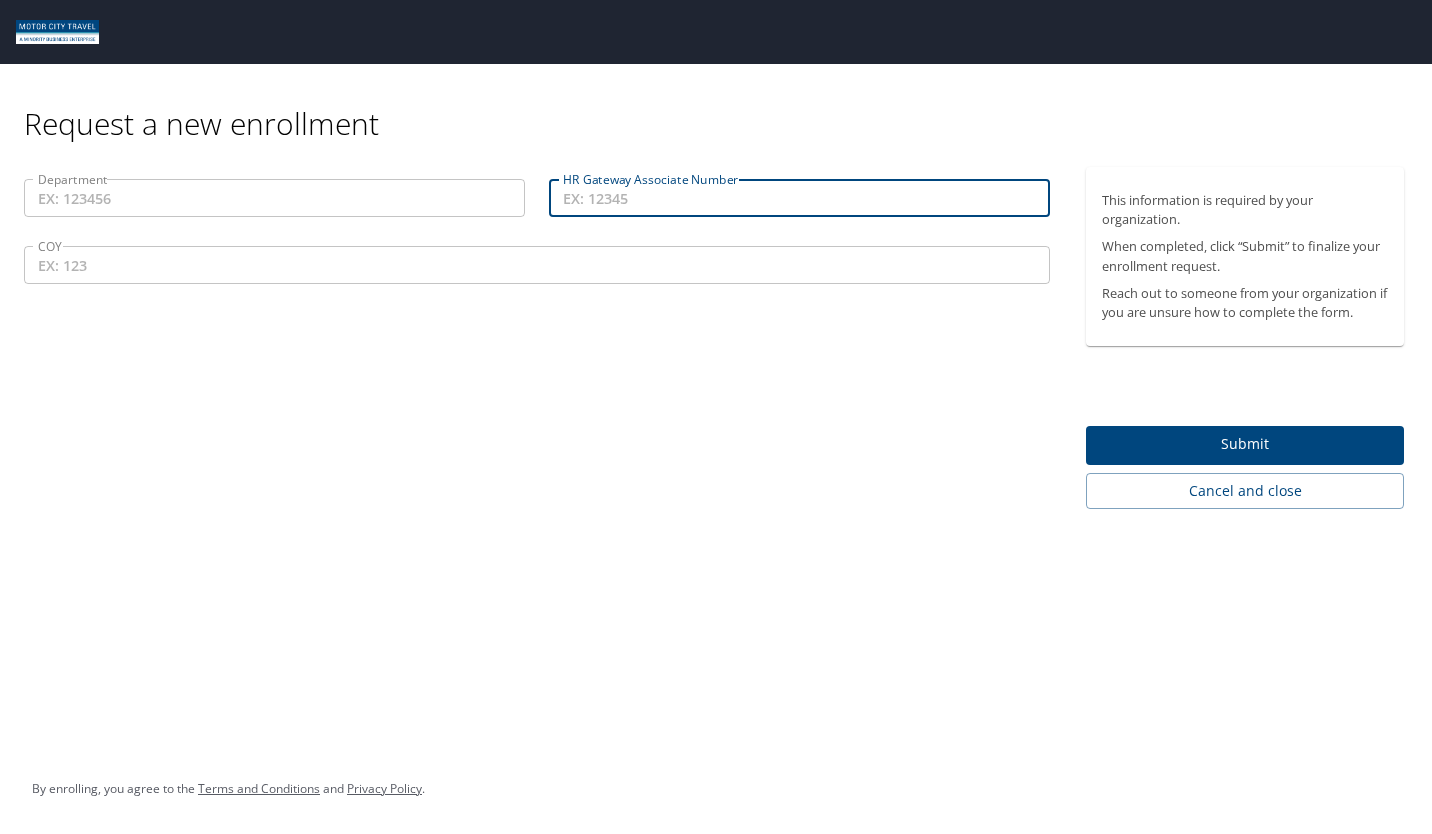 click on "HR Gateway Associate Number" at bounding box center (799, 198) 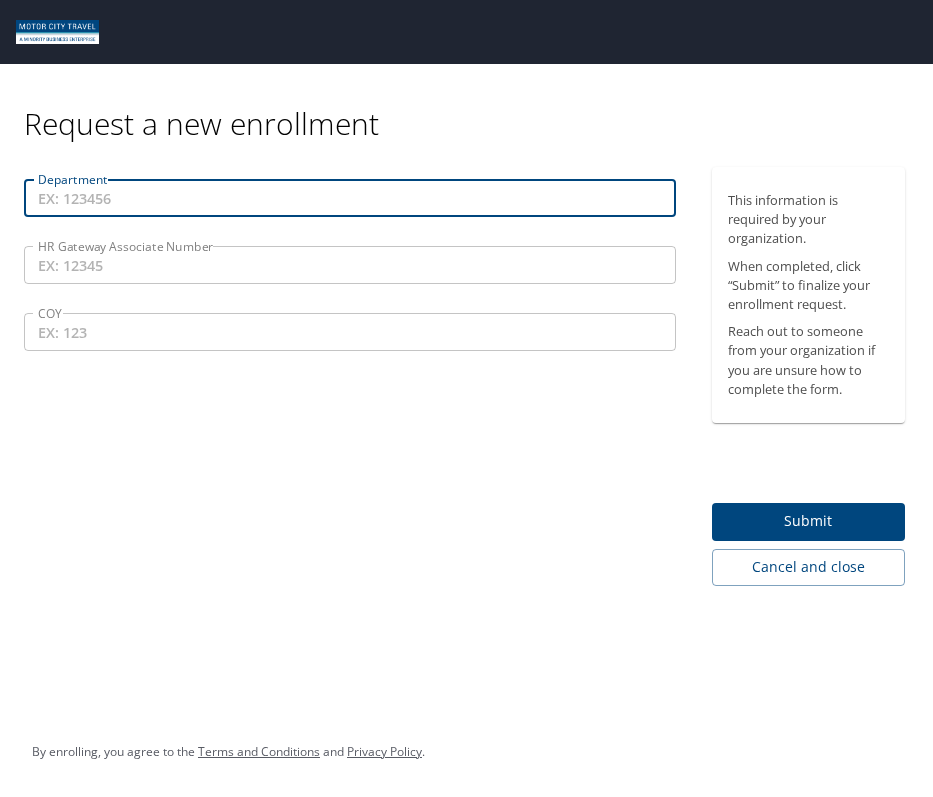 click on "Department" at bounding box center (350, 198) 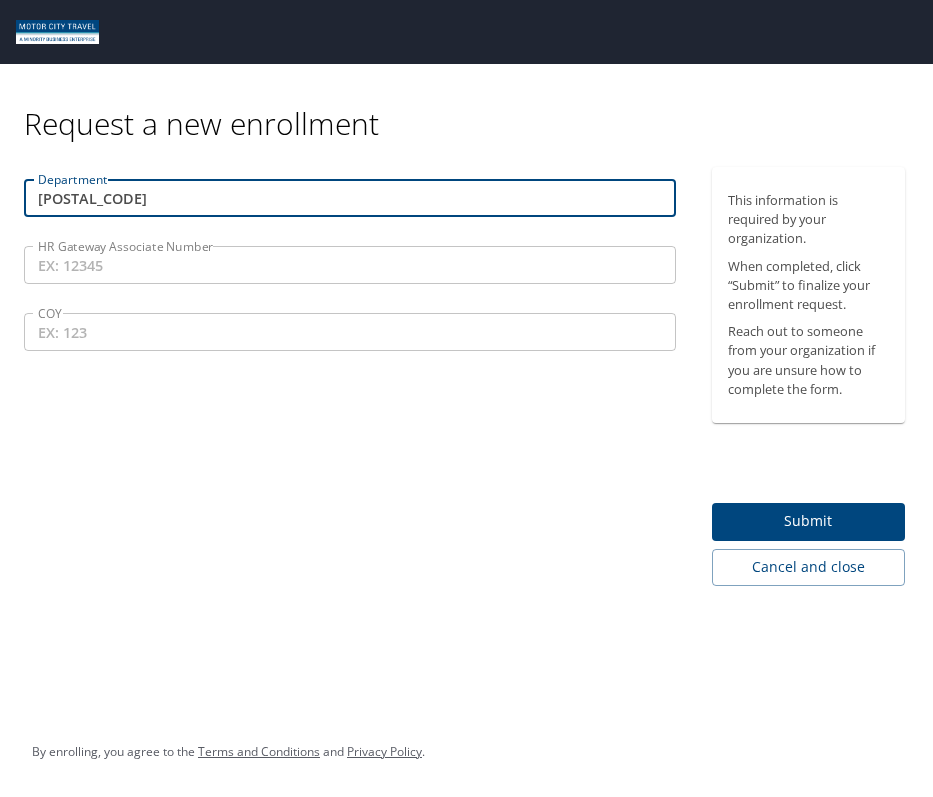 type on "90884" 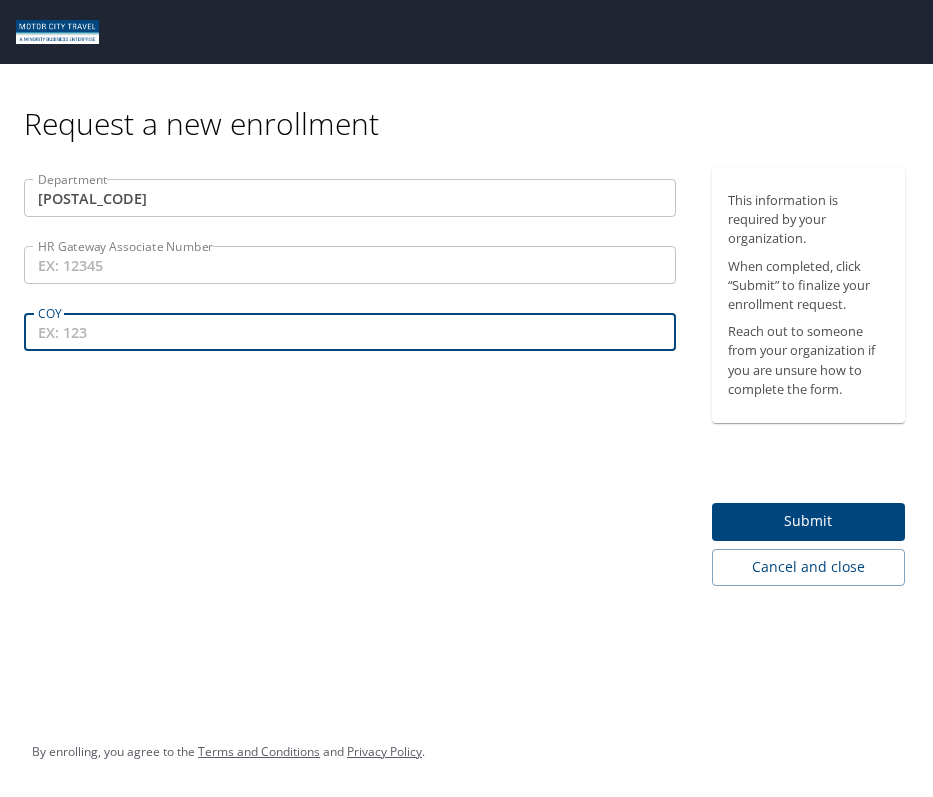 click on "COY" at bounding box center [350, 332] 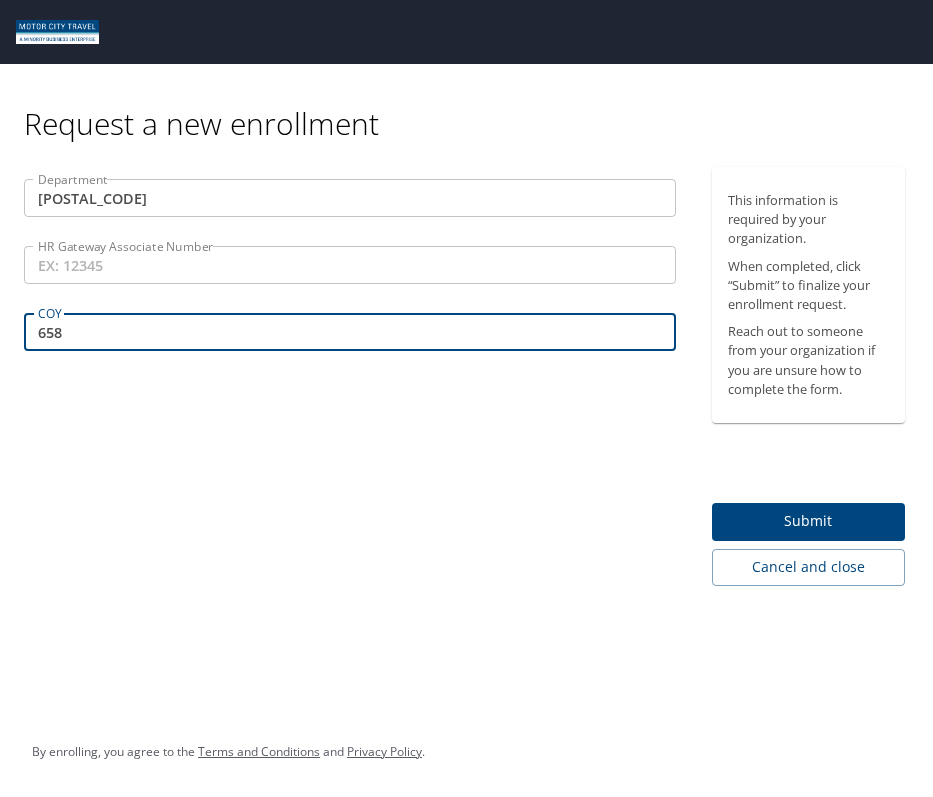 type on "658" 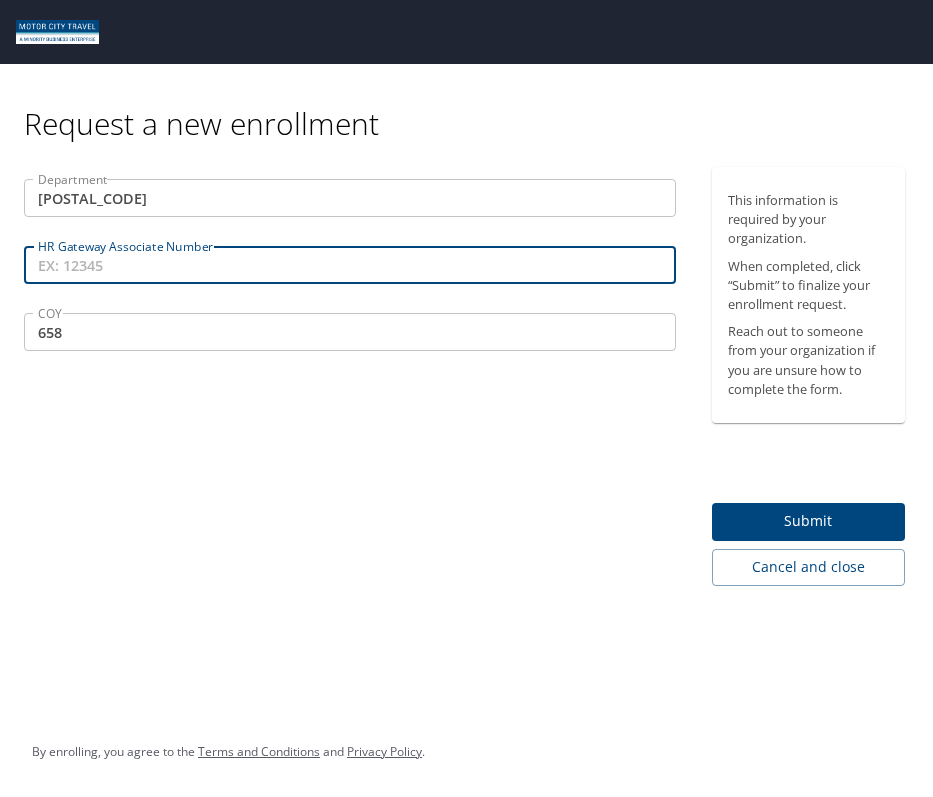 click on "HR Gateway Associate Number" at bounding box center (350, 265) 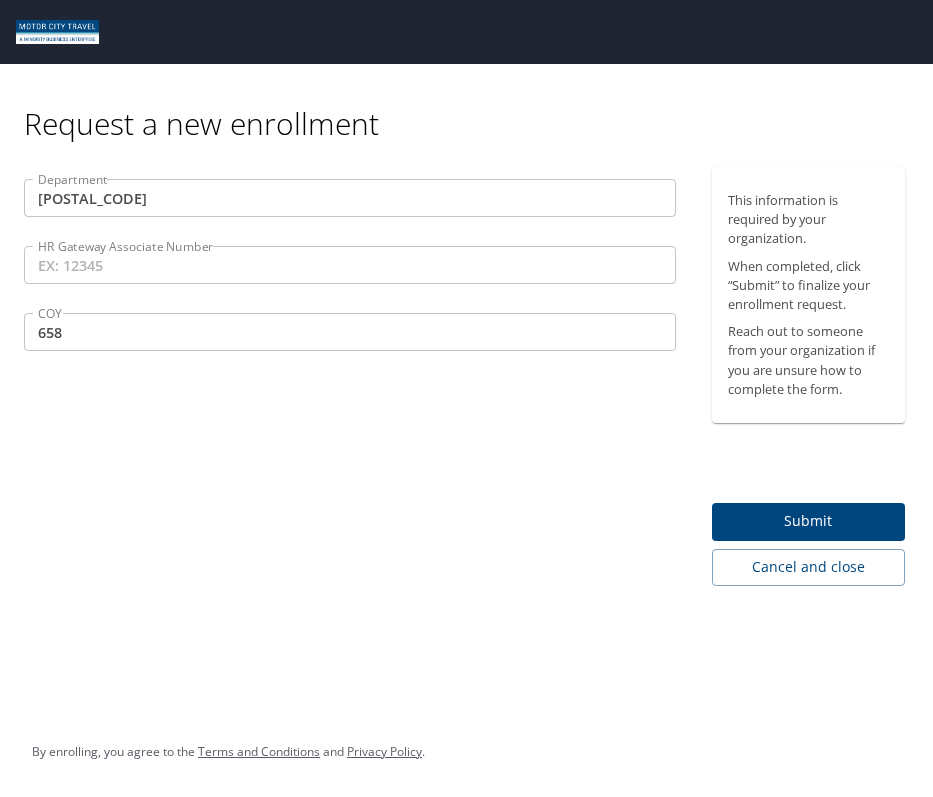 click on "HR Gateway Associate Number" at bounding box center (350, 265) 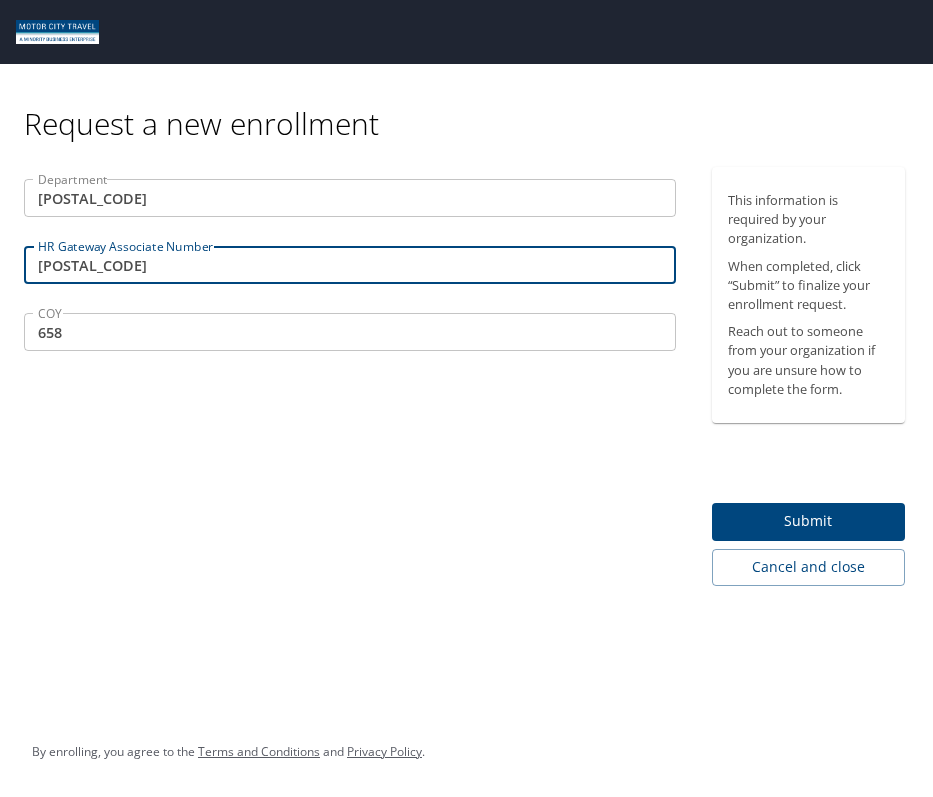 drag, startPoint x: 144, startPoint y: 261, endPoint x: 71, endPoint y: 254, distance: 73.33485 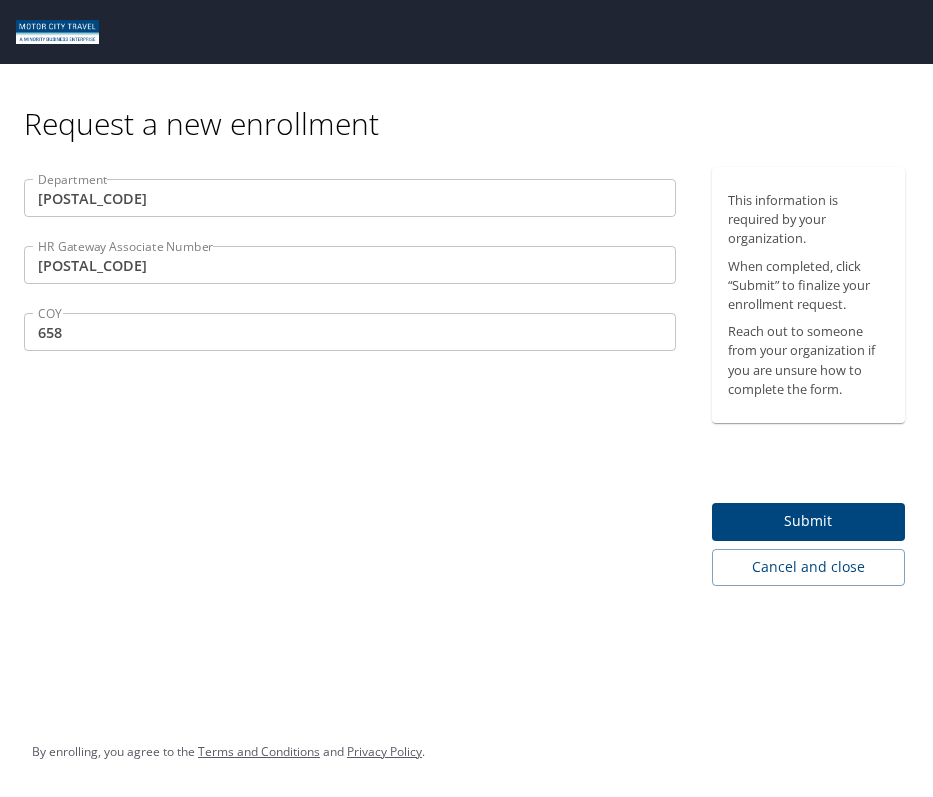 click on "020222" at bounding box center (350, 265) 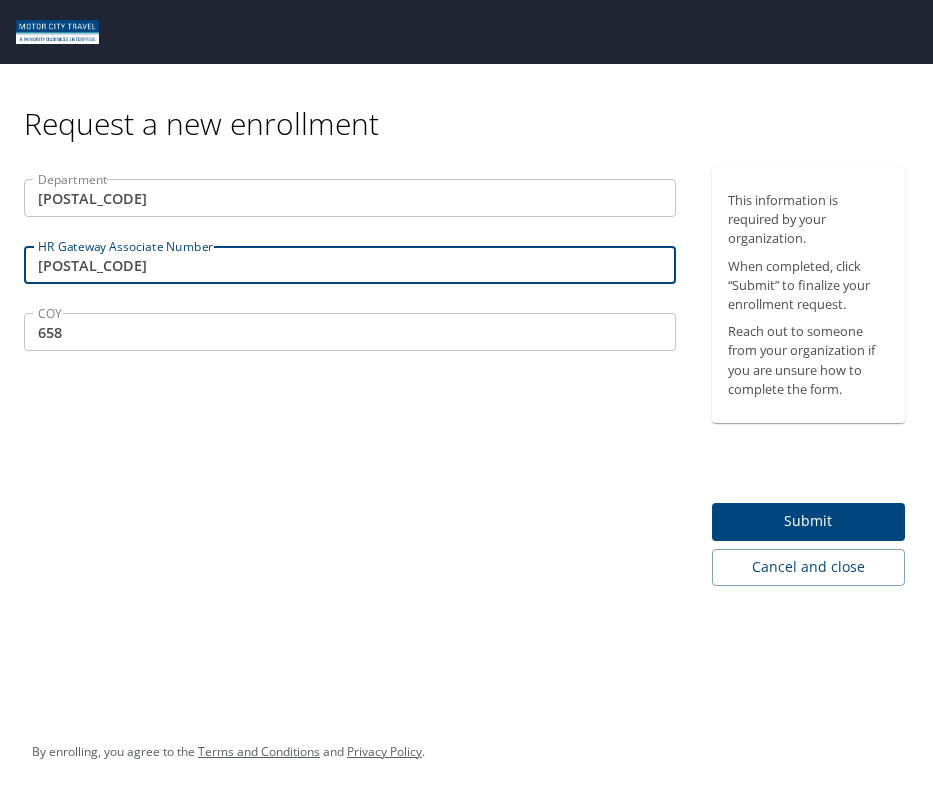 drag, startPoint x: 142, startPoint y: 262, endPoint x: 26, endPoint y: 257, distance: 116.10771 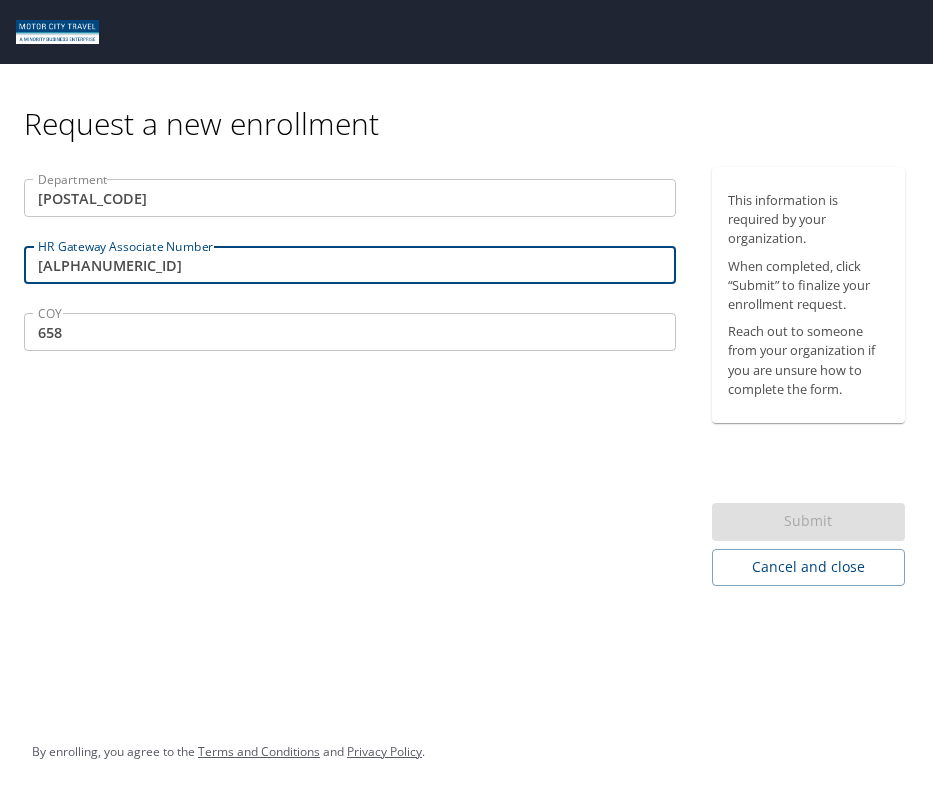 click on "ASSO83844" at bounding box center (350, 265) 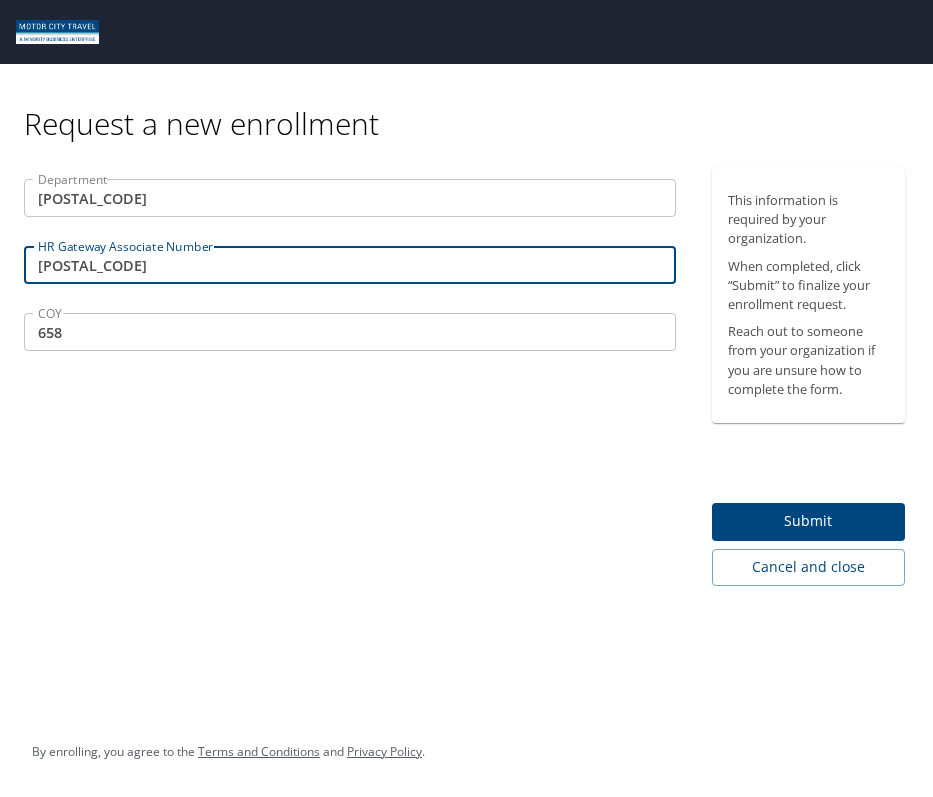type on "83844" 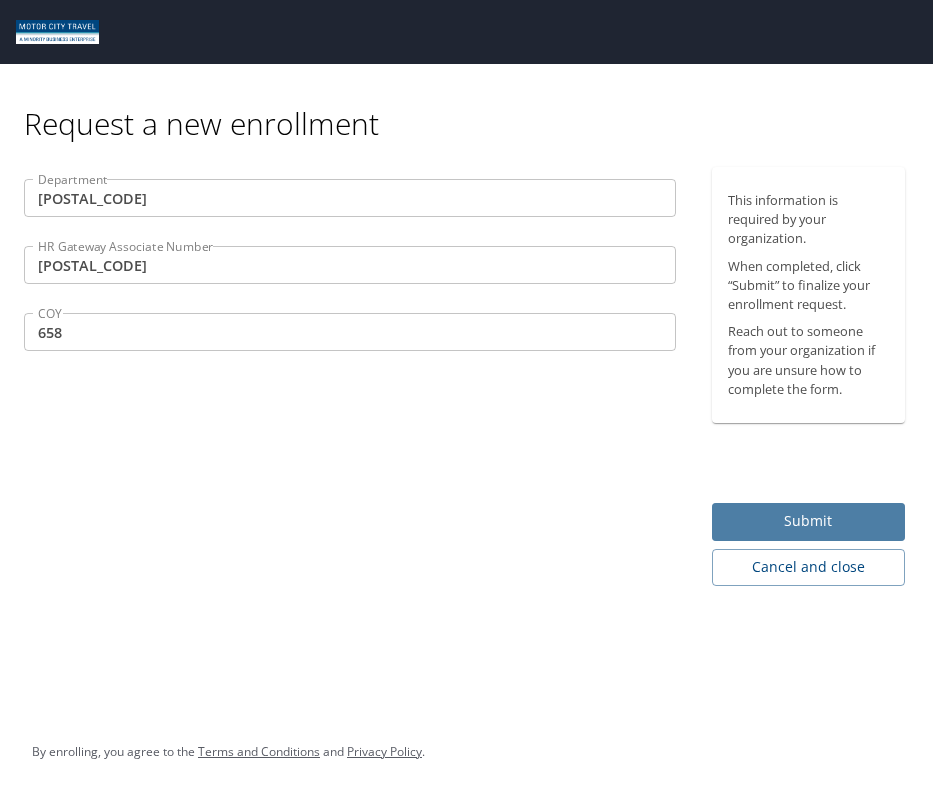click on "Submit" at bounding box center [808, 521] 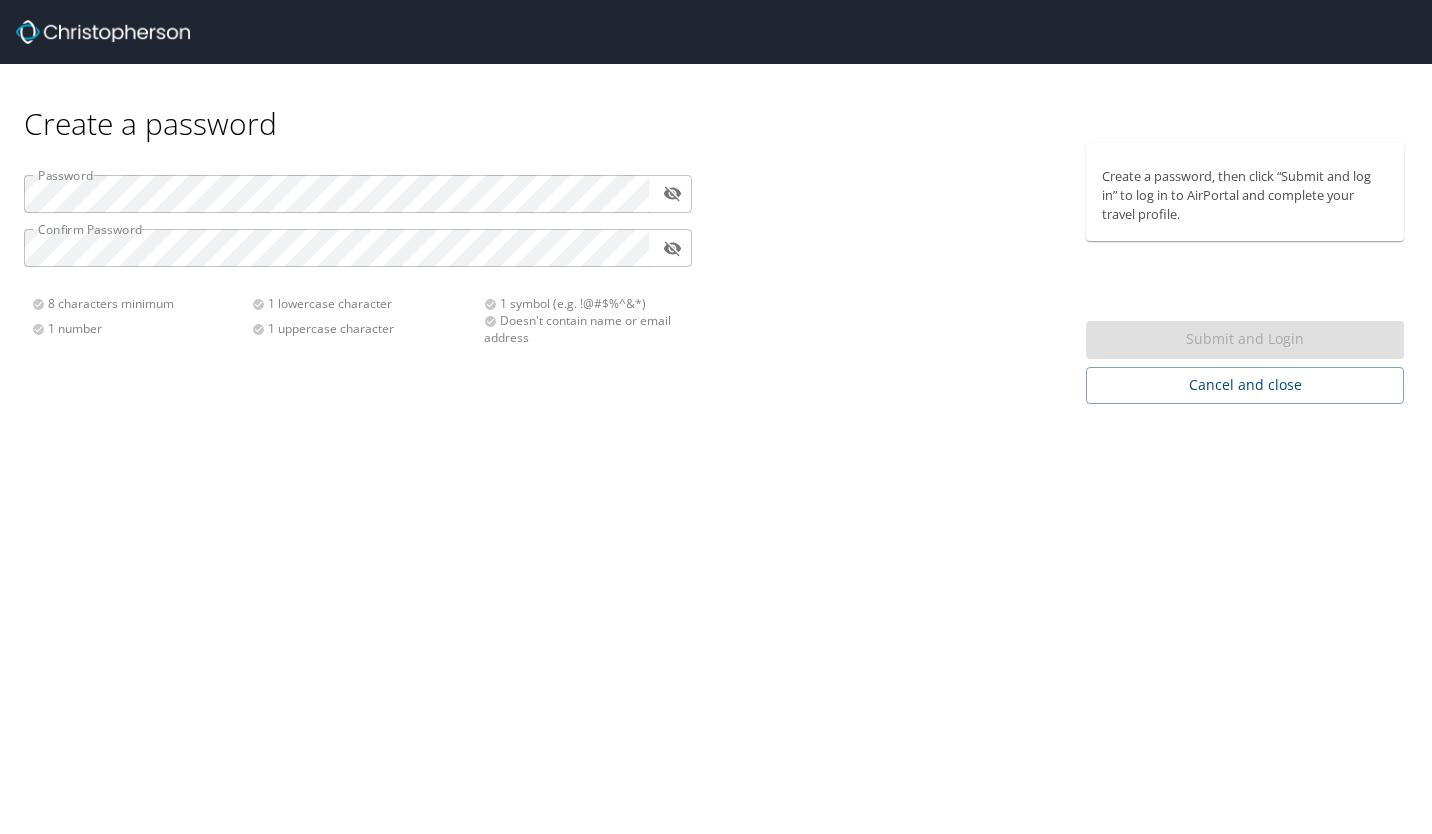 scroll, scrollTop: 0, scrollLeft: 0, axis: both 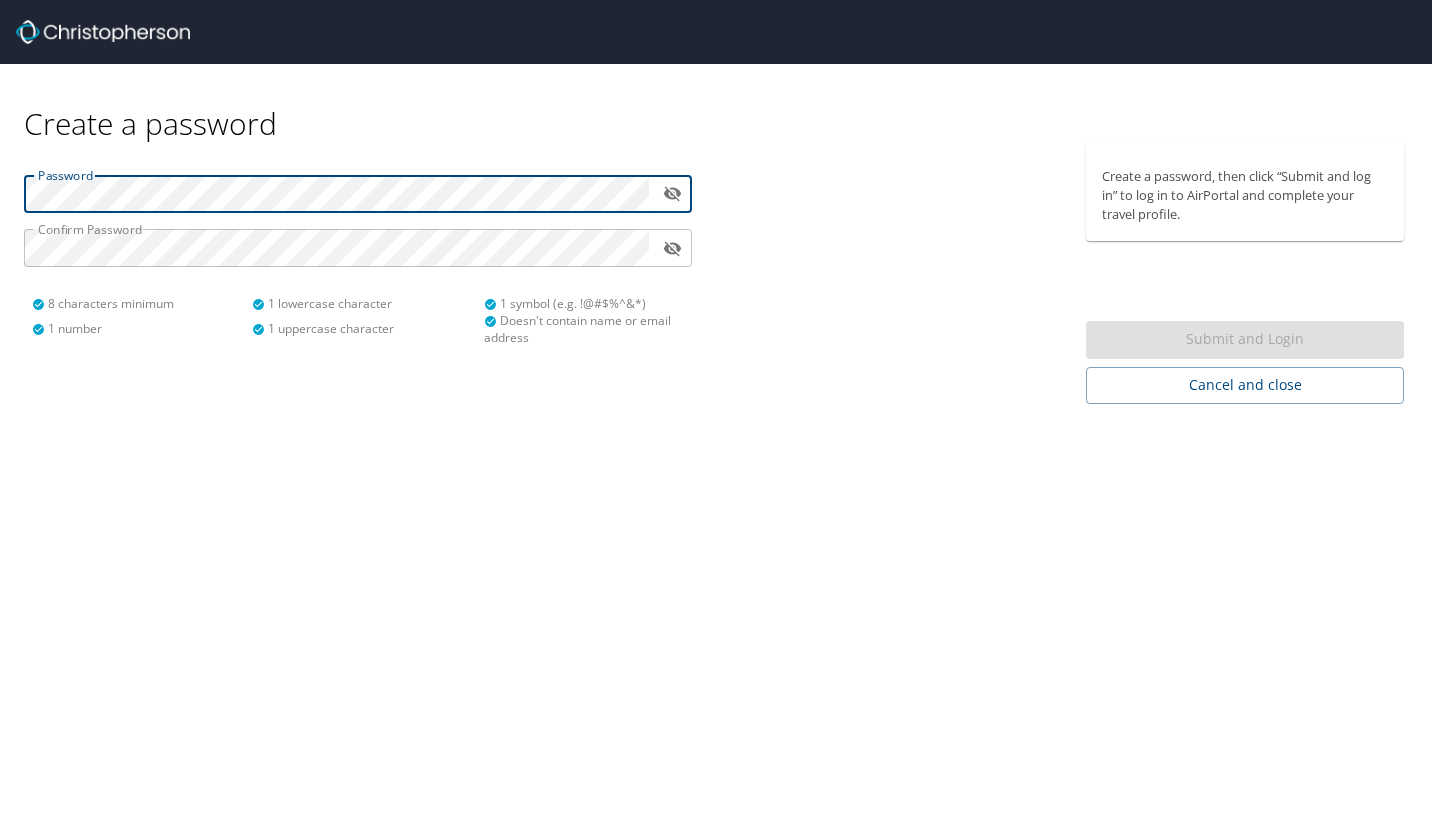 type 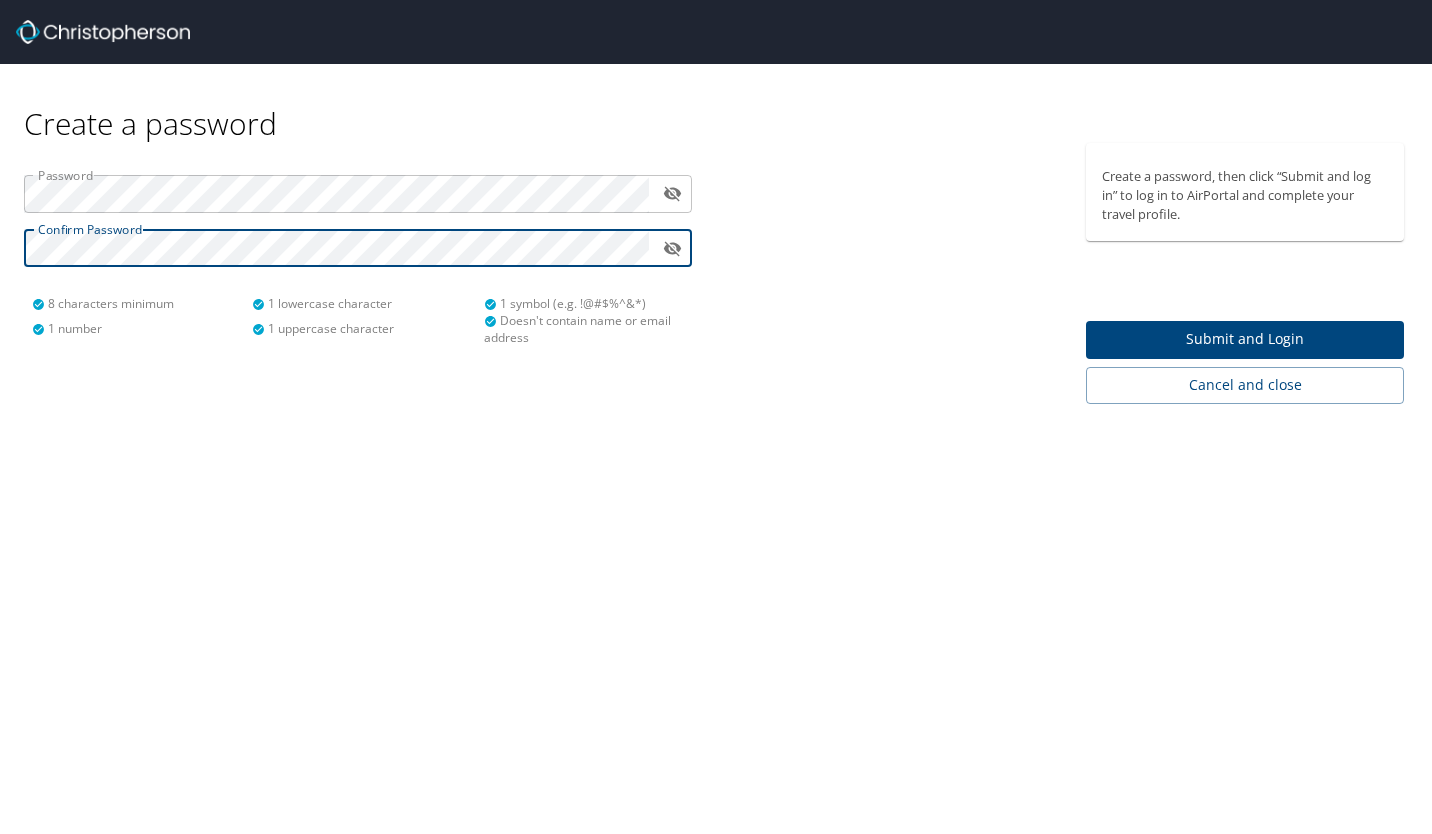click on "Submit and Login" at bounding box center (1245, 339) 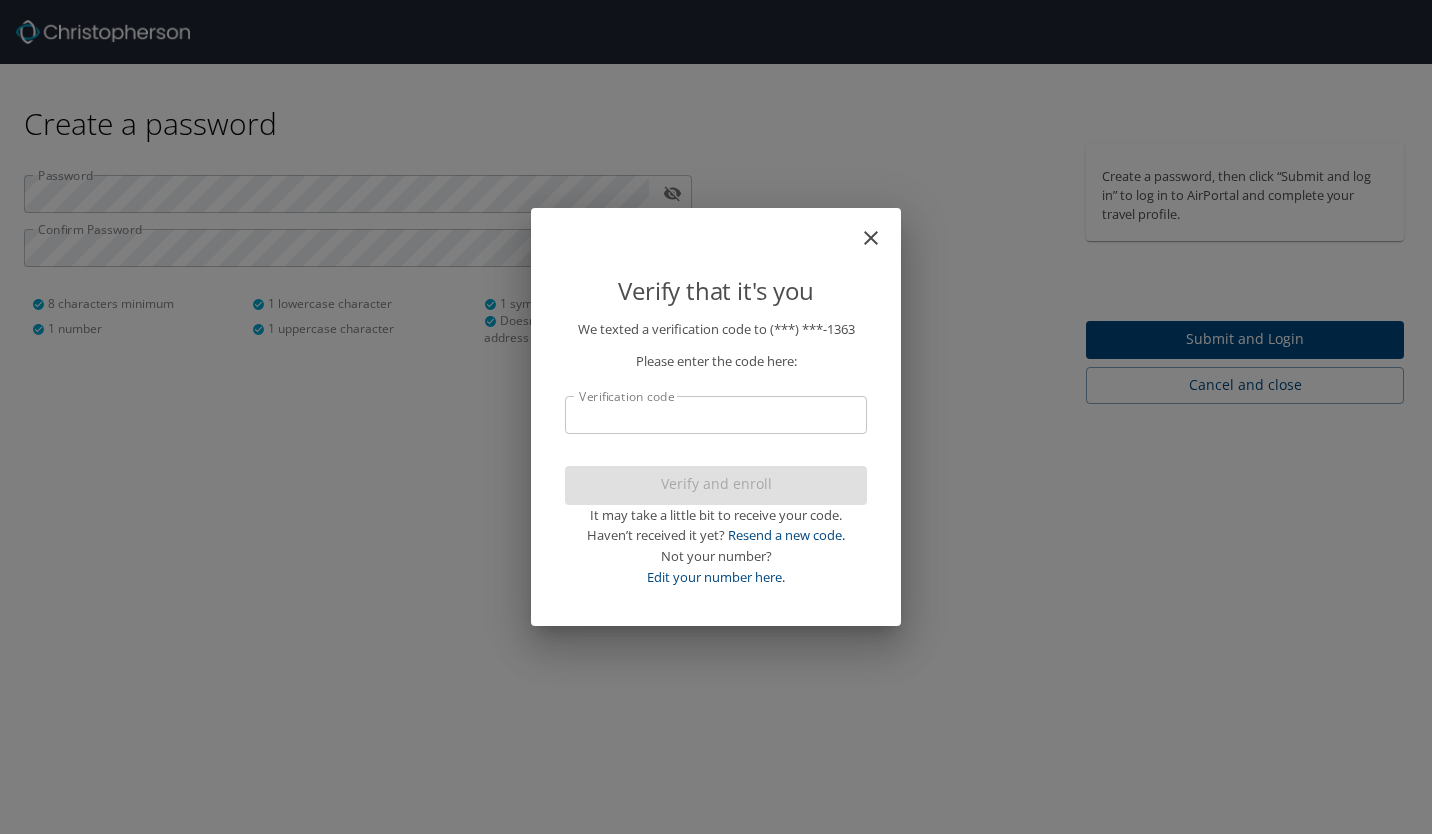 click on "Verification code" at bounding box center (716, 415) 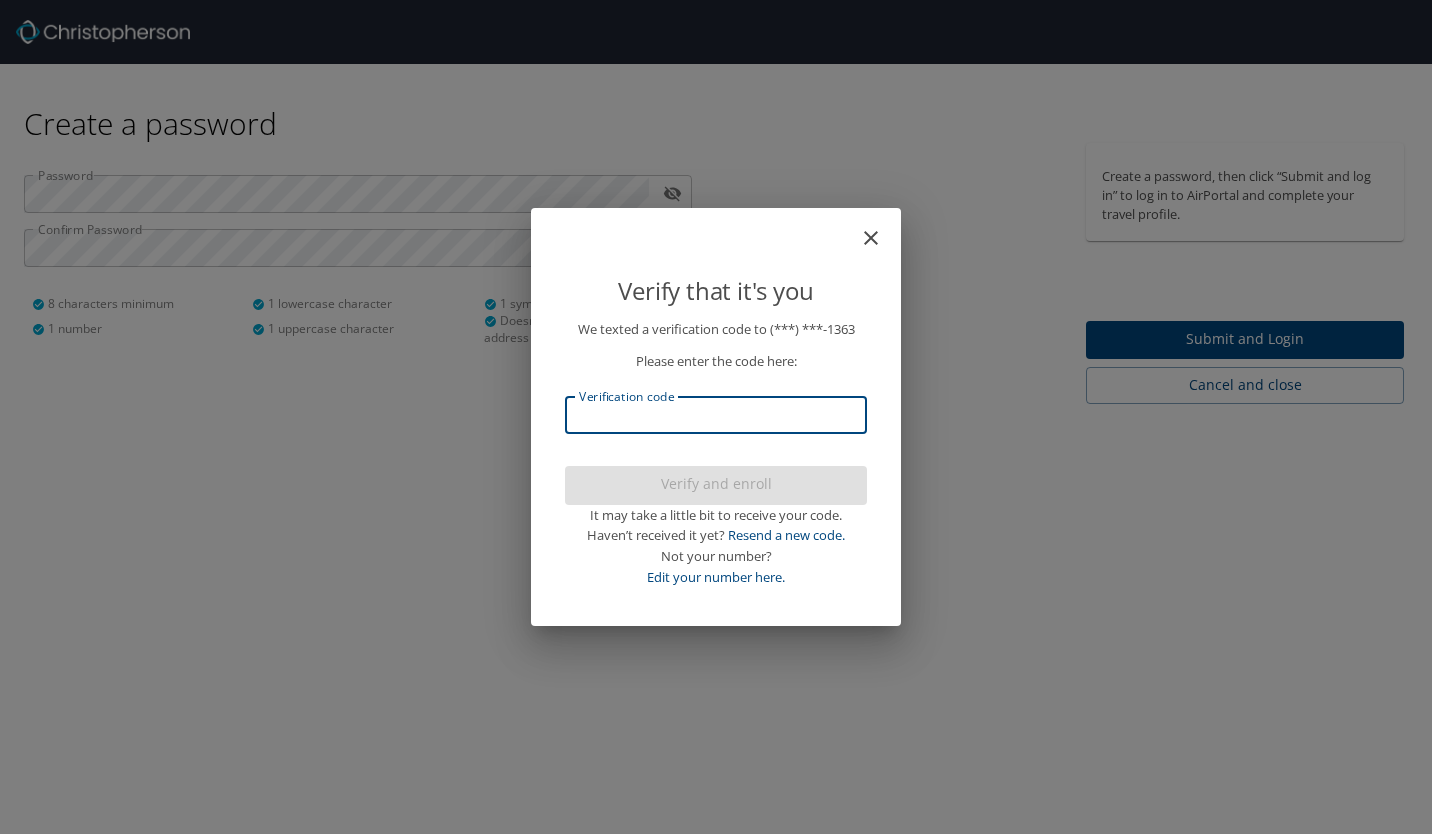 click on "Verification code" at bounding box center [716, 415] 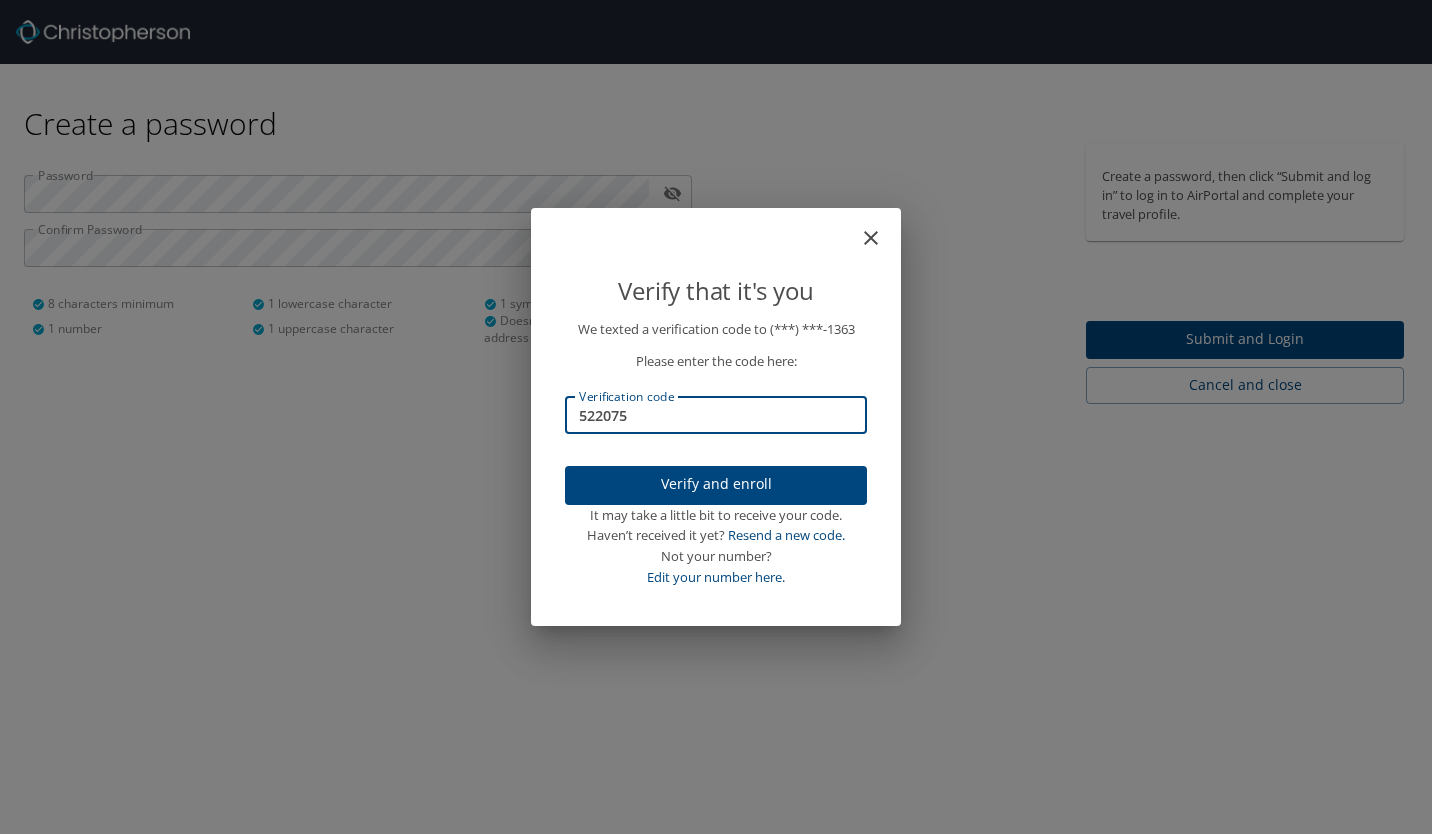 type on "522075" 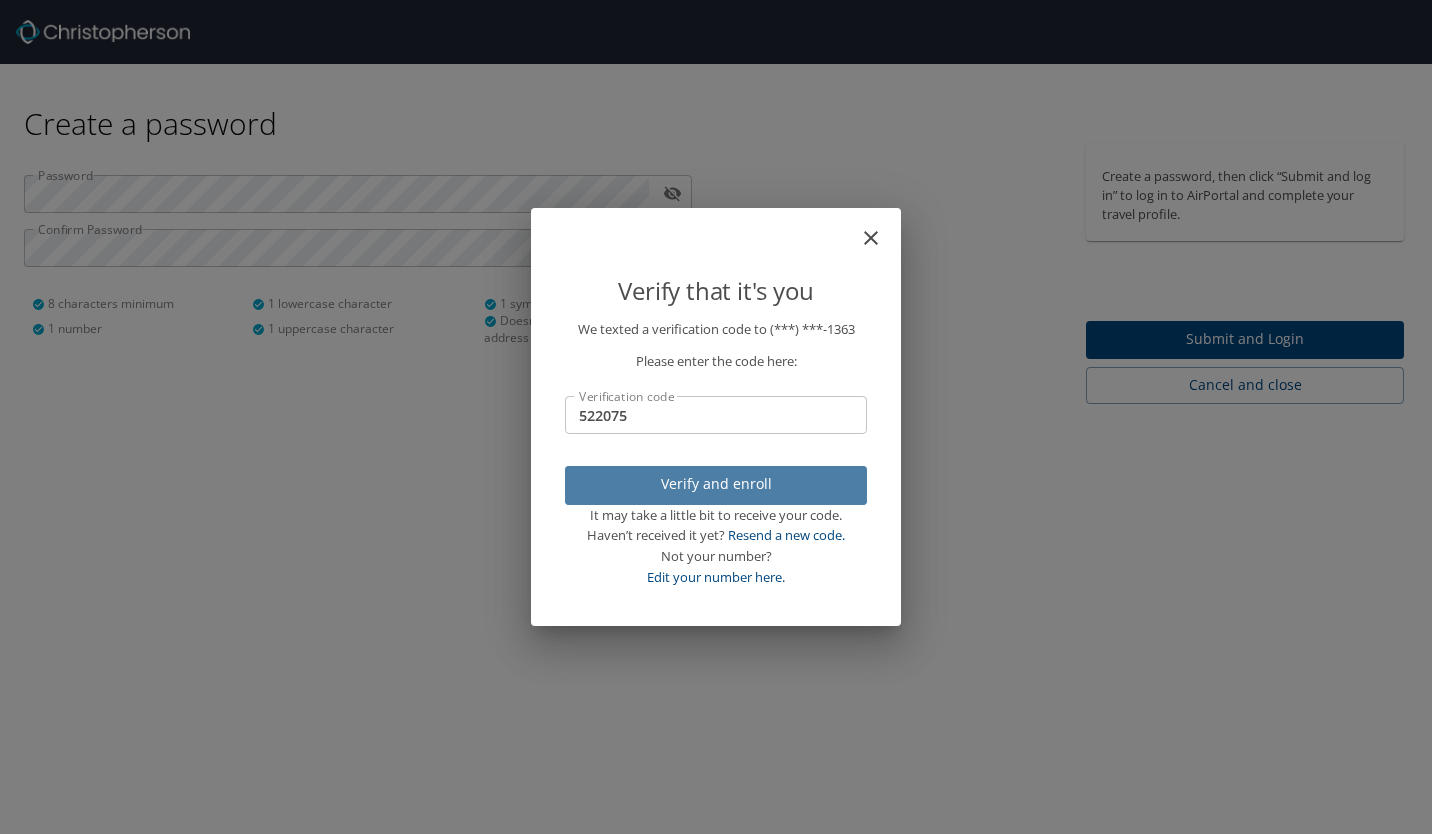click on "Verify and enroll" at bounding box center (716, 484) 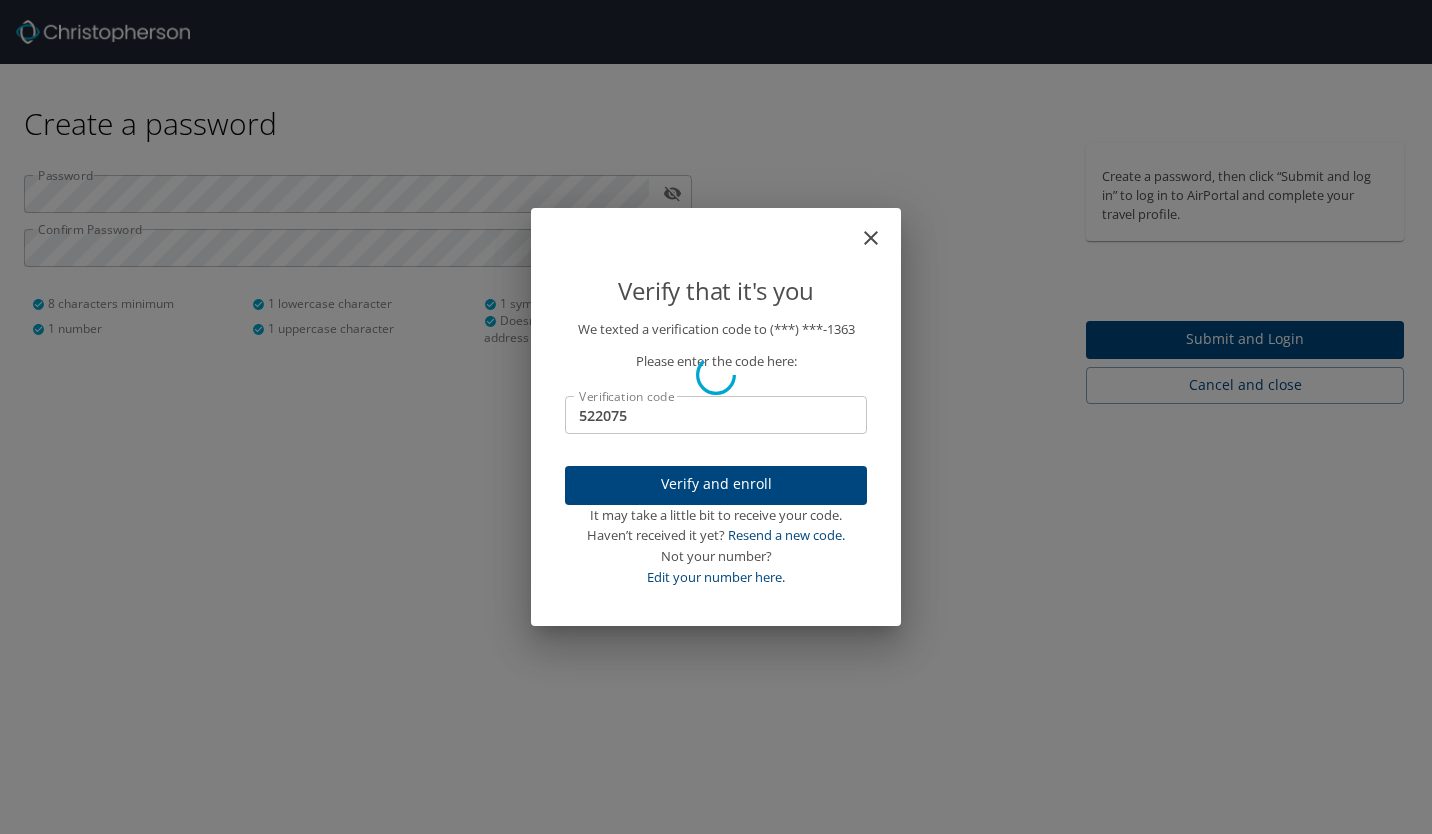 type 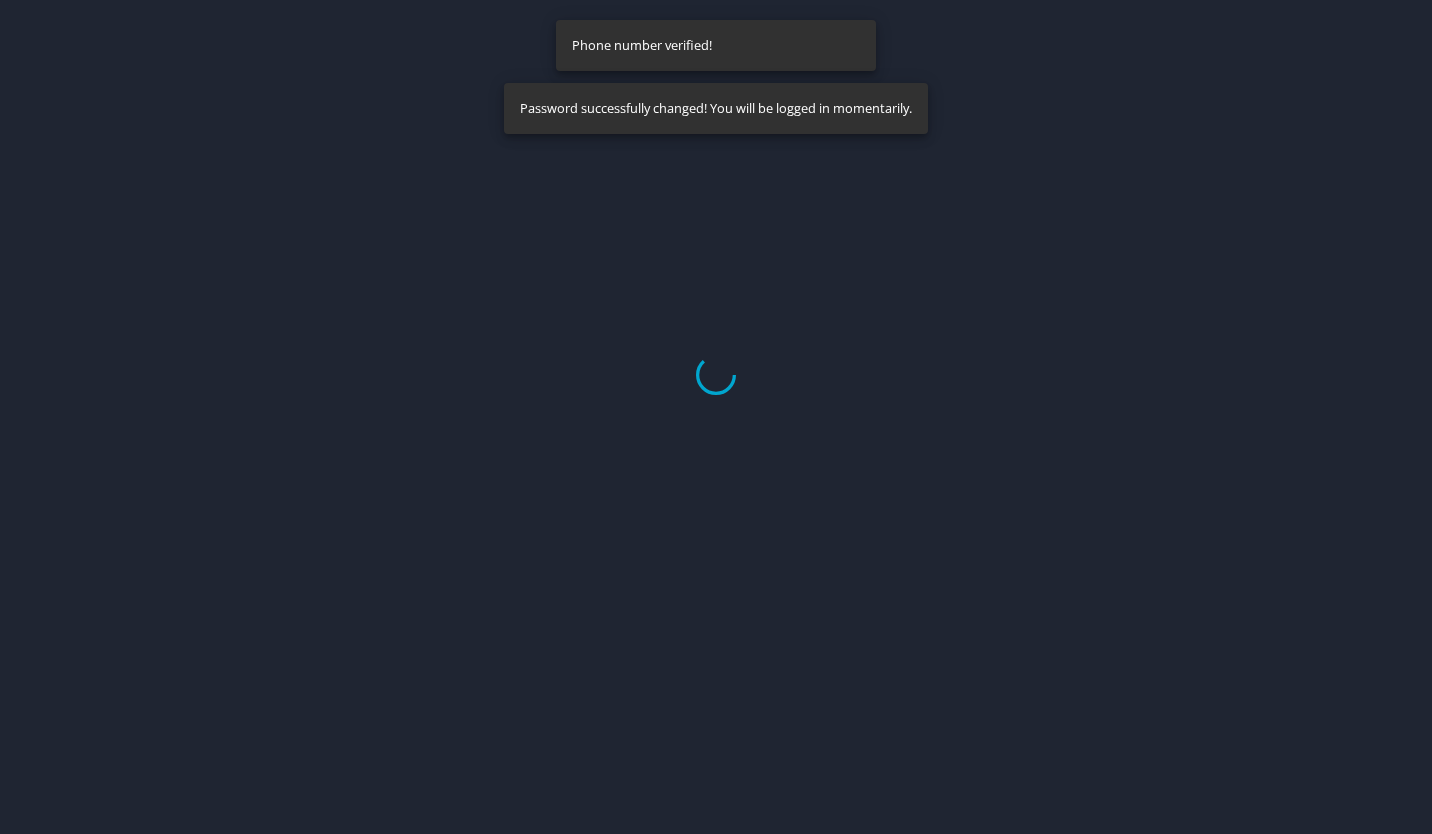 select on "US" 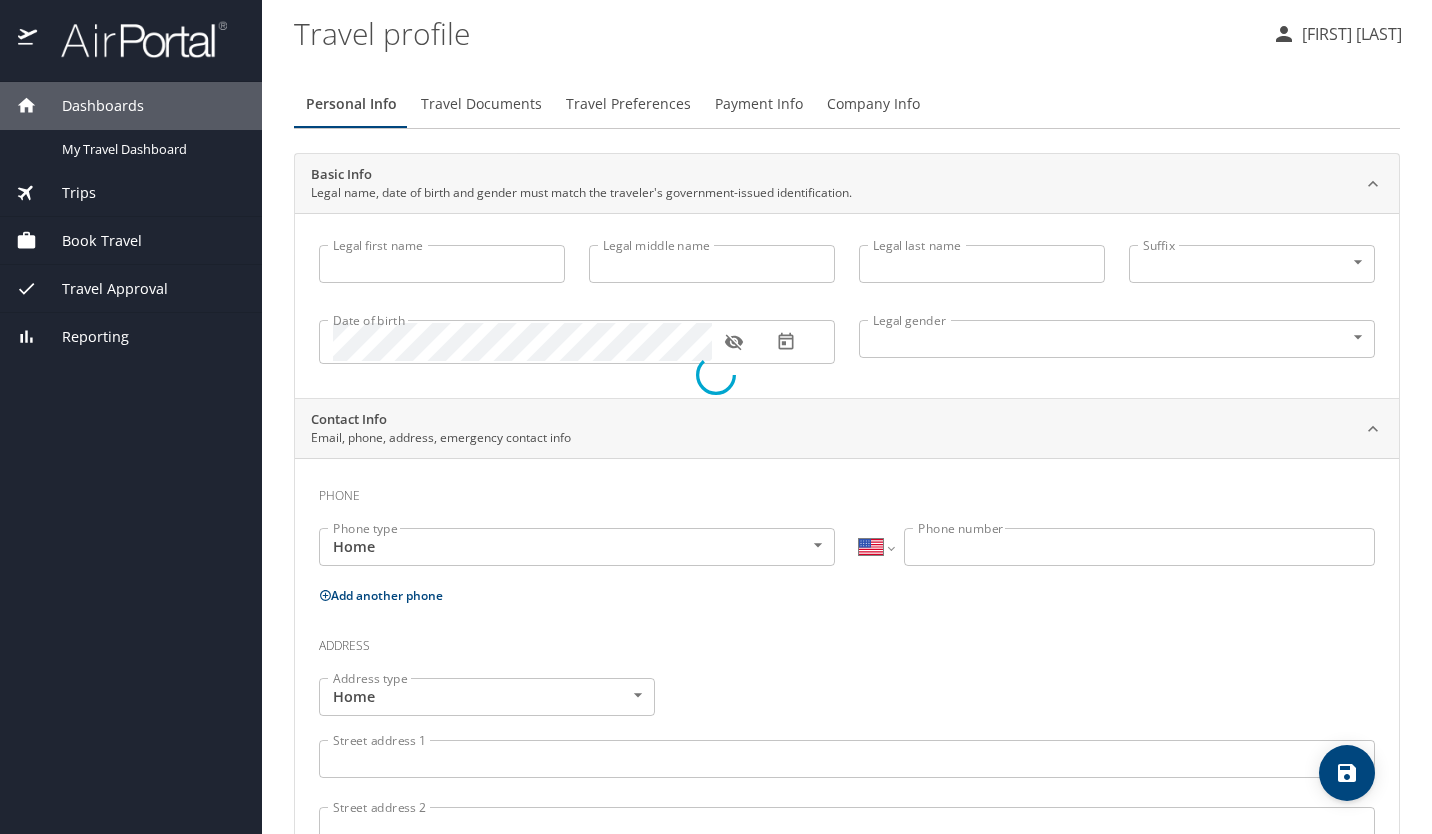 type on "Benjamin" 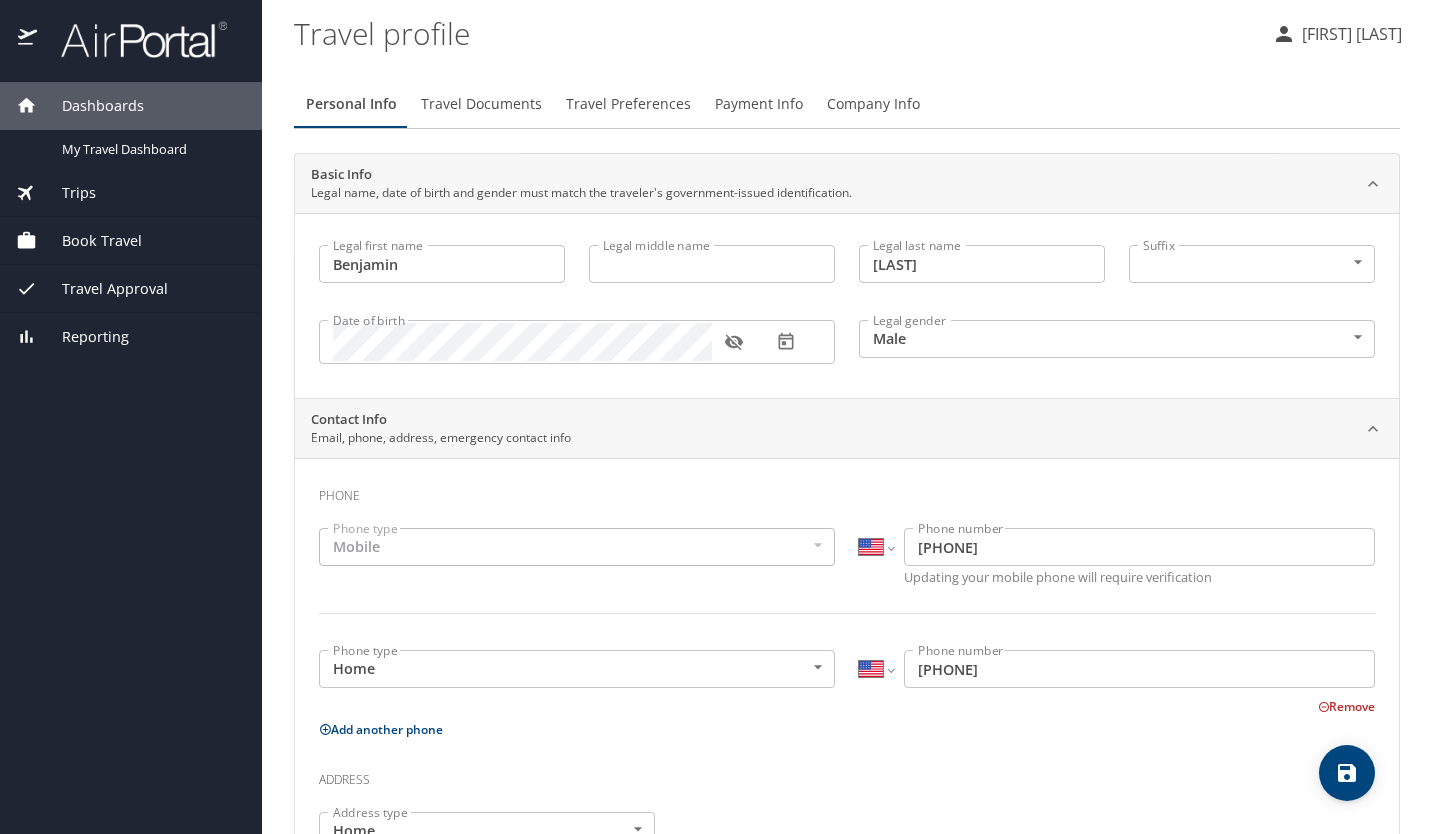 click on "Trips" at bounding box center [66, 193] 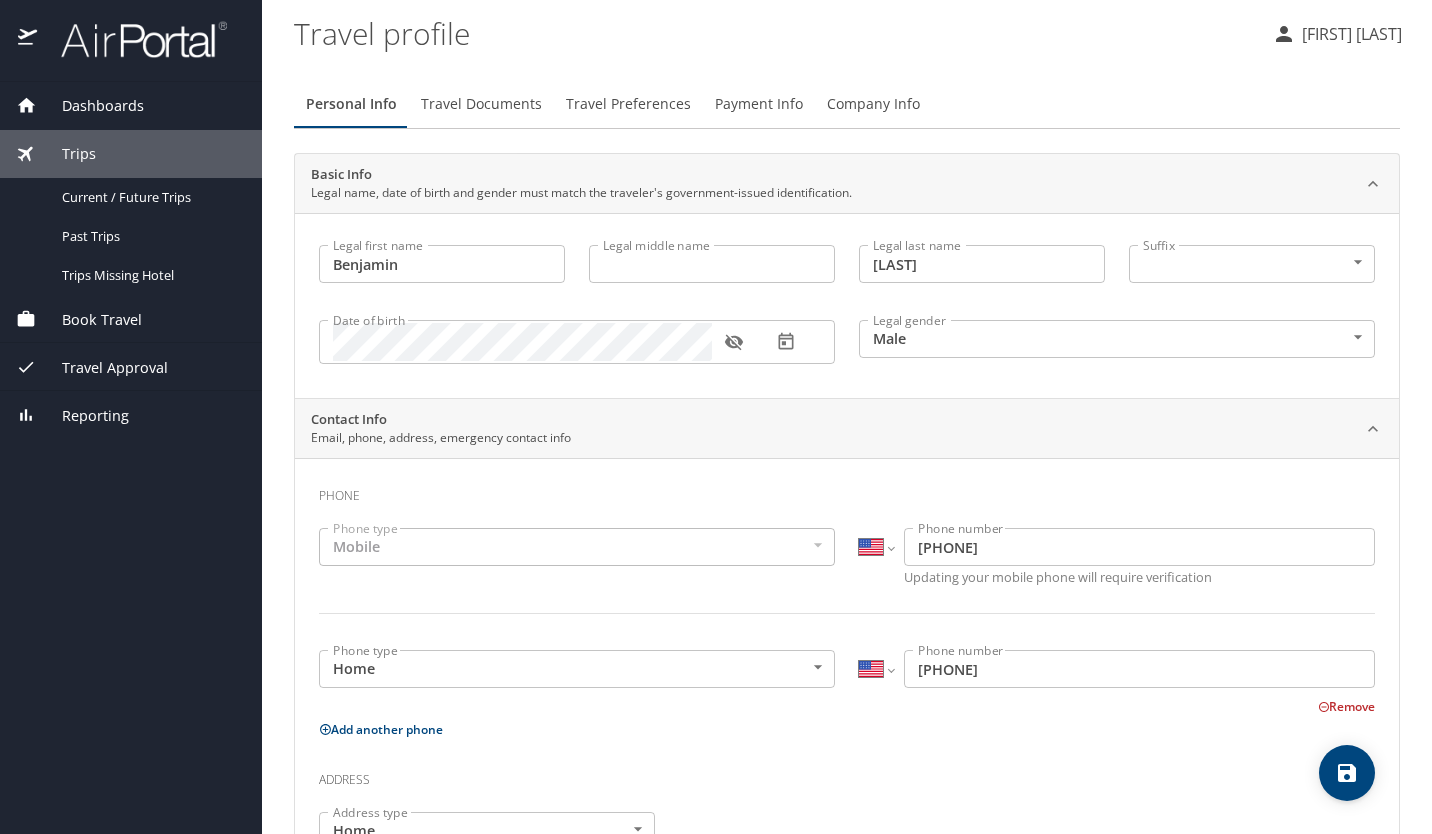 click on "Current / Future Trips" at bounding box center (150, 197) 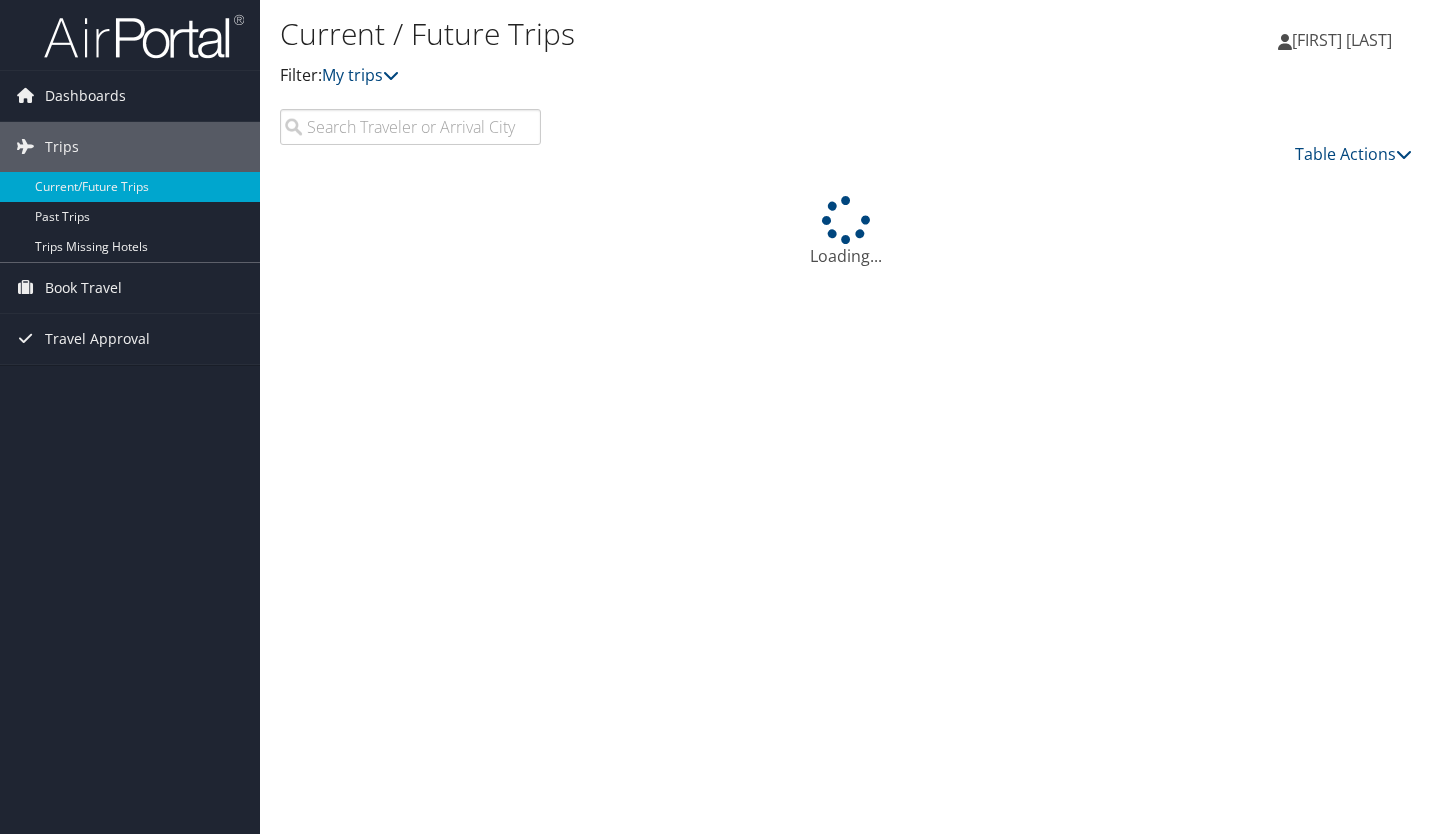 scroll, scrollTop: 0, scrollLeft: 0, axis: both 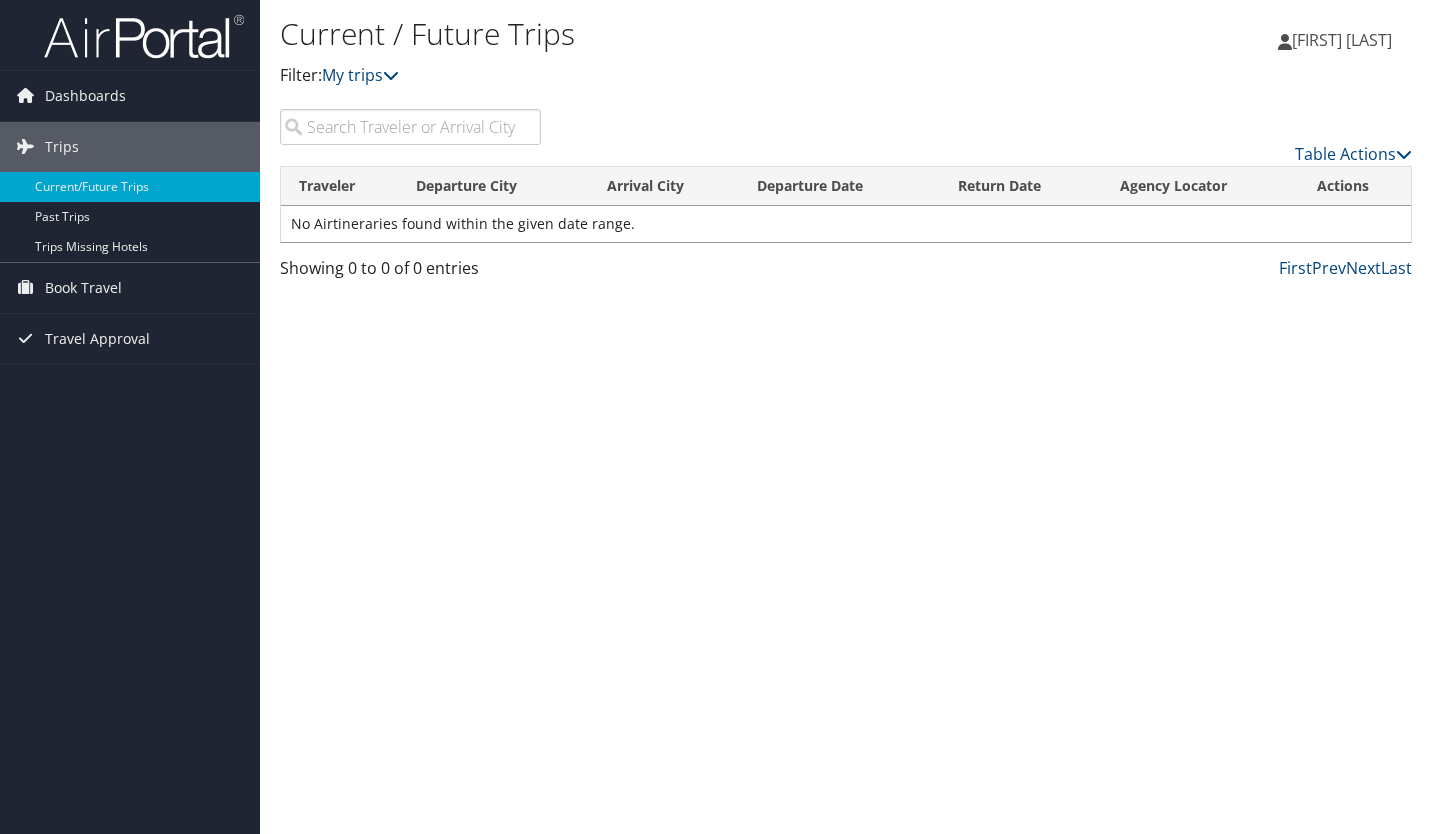click on "Book Travel" at bounding box center [83, 288] 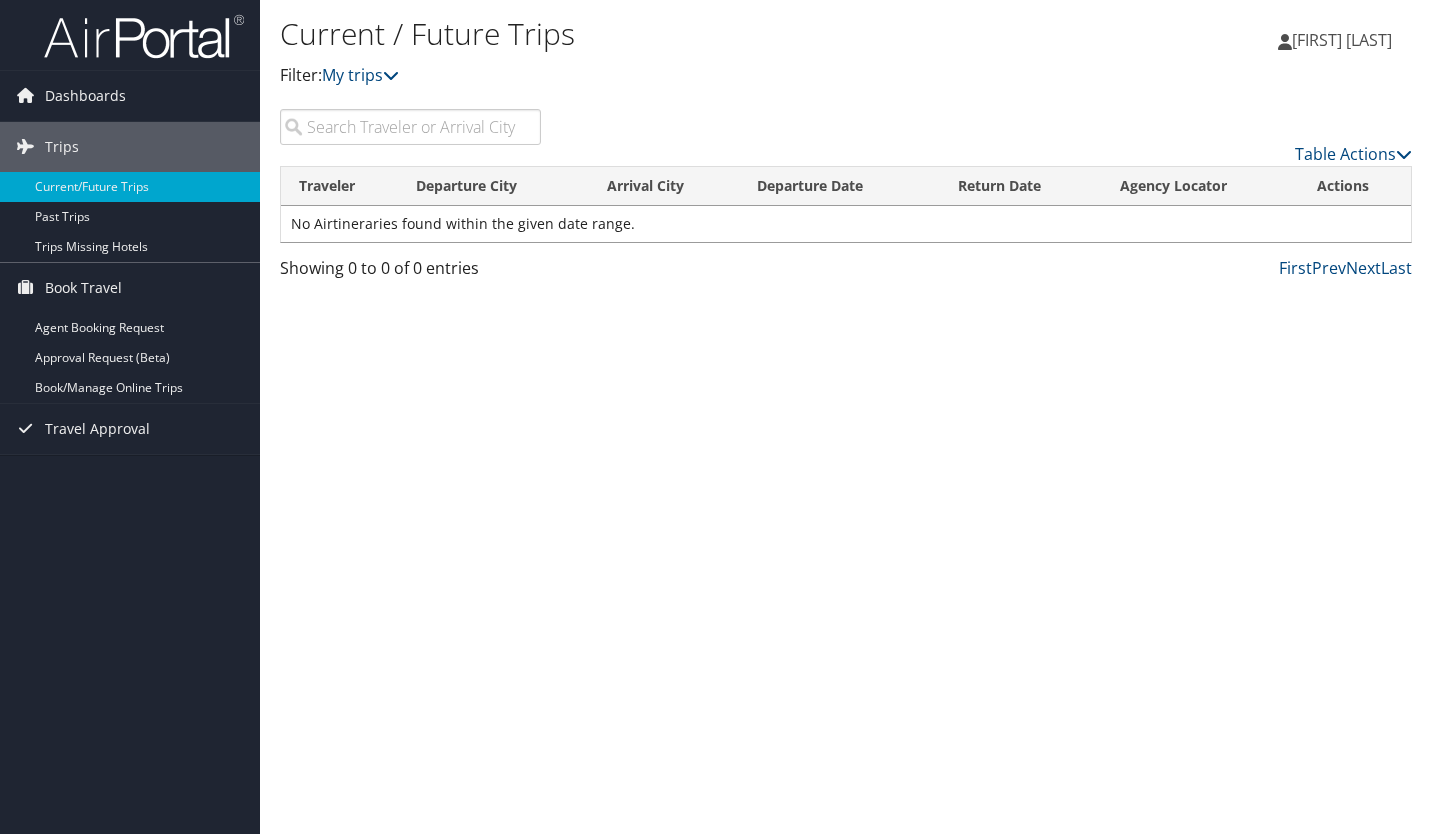 click on "Agent Booking Request" at bounding box center (130, 328) 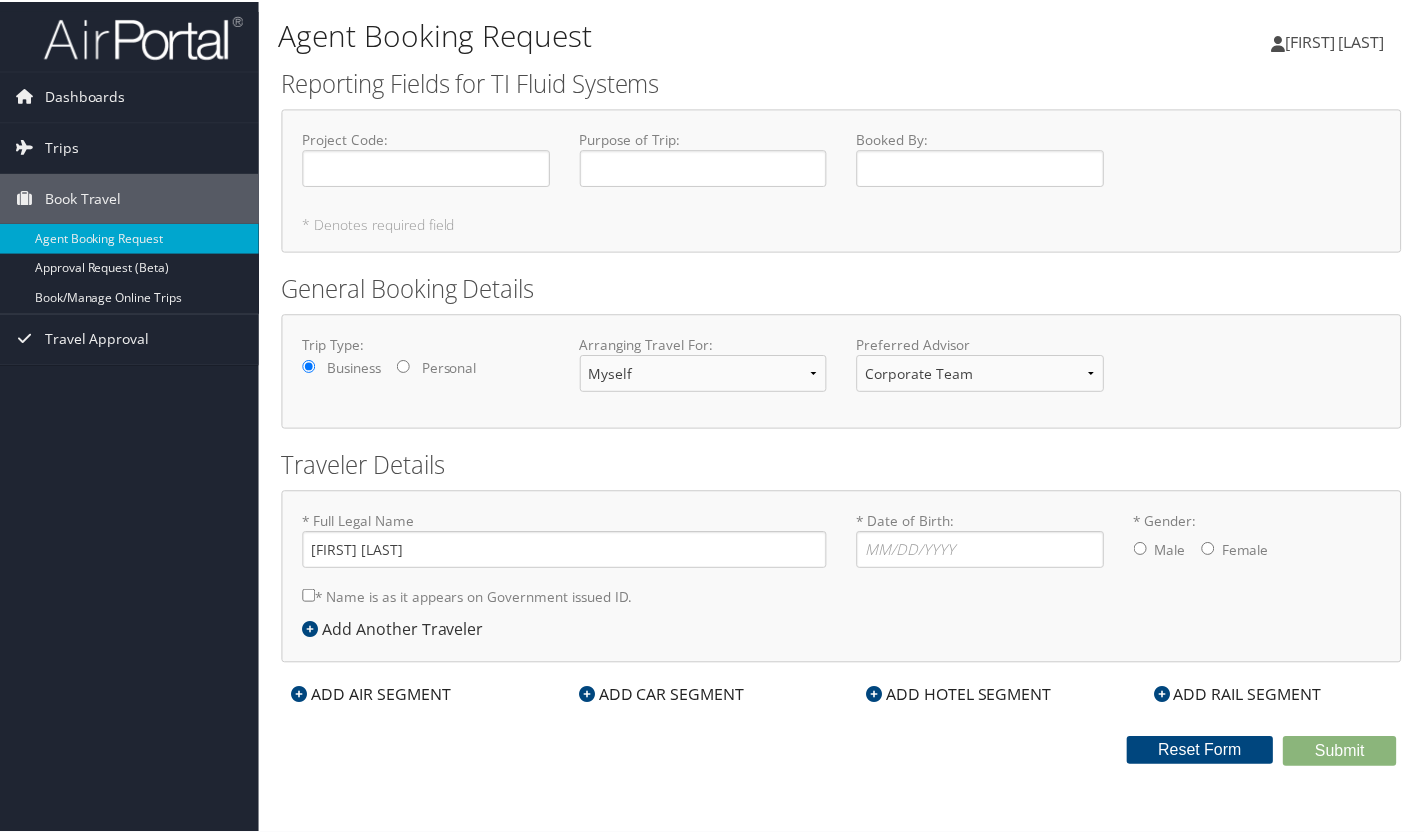 scroll, scrollTop: 0, scrollLeft: 0, axis: both 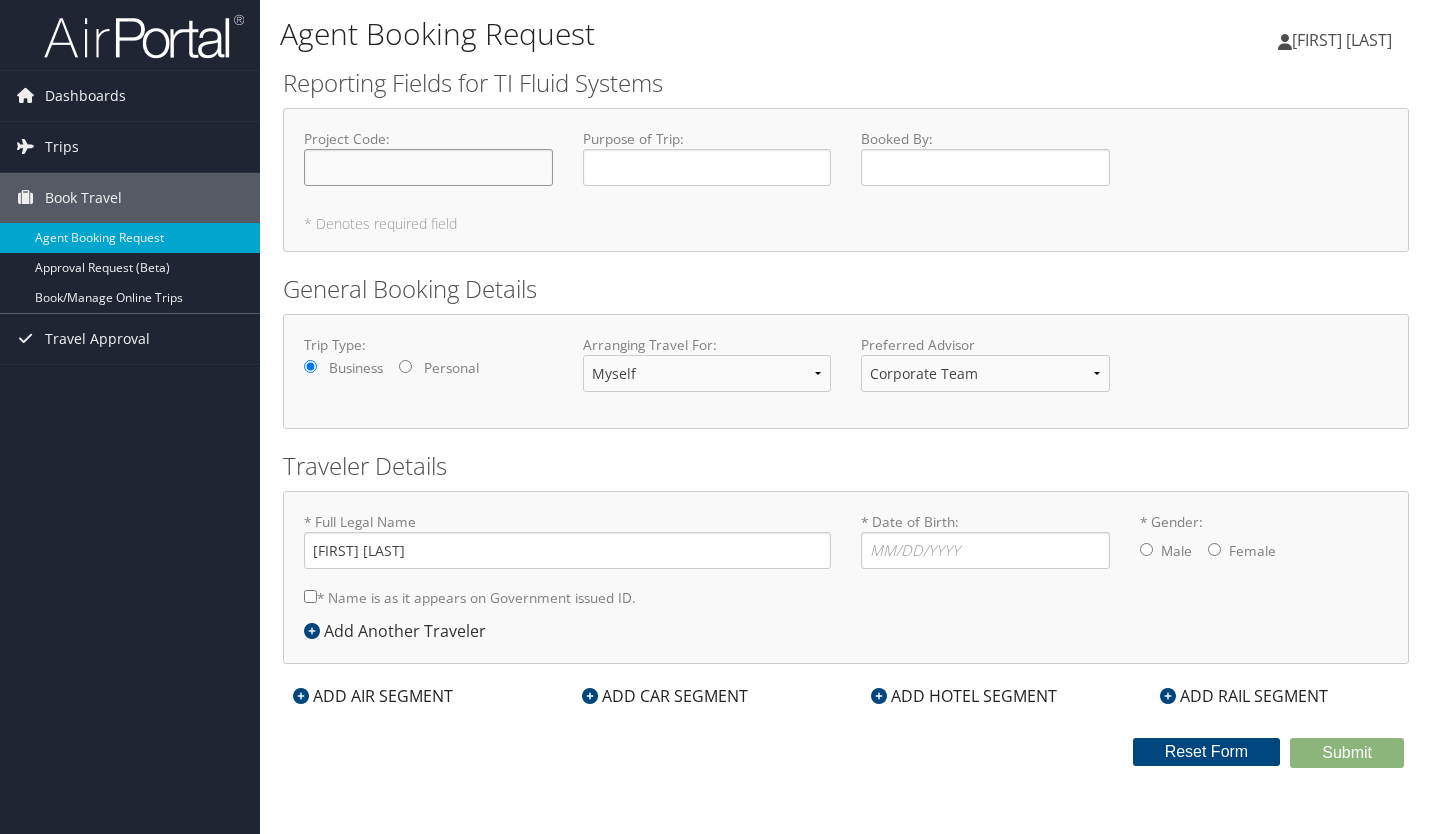 click on "Project Code : Required" 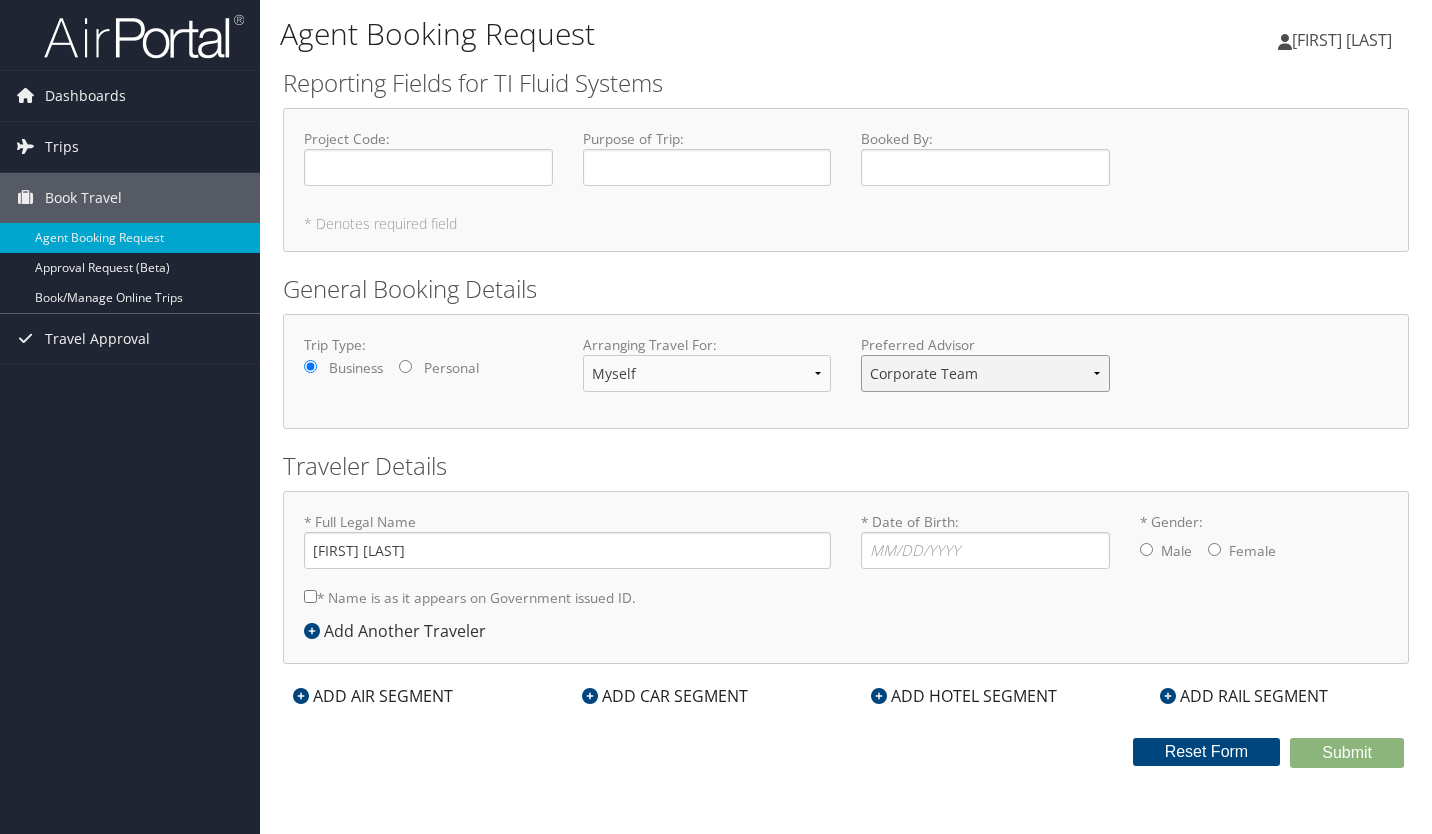 click on "Corporate Team  MotorCity Agent" at bounding box center (985, 373) 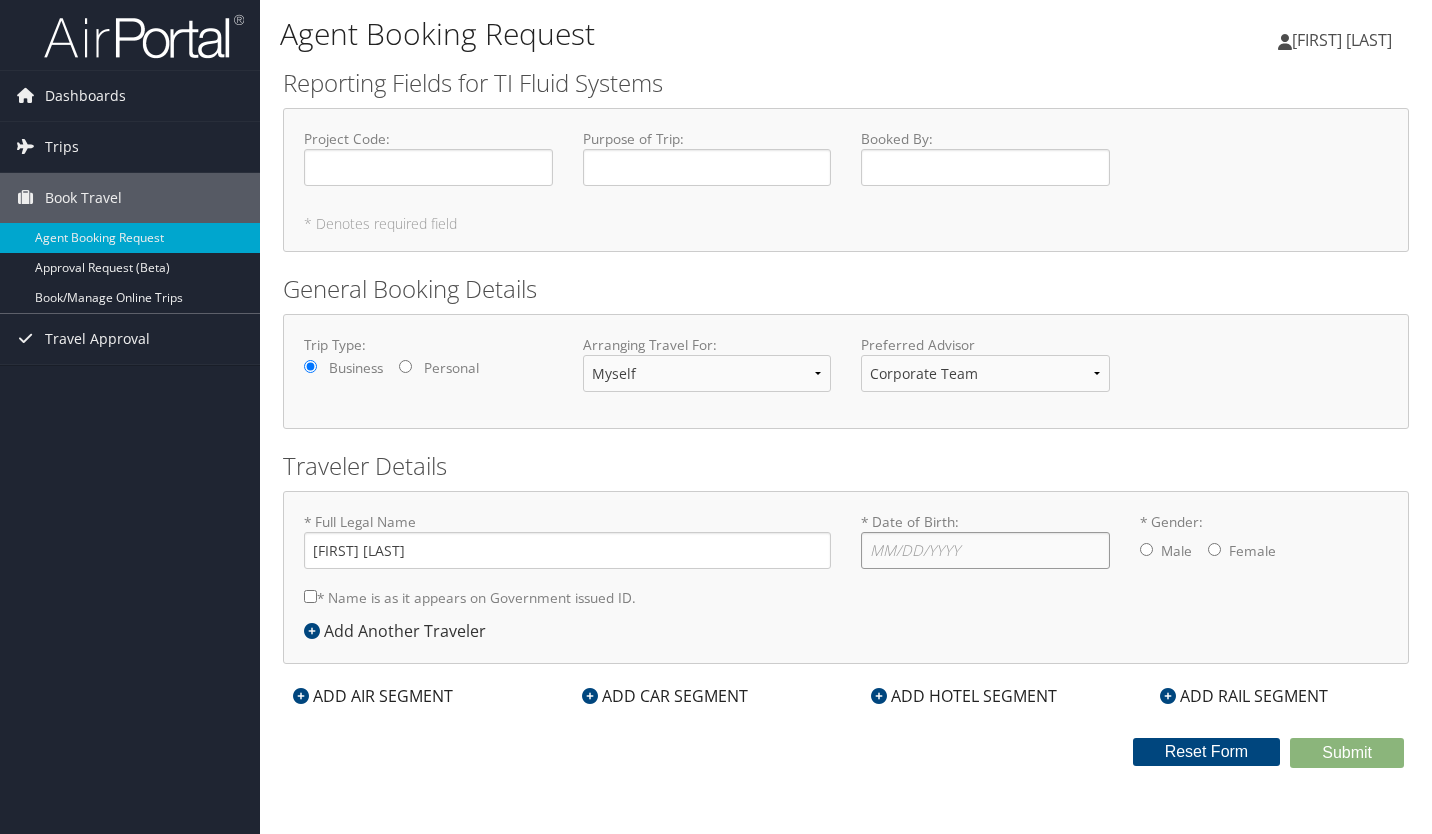 click on "* Date of Birth: Invalid Date" at bounding box center [985, 550] 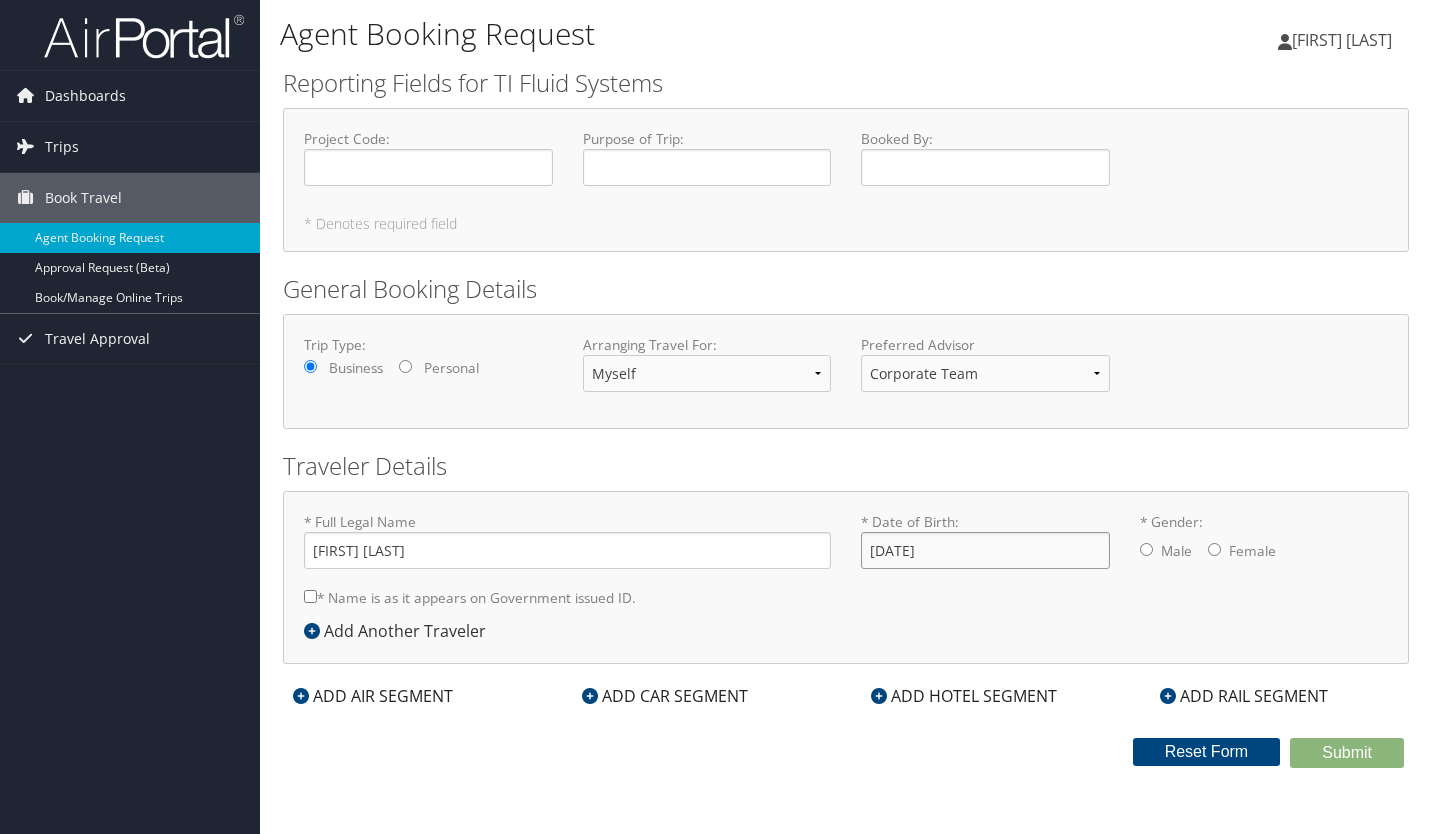 type on "[DATE]" 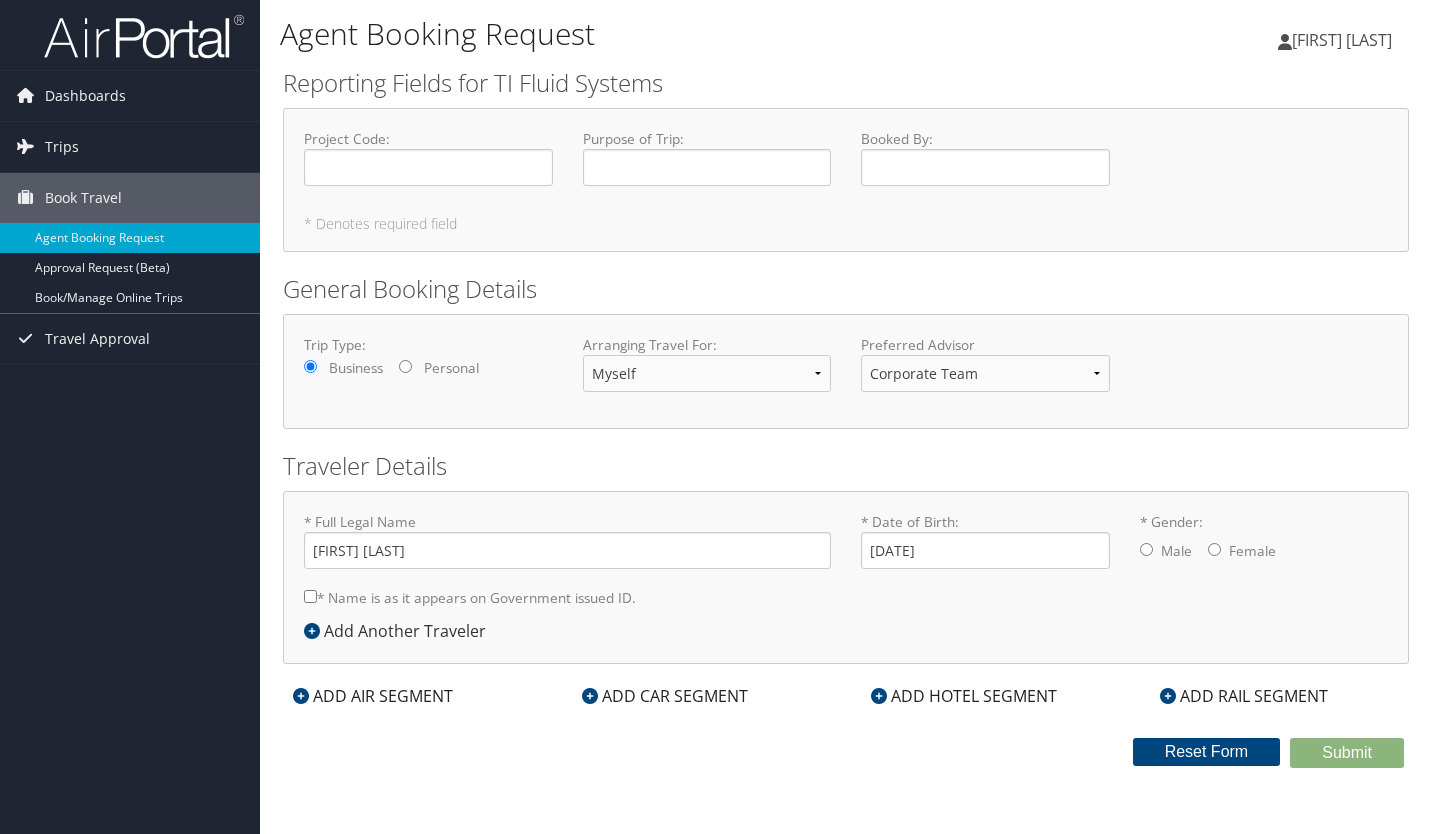 click on "* Gender:  Male Female" at bounding box center (1146, 549) 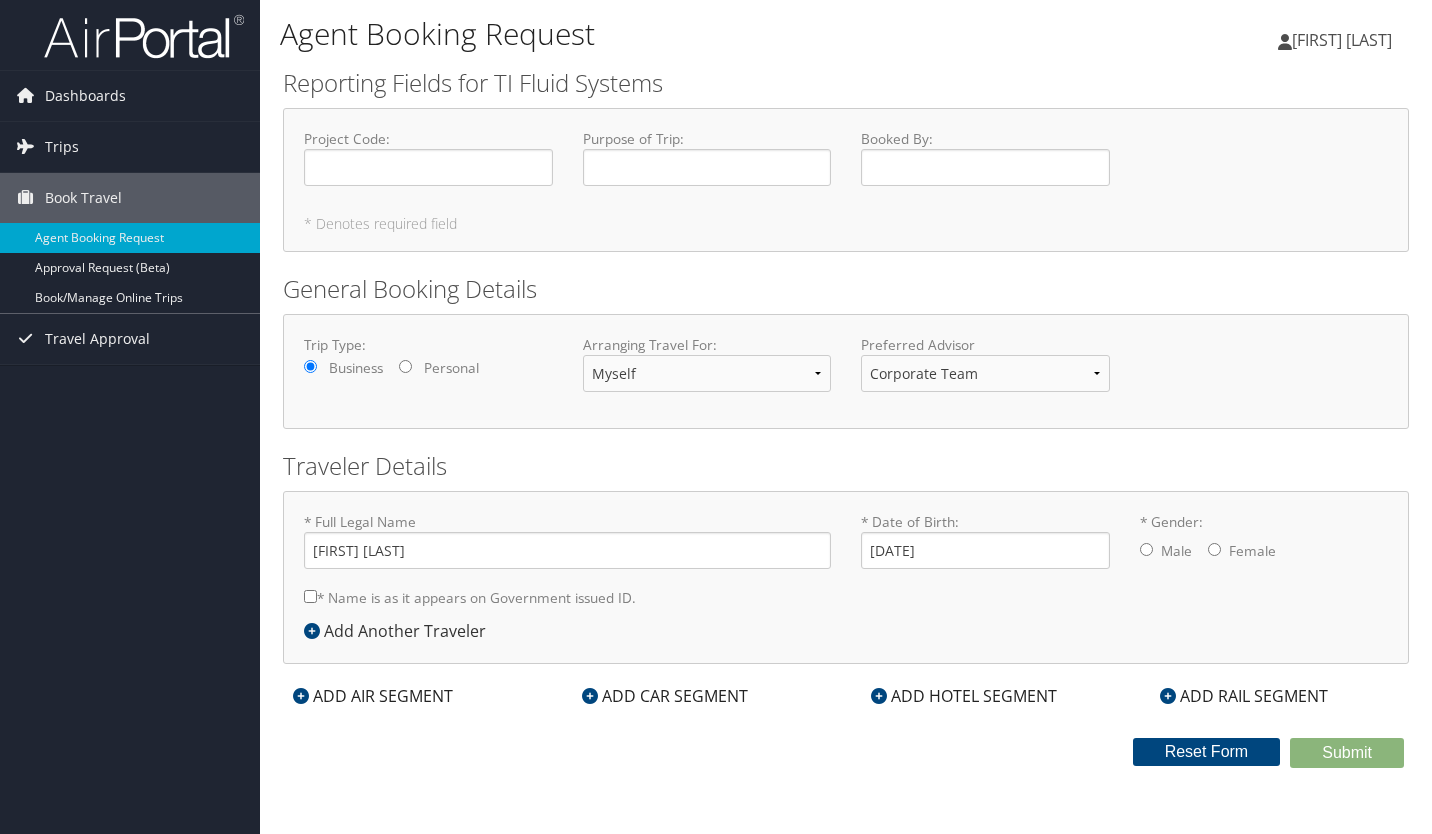 radio on "true" 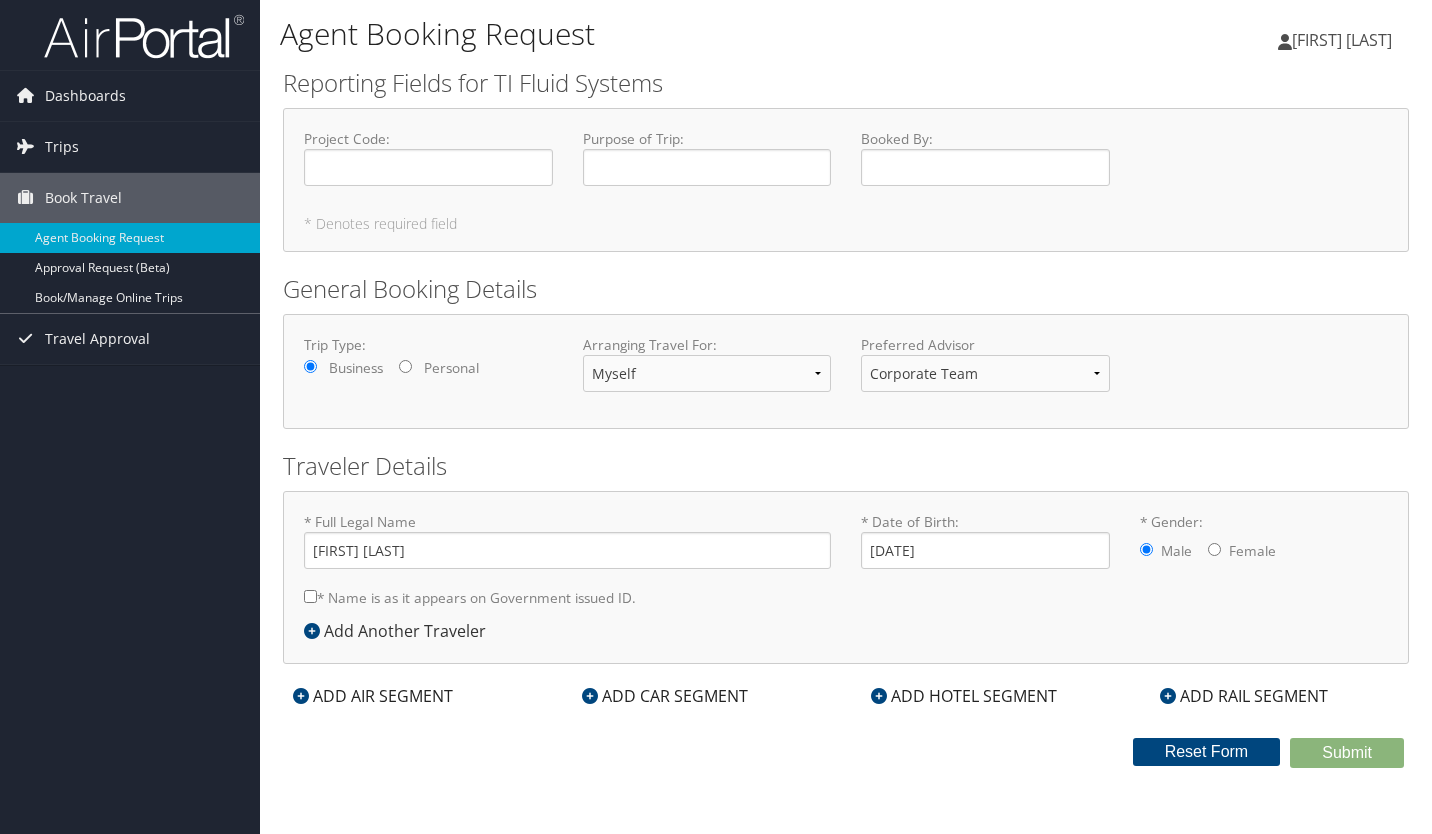 click on "* Name is as it appears on Government issued ID." at bounding box center [310, 596] 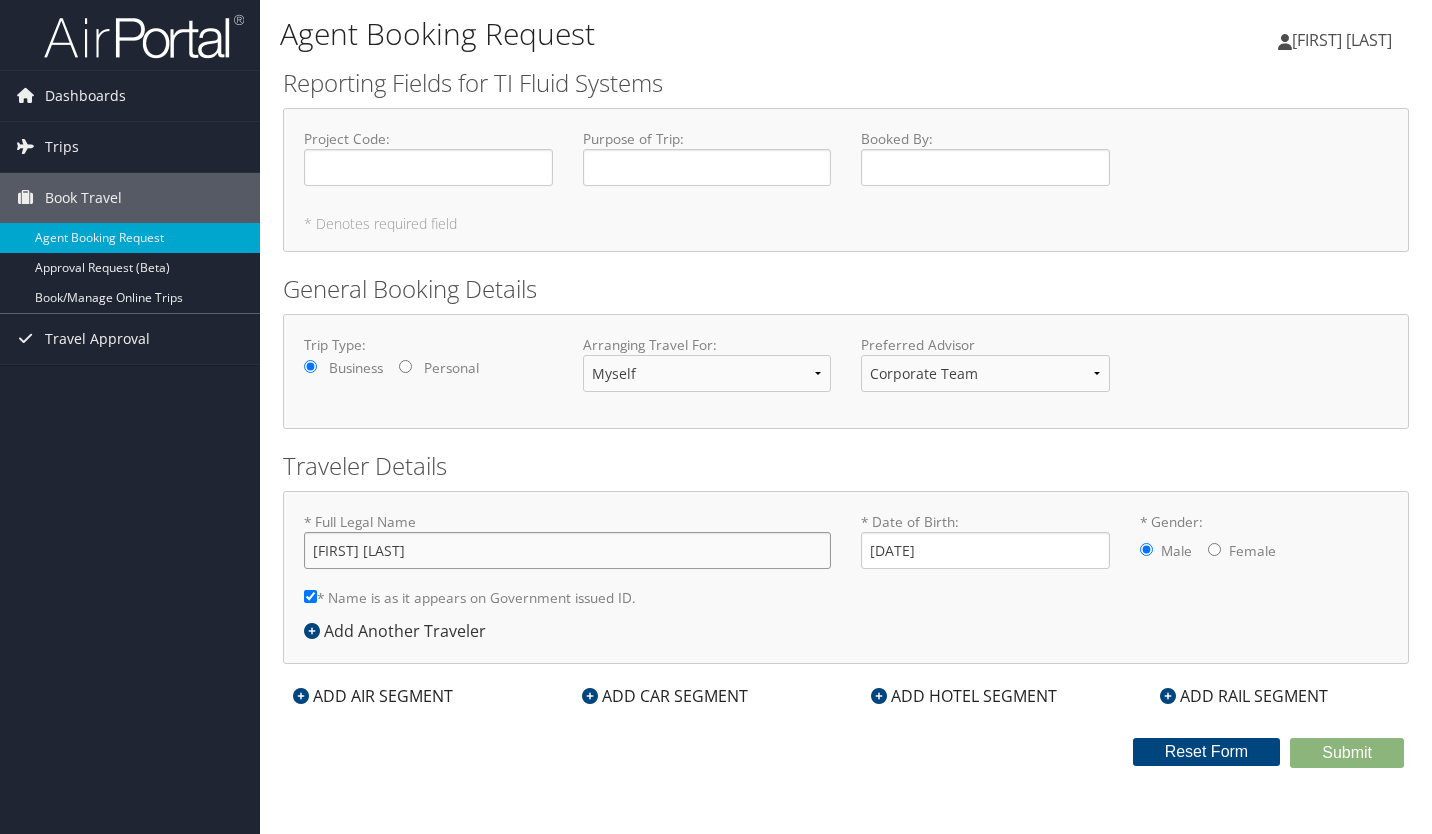 click on "[FIRST] [LAST]" at bounding box center [567, 550] 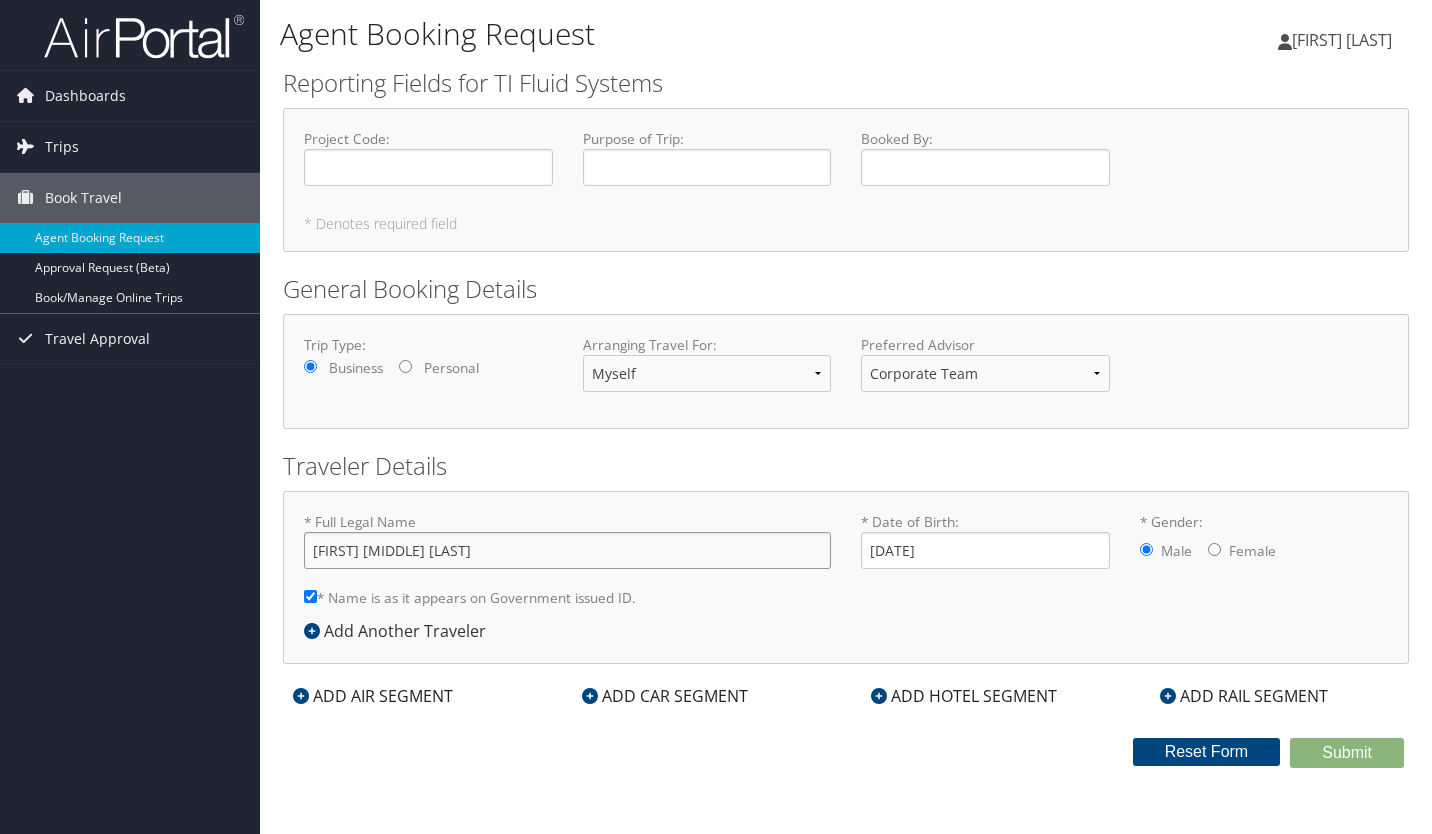 type on "[FIRST] [MIDDLE] [LAST]" 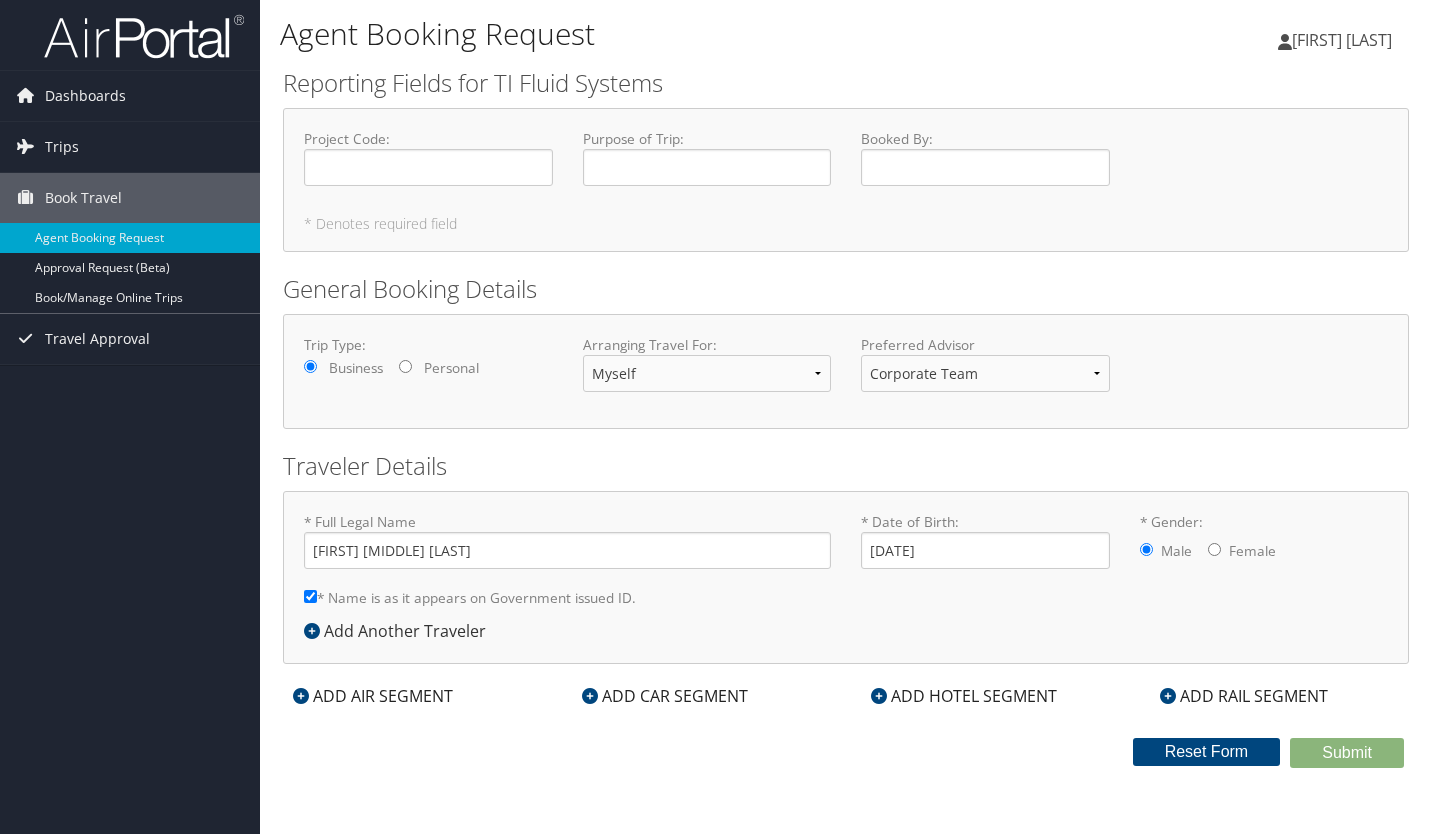 click on "ADD AIR SEGMENT" at bounding box center [373, 696] 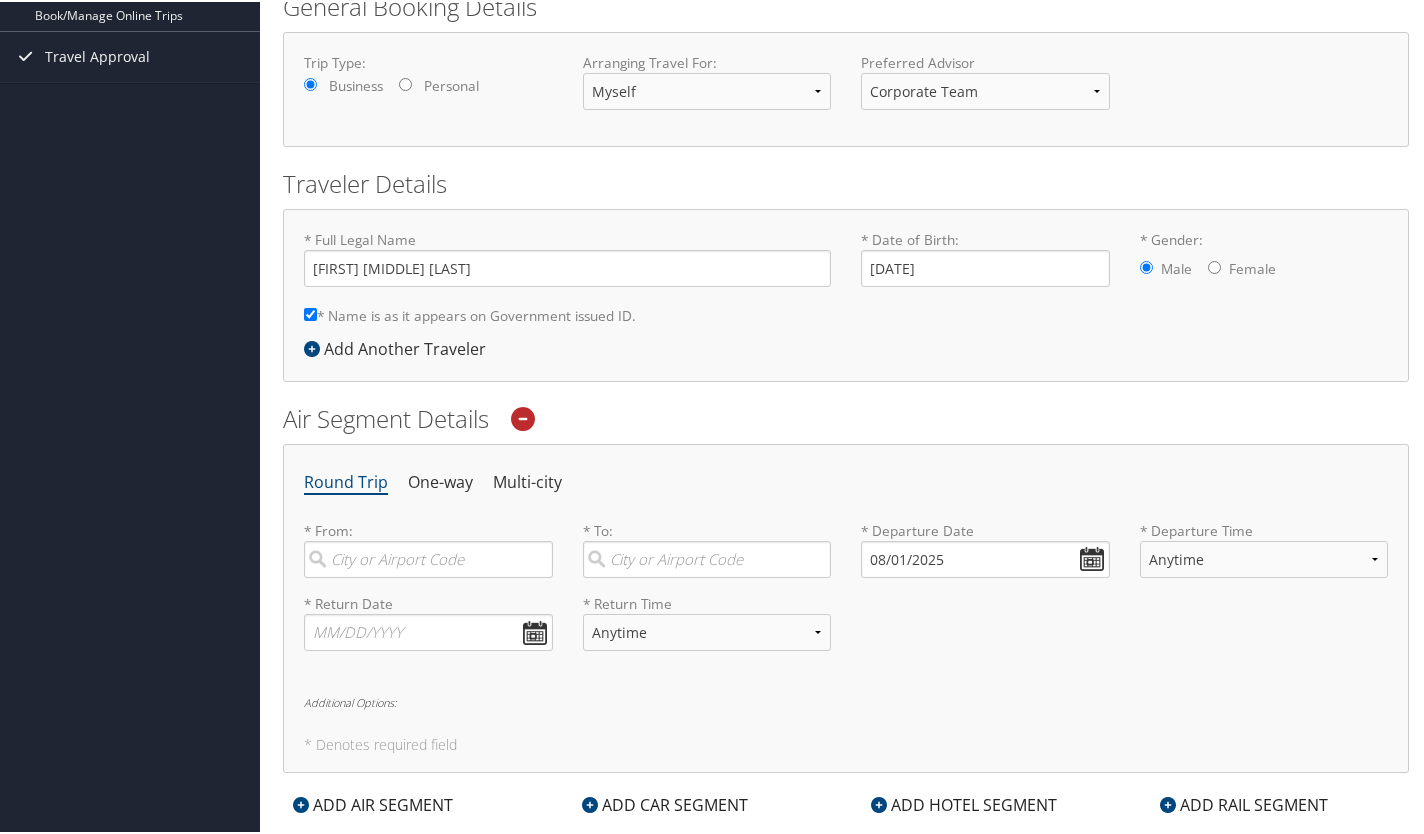 scroll, scrollTop: 300, scrollLeft: 0, axis: vertical 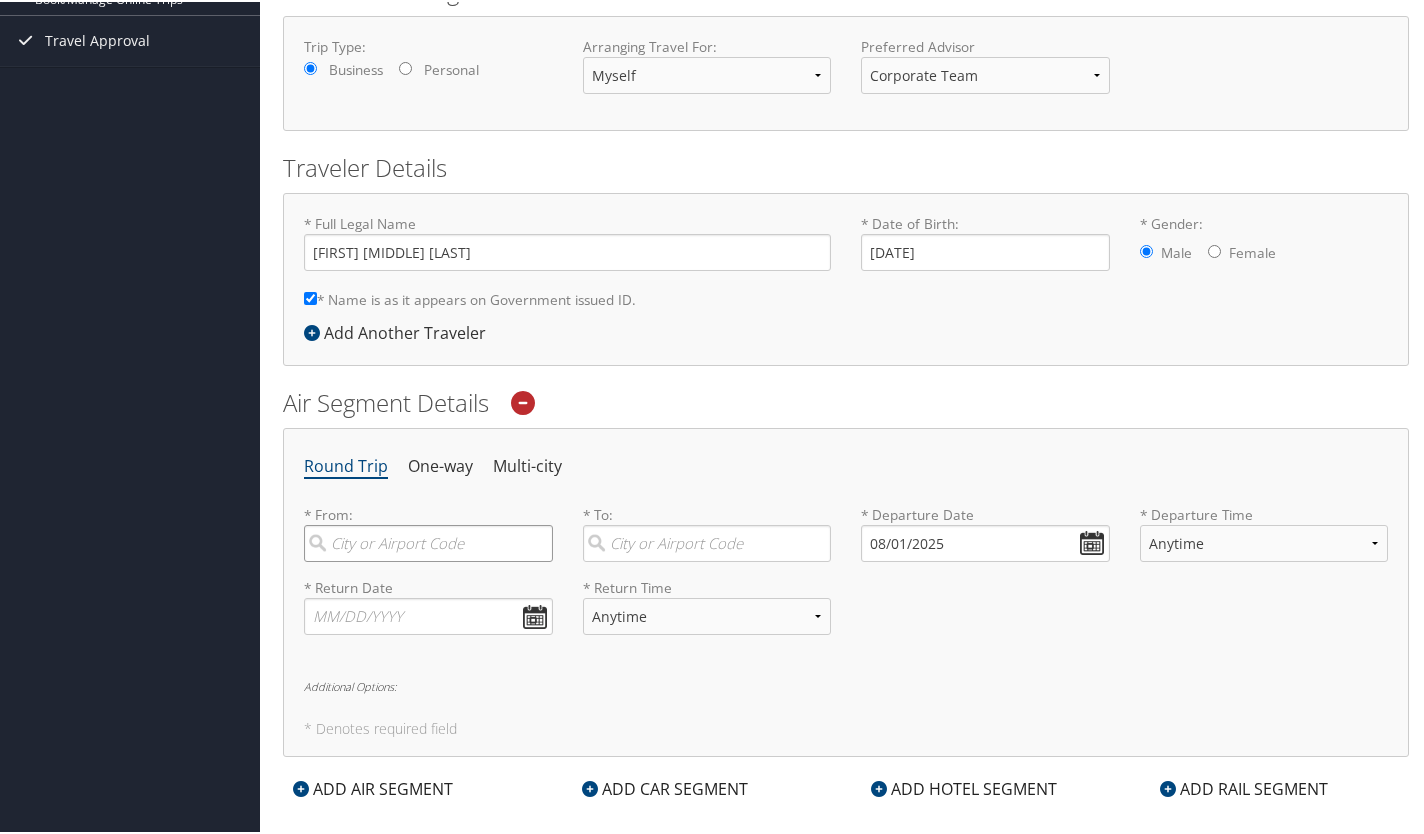 click at bounding box center (428, 541) 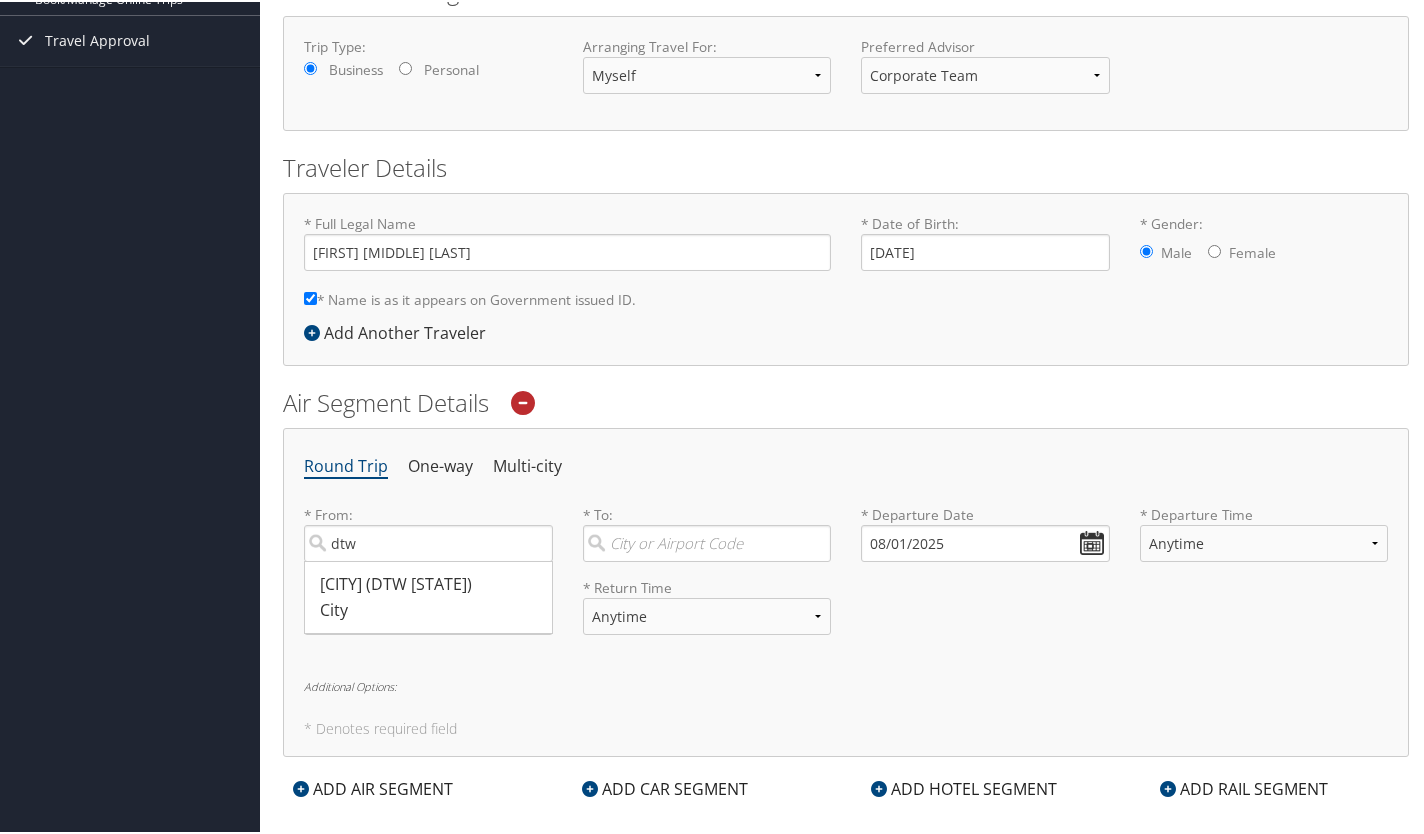 click on "[CITY]   (DTW [STATE])" at bounding box center [431, 583] 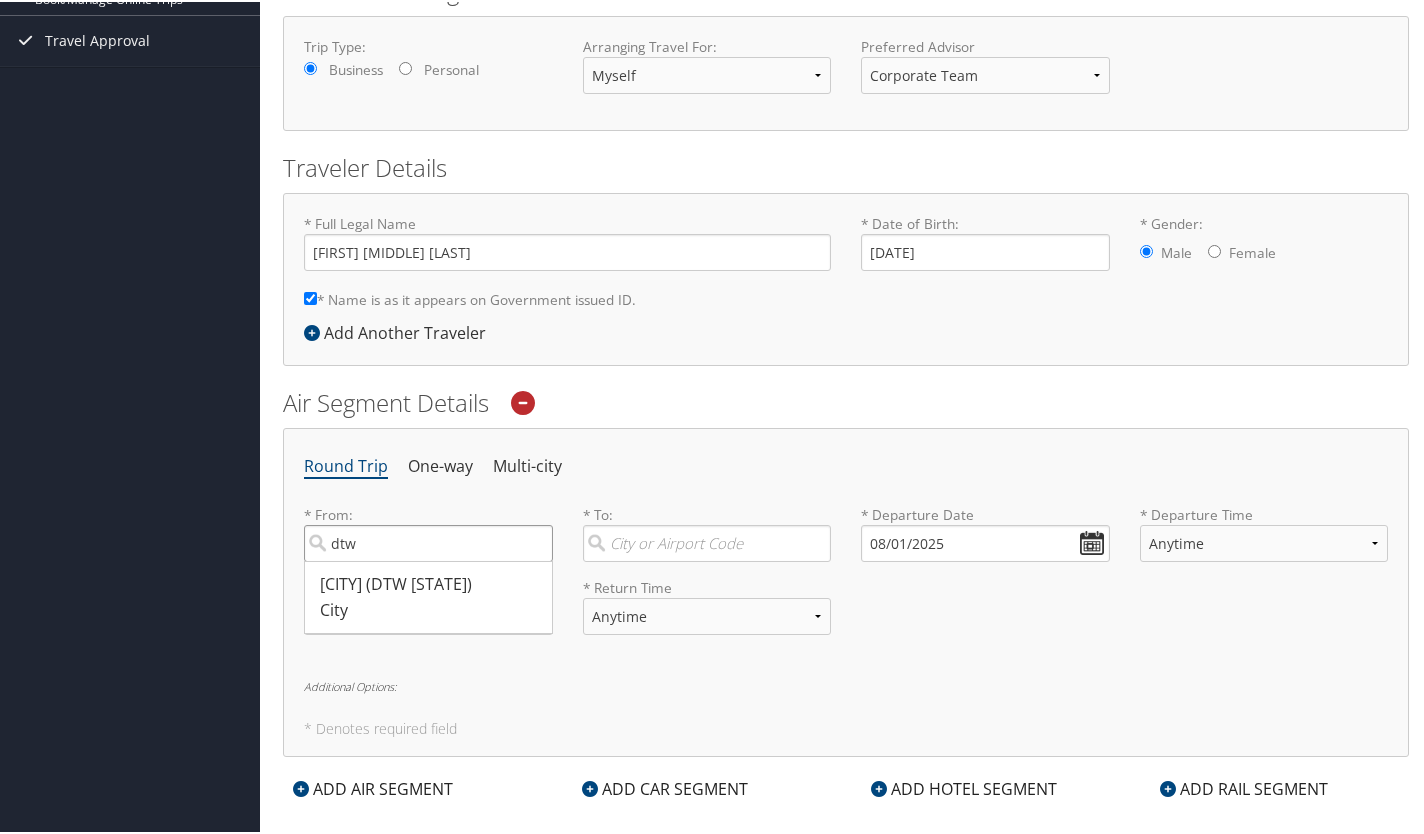 click on "dtw" at bounding box center (428, 541) 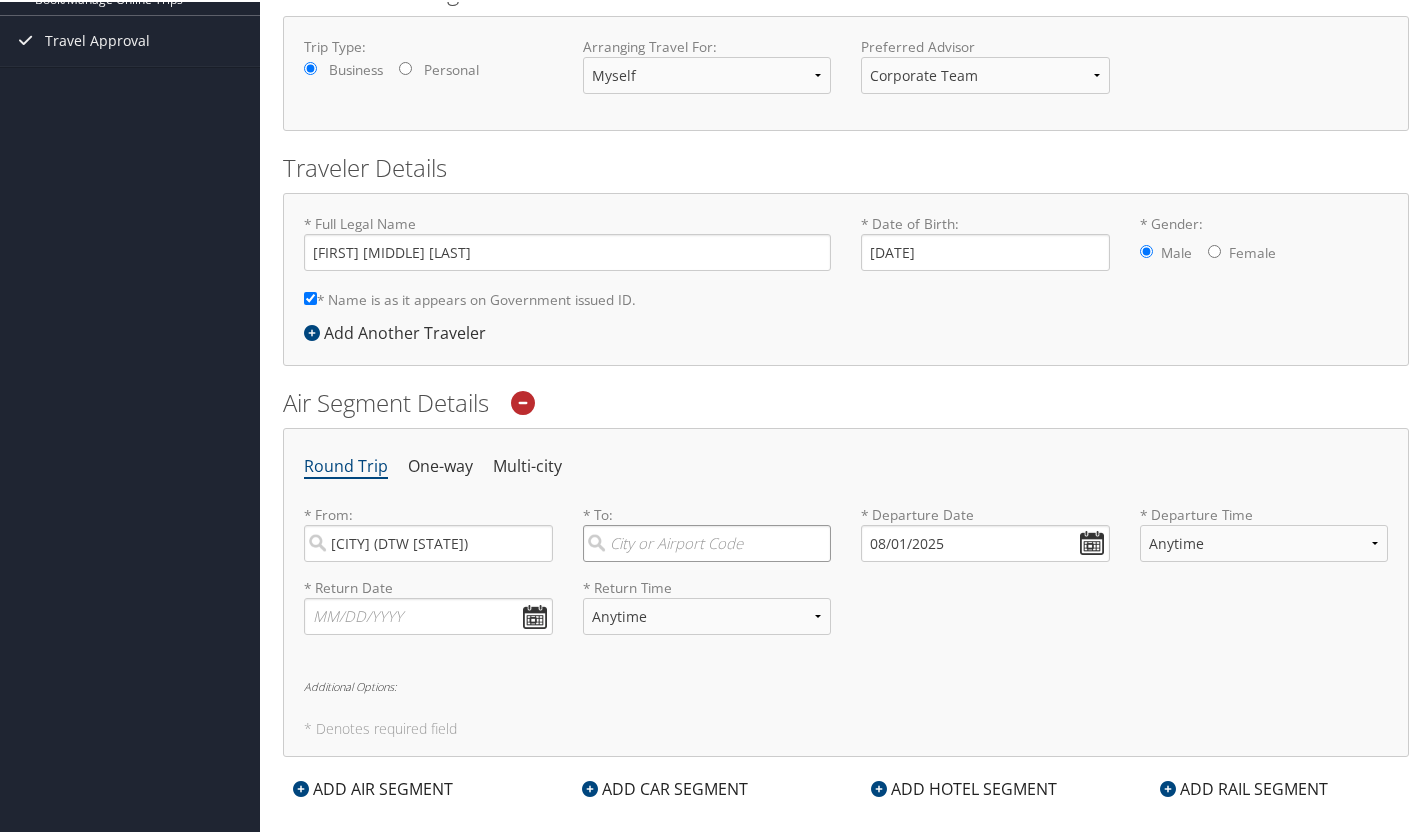 click at bounding box center (707, 541) 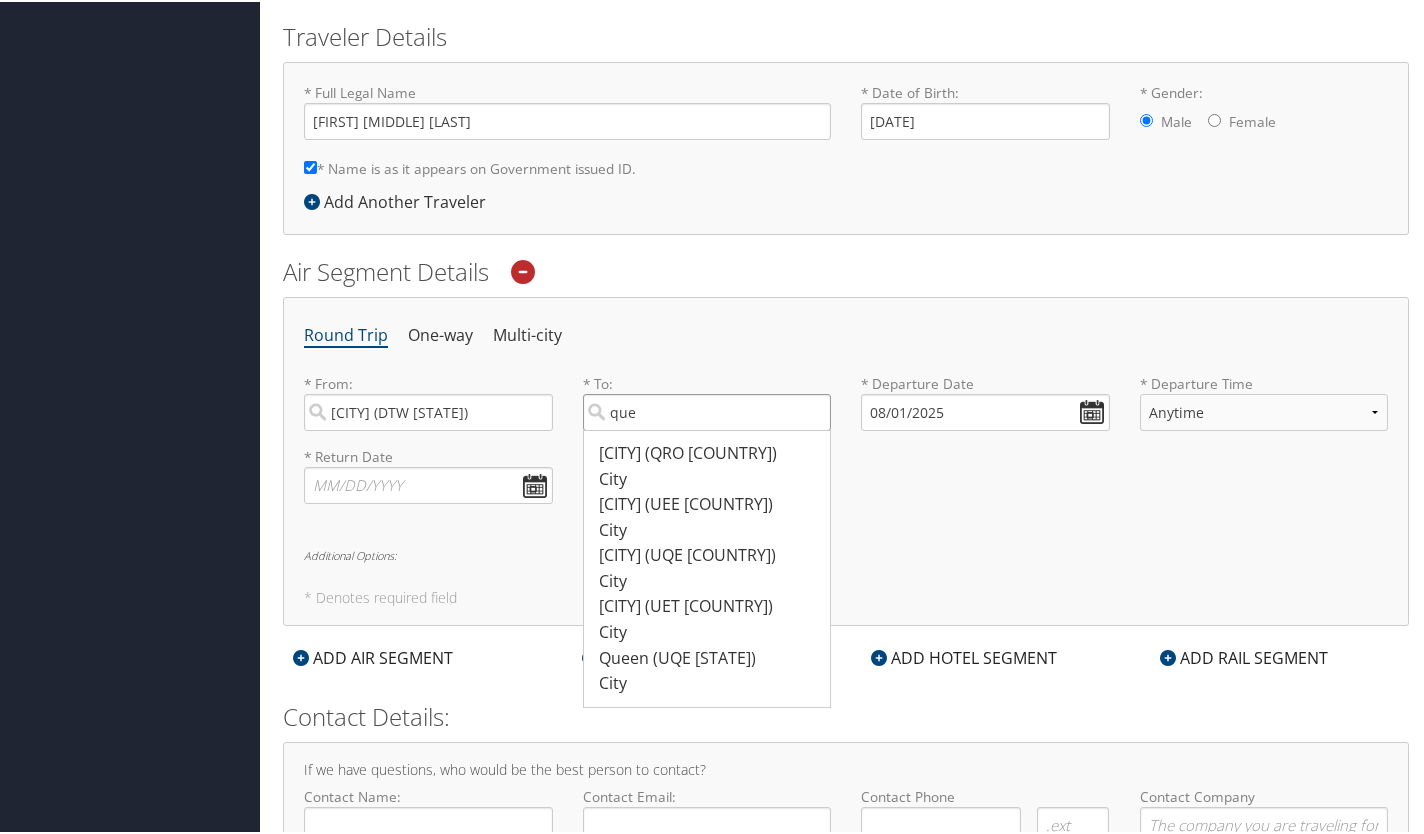 scroll, scrollTop: 400, scrollLeft: 0, axis: vertical 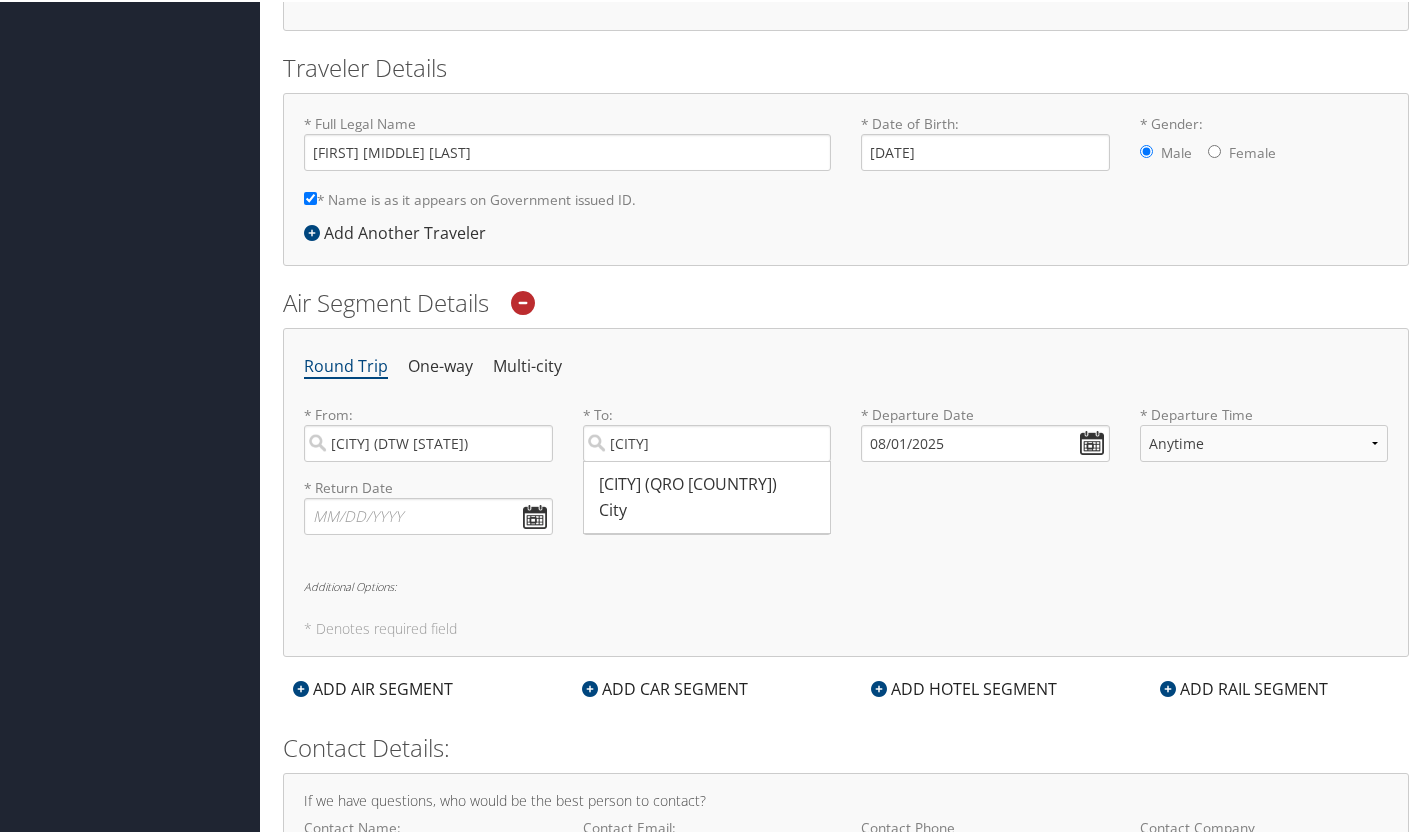 click on "[CITY]   (QRO Mexico)" at bounding box center (710, 483) 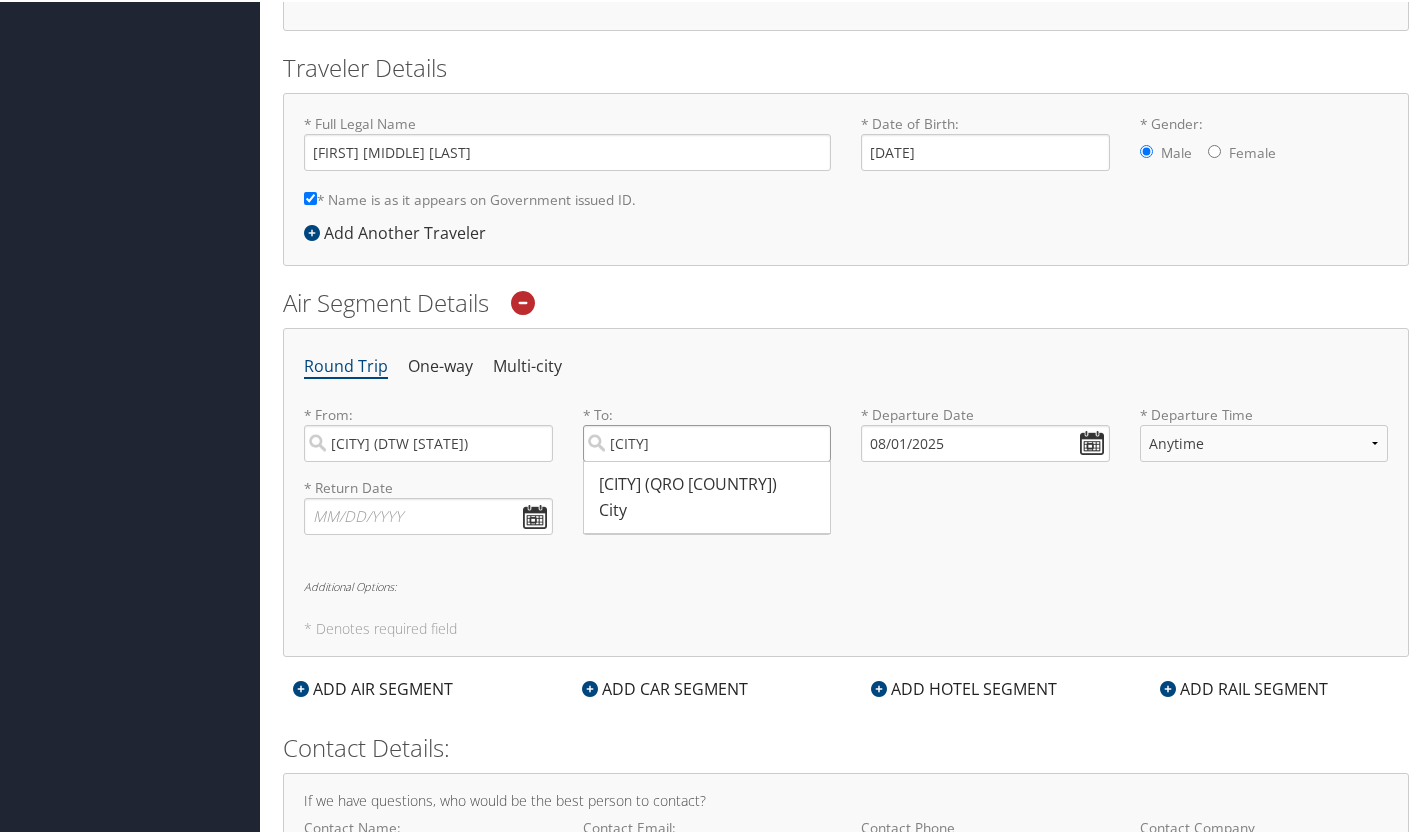 click on "[CITY]" at bounding box center (707, 441) 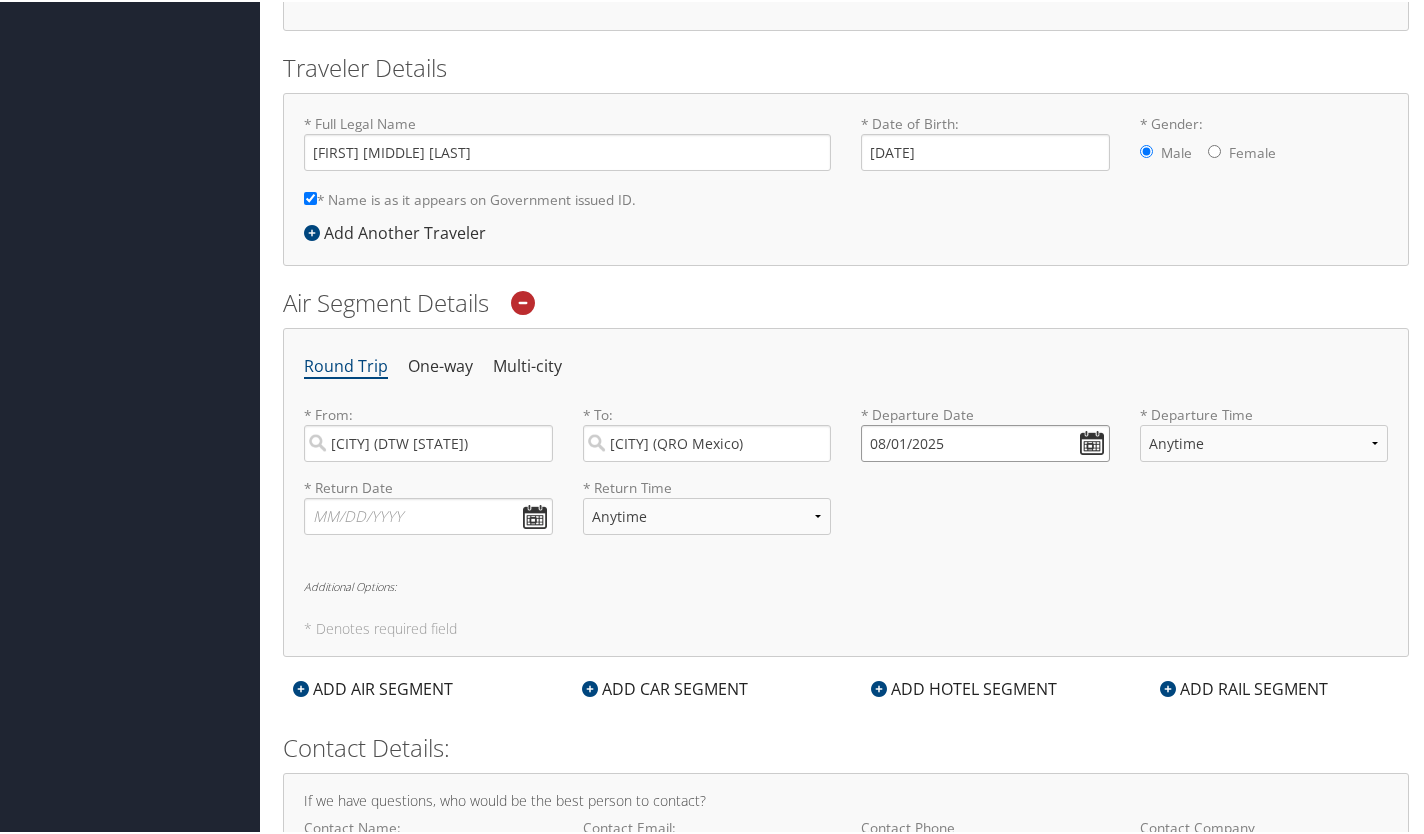 click on "08/01/2025" at bounding box center [985, 441] 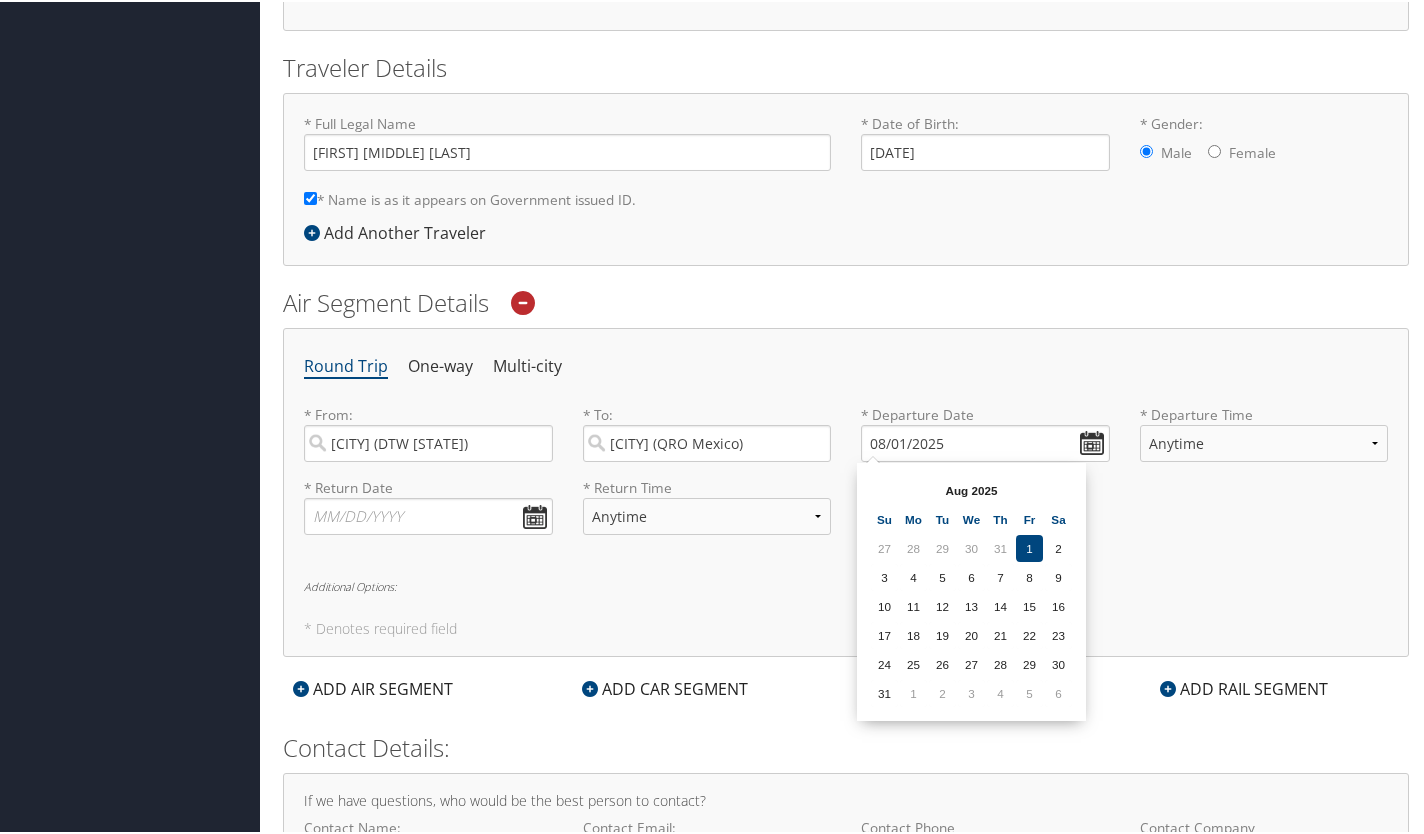 click on "18" at bounding box center [913, 633] 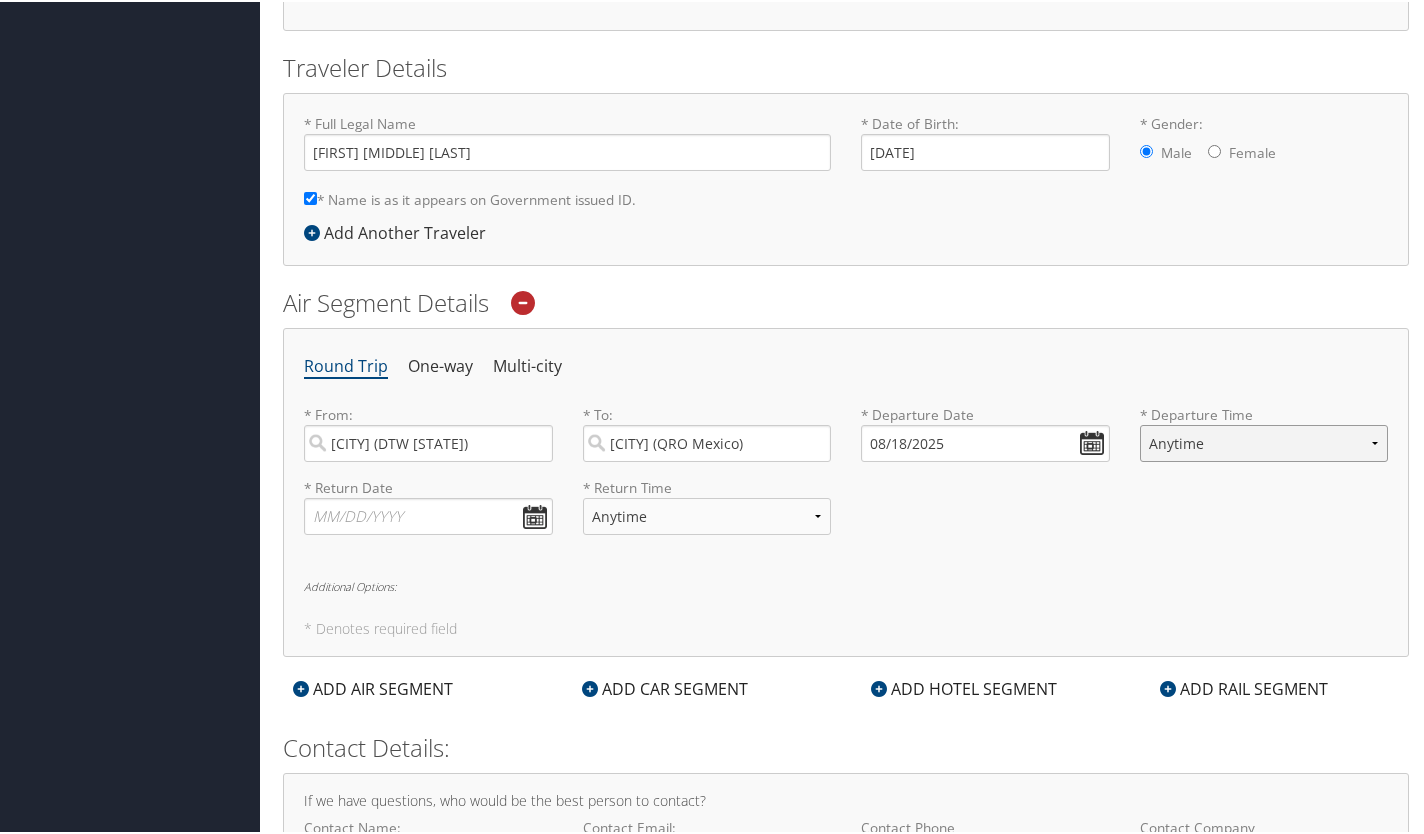 click on "Anytime Early Morning (5AM-7AM) Morning (7AM-12PM) Afternoon (12PM-5PM) Evening (5PM-10PM) Red Eye (10PM-5AM)  12:00 AM   1:00 AM   2:00 AM   3:00 AM   4:00 AM   5:00 AM   6:00 AM   7:00 AM   8:00 AM   9:00 AM   10:00 AM   11:00 AM   12:00 PM (Noon)   1:00 PM   2:00 PM   3:00 PM   4:00 PM   5:00 PM   6:00 PM   7:00 PM   8:00 PM   9:00 PM   10:00 PM   11:00 PM" at bounding box center (1264, 441) 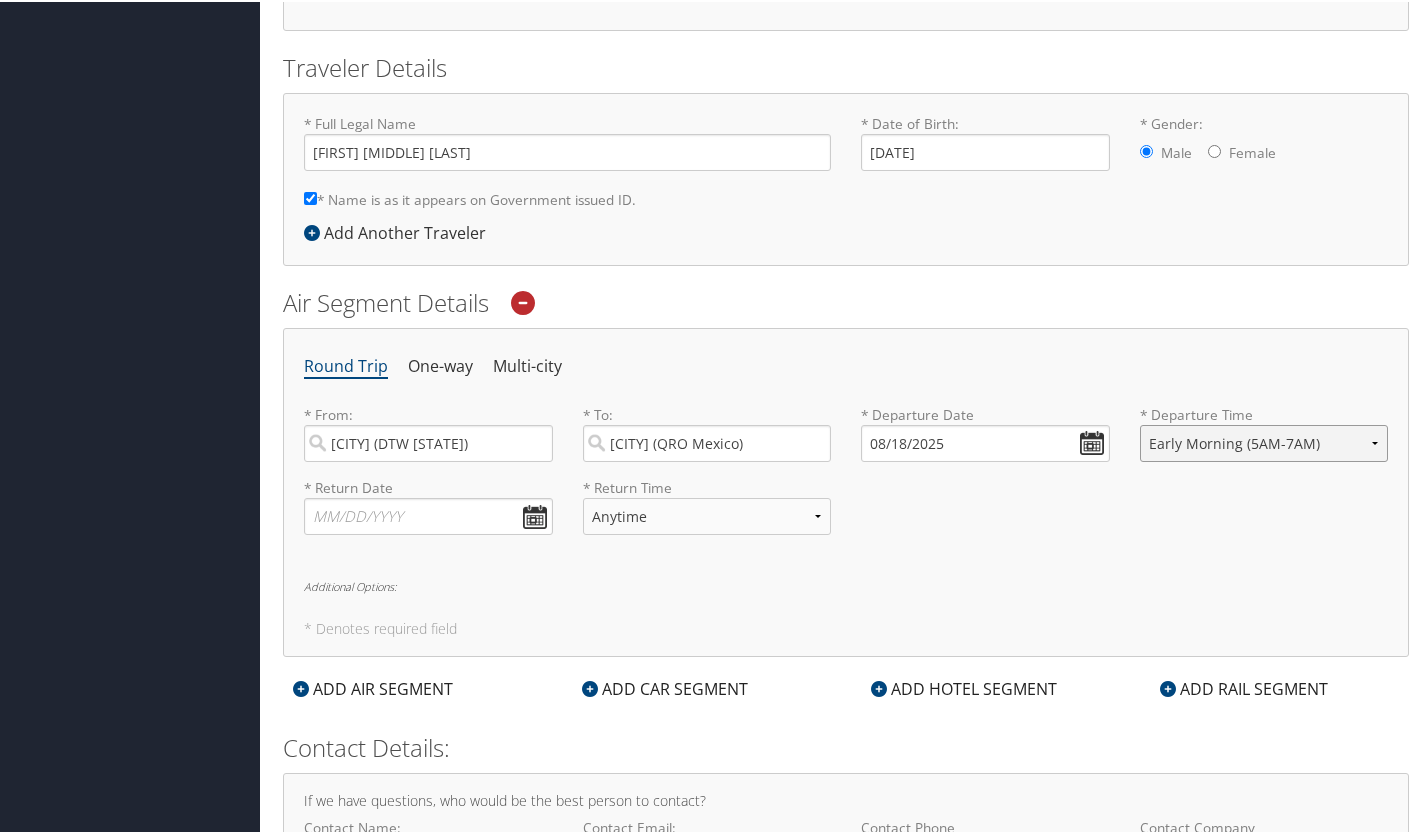 click on "Anytime Early Morning (5AM-7AM) Morning (7AM-12PM) Afternoon (12PM-5PM) Evening (5PM-10PM) Red Eye (10PM-5AM)  12:00 AM   1:00 AM   2:00 AM   3:00 AM   4:00 AM   5:00 AM   6:00 AM   7:00 AM   8:00 AM   9:00 AM   10:00 AM   11:00 AM   12:00 PM (Noon)   1:00 PM   2:00 PM   3:00 PM   4:00 PM   5:00 PM   6:00 PM   7:00 PM   8:00 PM   9:00 PM   10:00 PM   11:00 PM" at bounding box center (1264, 441) 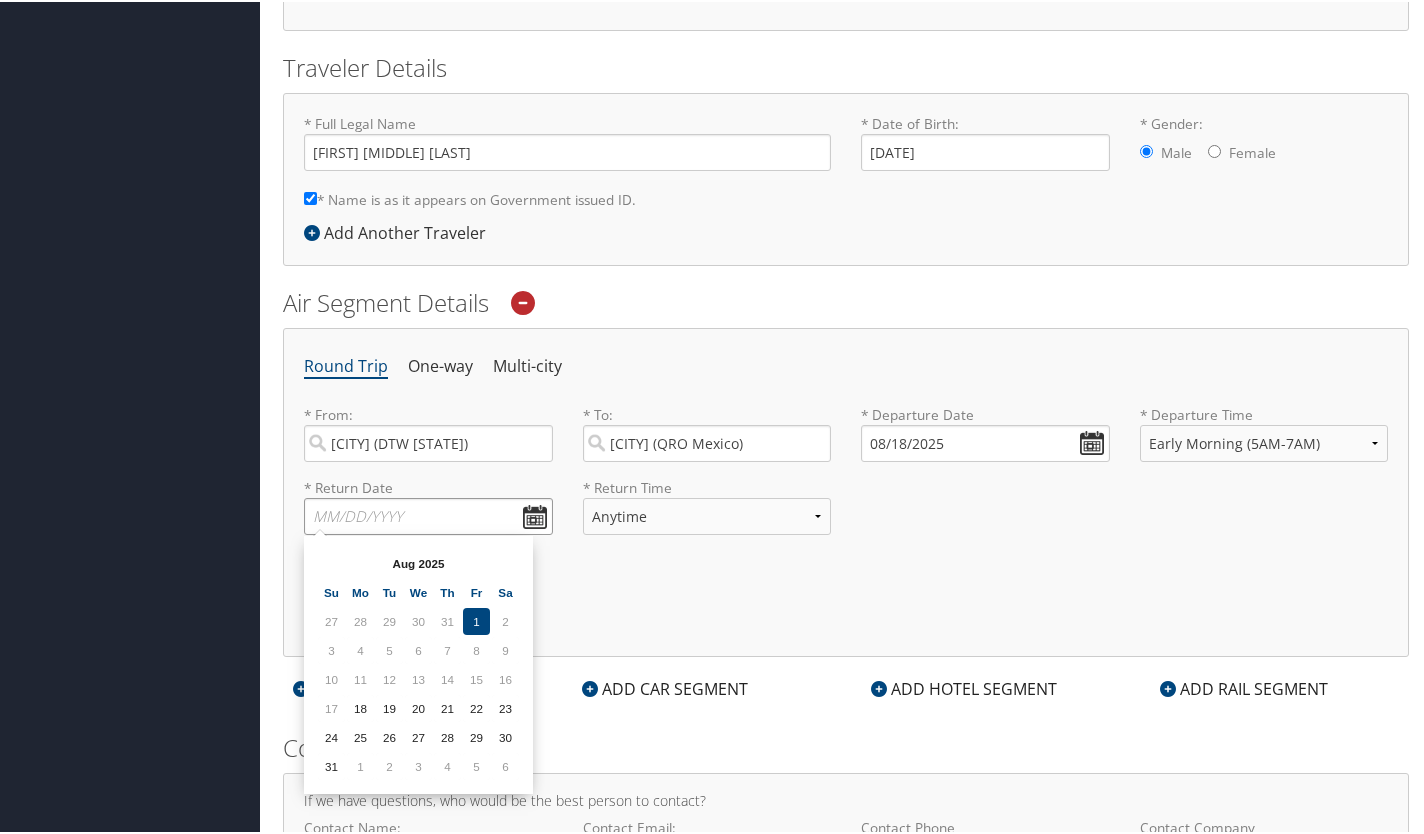 click at bounding box center (428, 514) 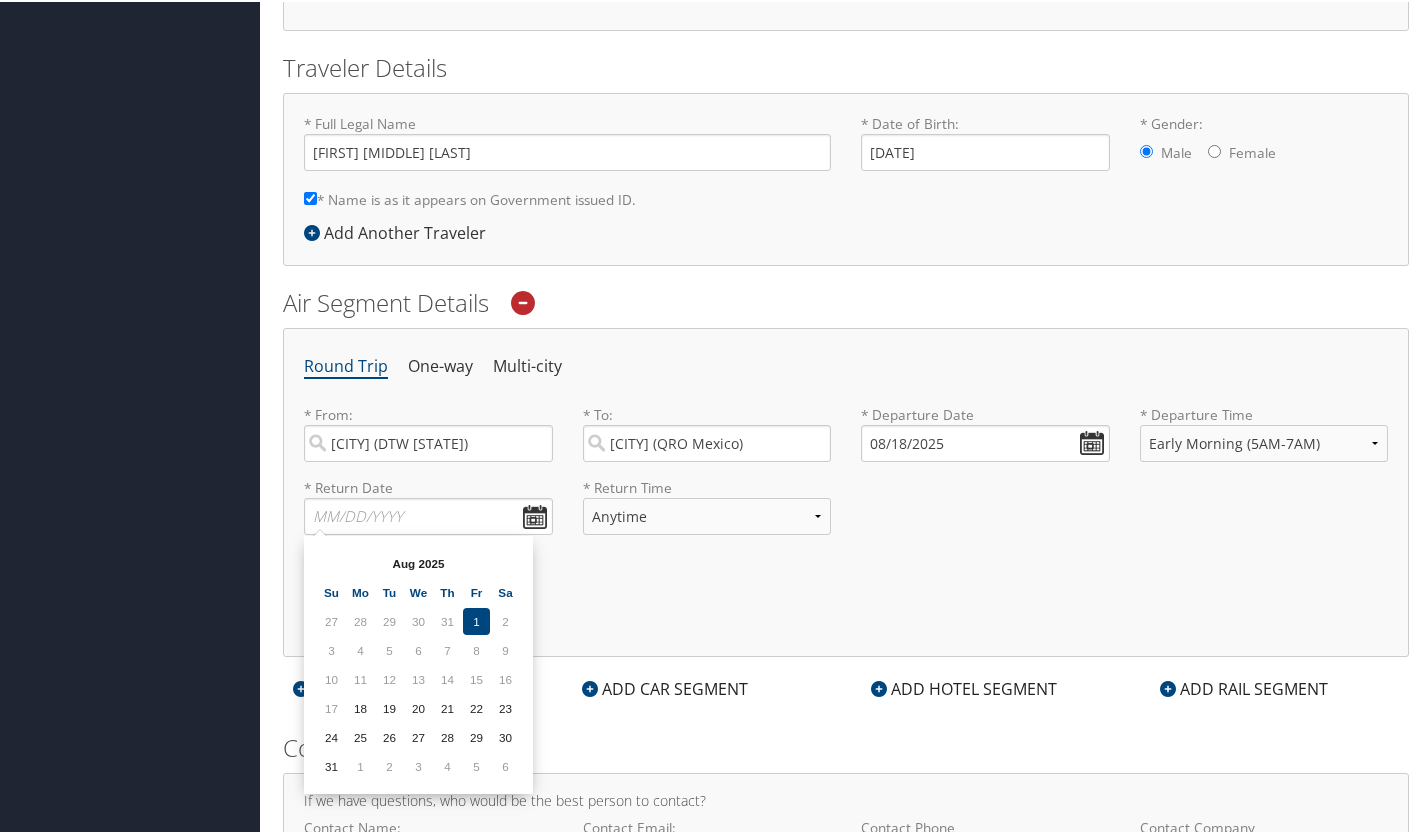 click on "22" at bounding box center [476, 706] 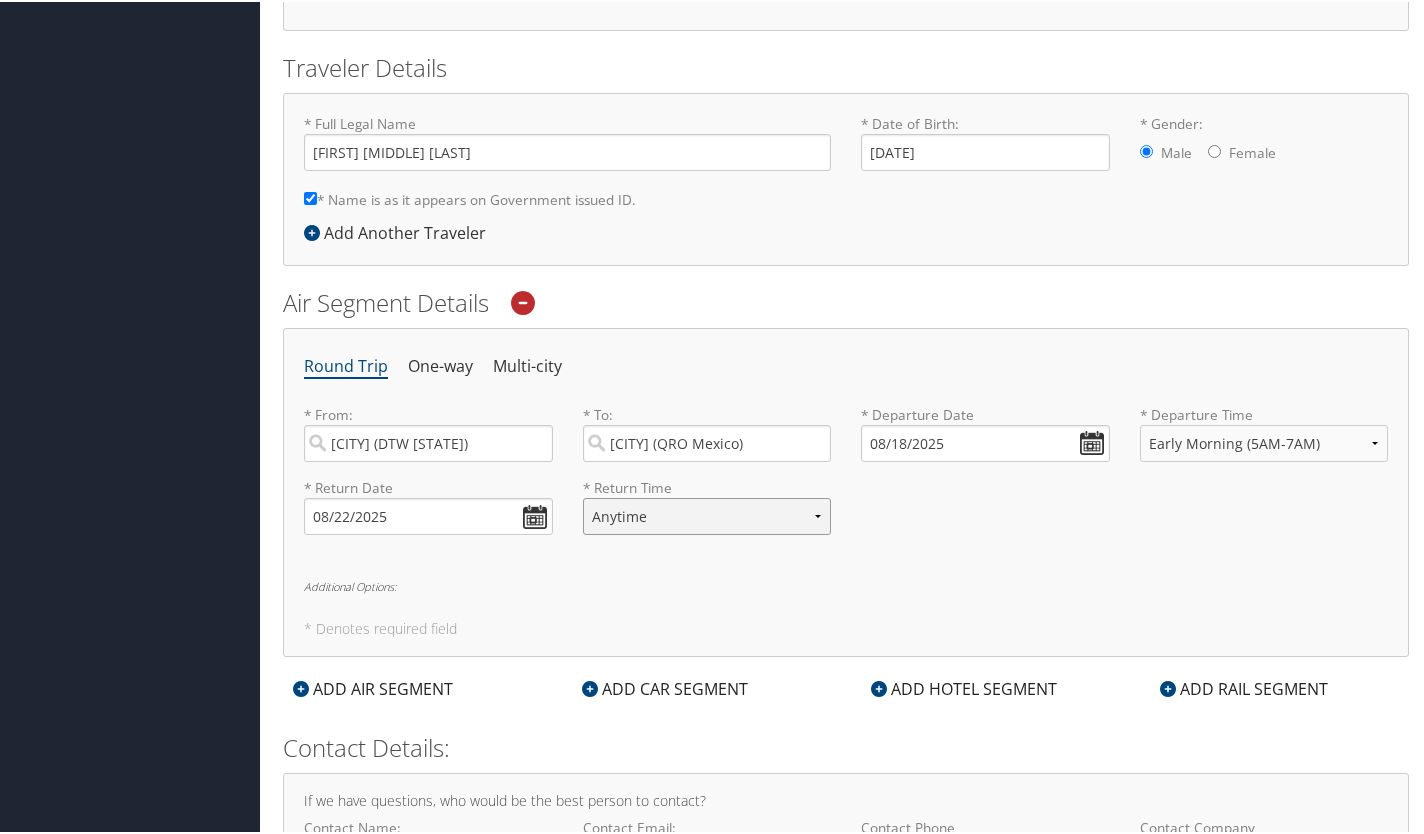 click on "Anytime Early Morning (5AM-7AM) Morning (7AM-12PM) Afternoon (12PM-5PM) Evening (5PM-10PM) Red Eye (10PM-5AM)  12:00 AM   1:00 AM   2:00 AM   3:00 AM   4:00 AM   5:00 AM   6:00 AM   7:00 AM   8:00 AM   9:00 AM   10:00 AM   11:00 AM   12:00 PM (Noon)   1:00 PM   2:00 PM   3:00 PM   4:00 PM   5:00 PM   6:00 PM   7:00 PM   8:00 PM   9:00 PM   10:00 PM   11:00 PM" at bounding box center [707, 514] 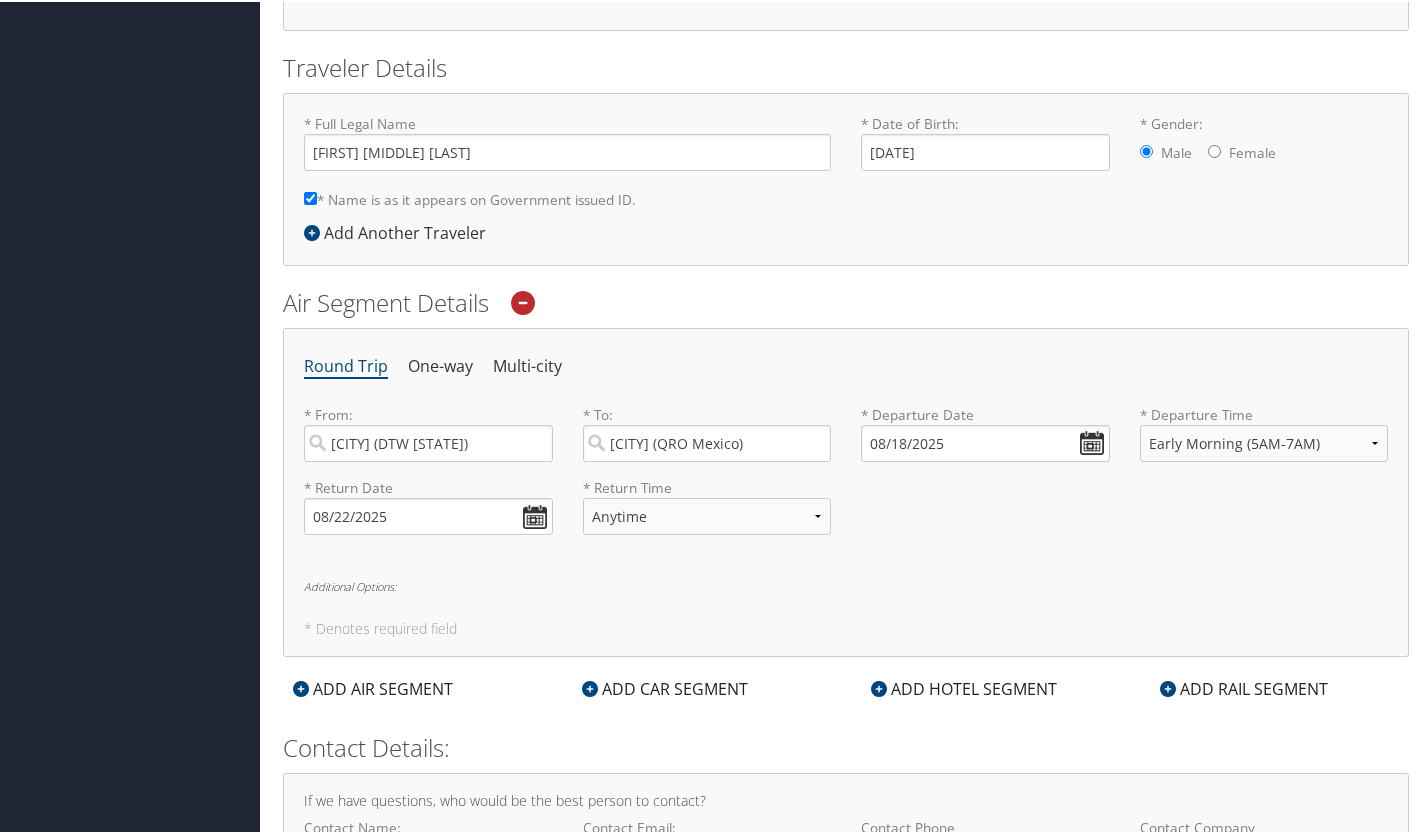 click on "Additional Options:" at bounding box center [846, 584] 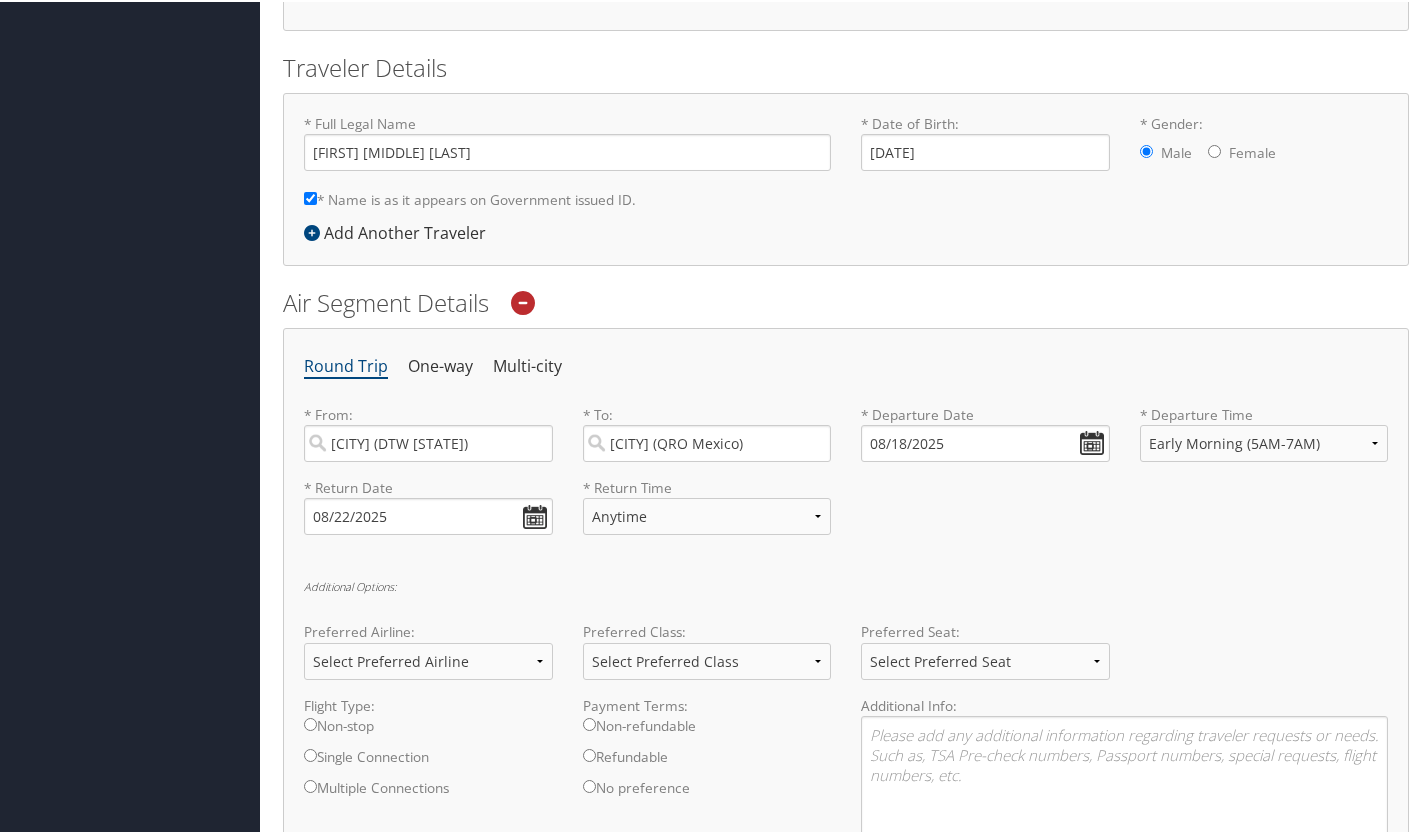 scroll, scrollTop: 500, scrollLeft: 0, axis: vertical 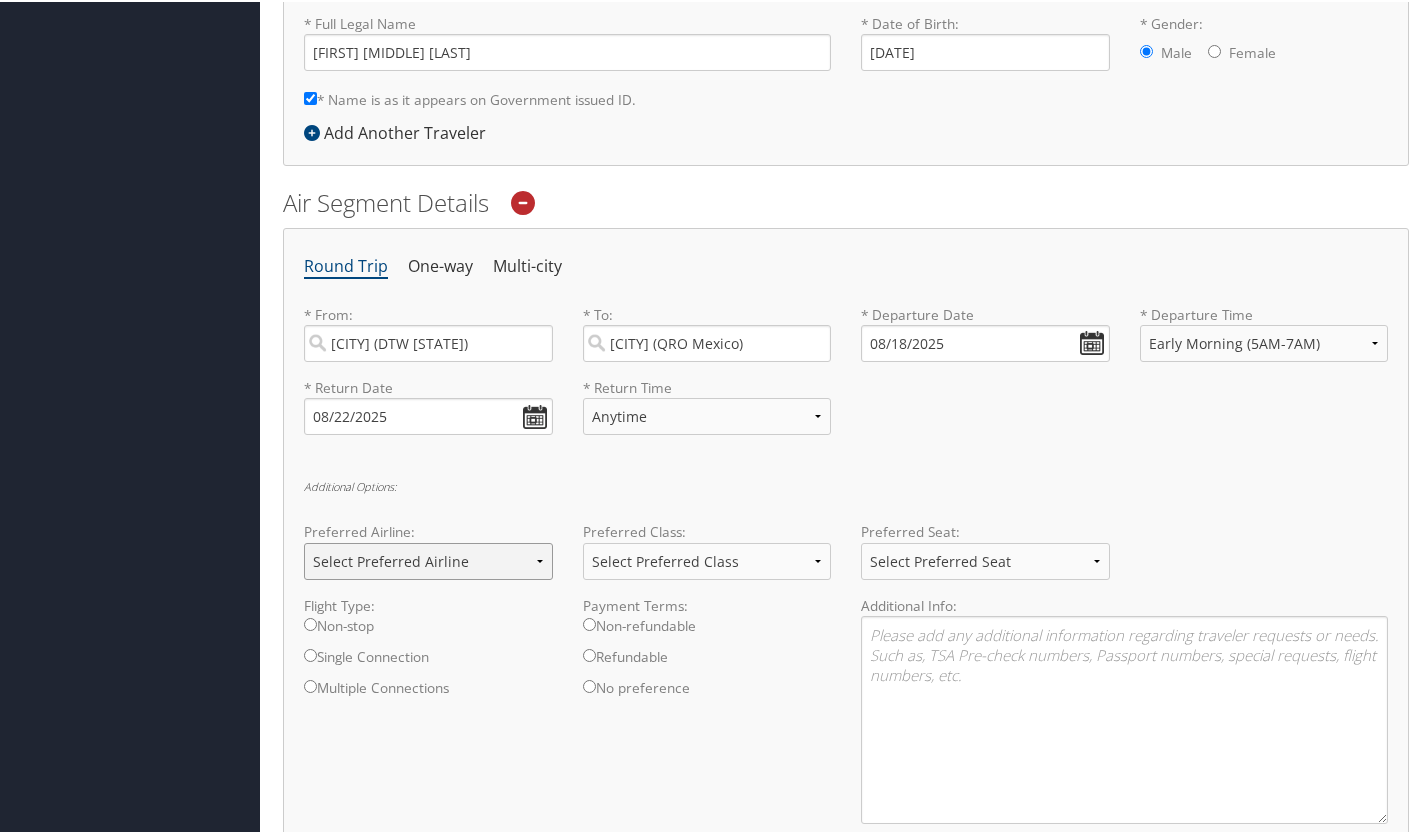 click on "Select Preferred Airline  Delta   United Airlines   American Airlines   Southwest Airlines   Alaska Airlines   Lufthansa   British Airways   Air Canada   JetBlue Airways" at bounding box center (428, 559) 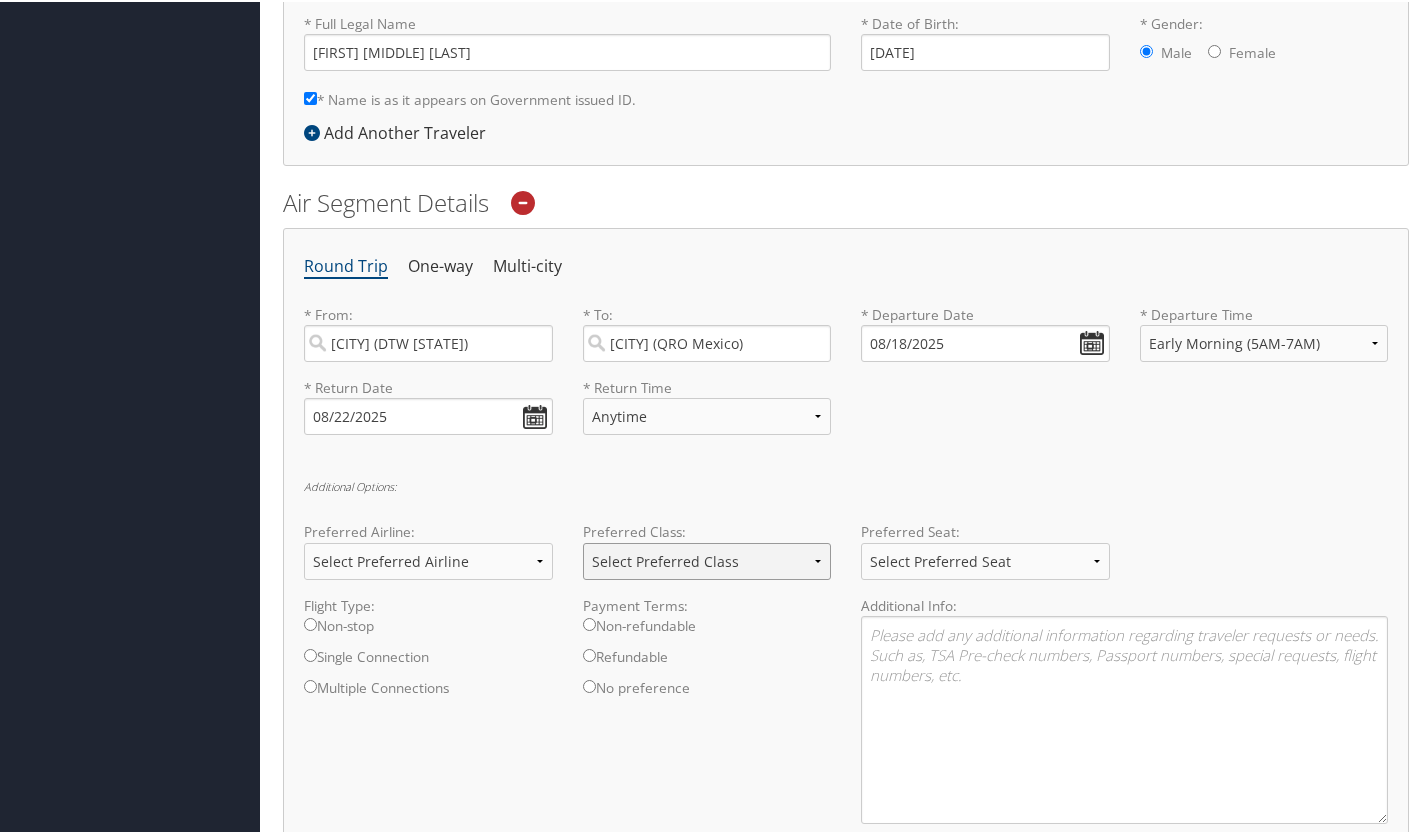 click on "Select Preferred Class Economy Economy Plus Business First Class" at bounding box center (707, 559) 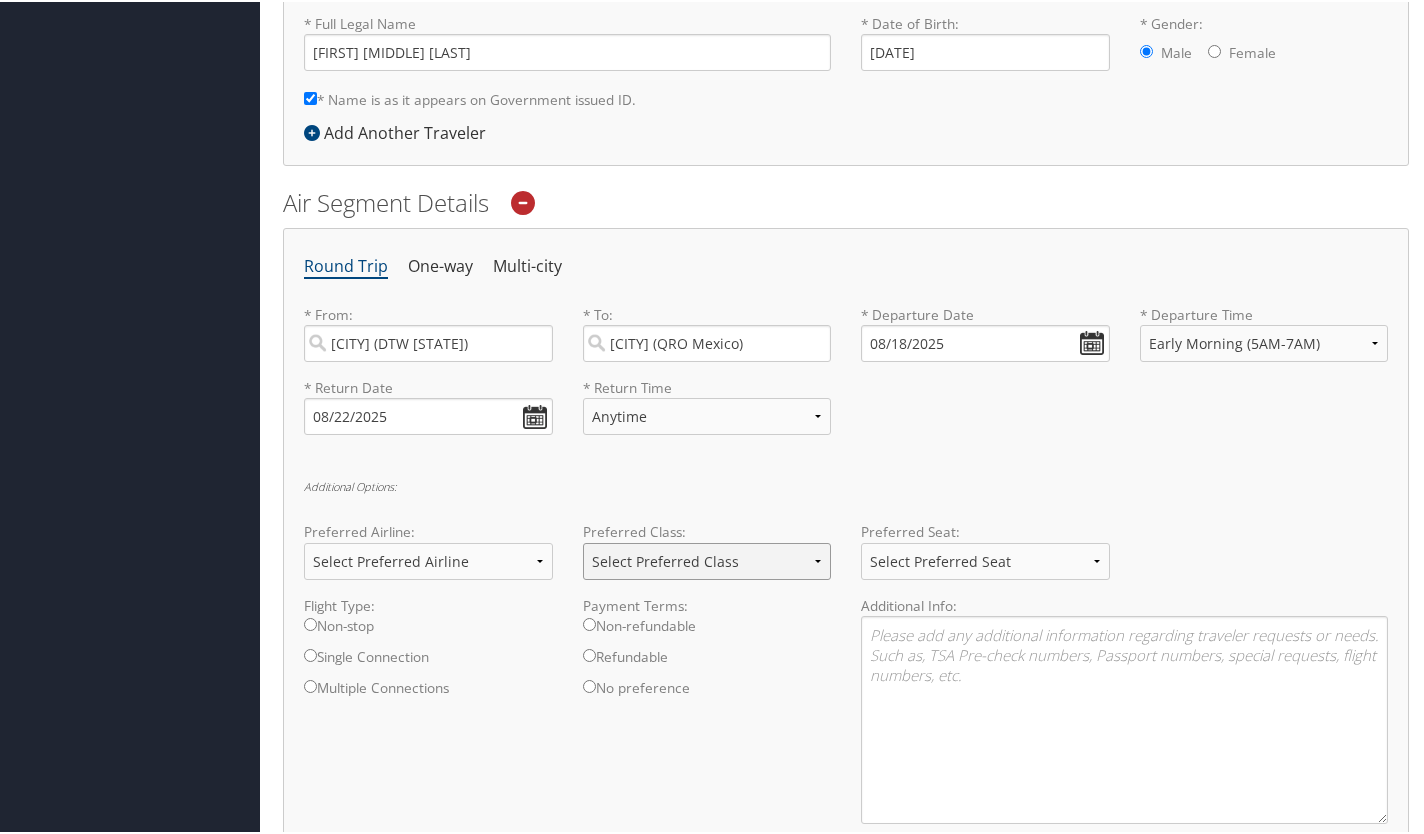 select on "Economy Plus" 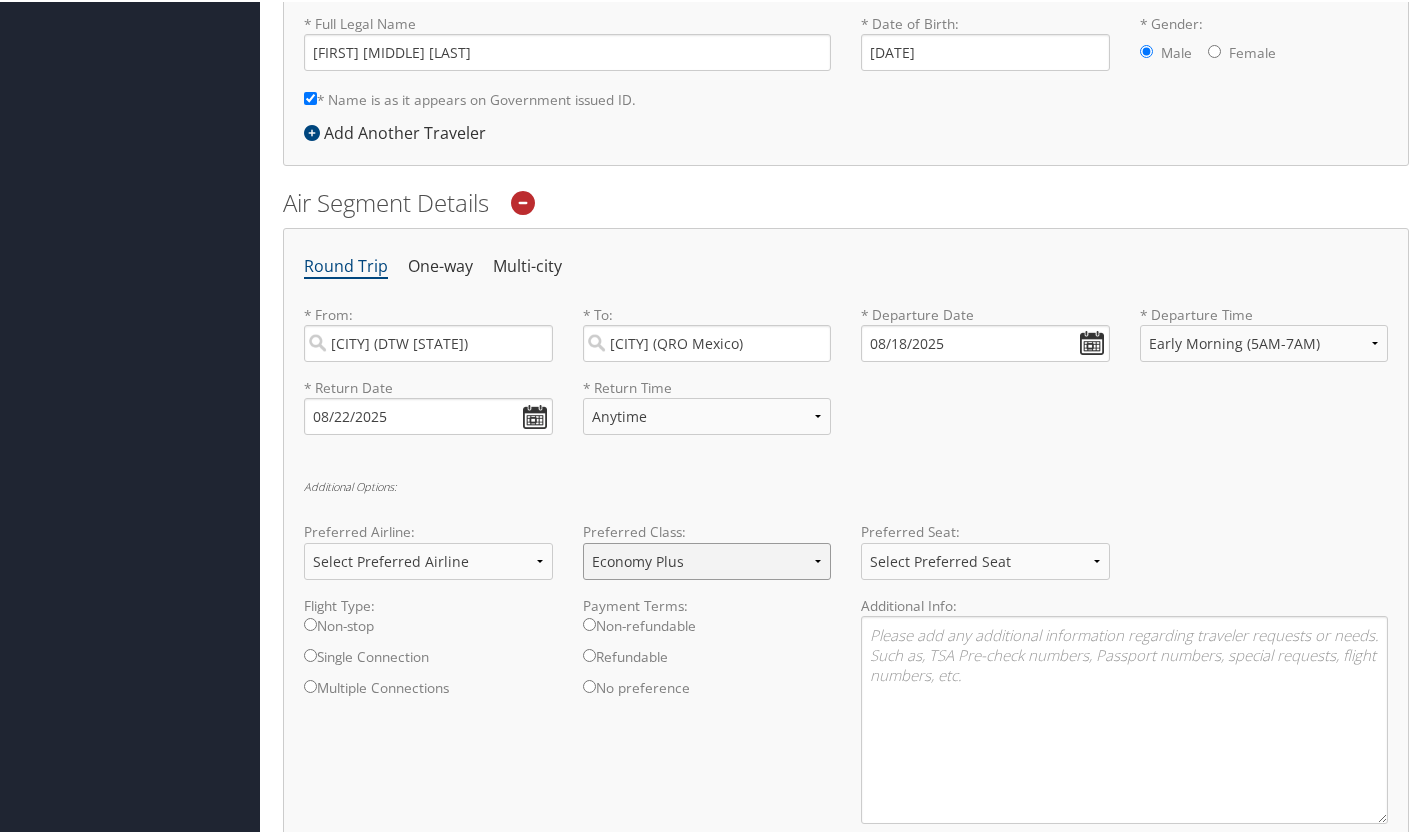 click on "Select Preferred Class Economy Economy Plus Business First Class" at bounding box center (707, 559) 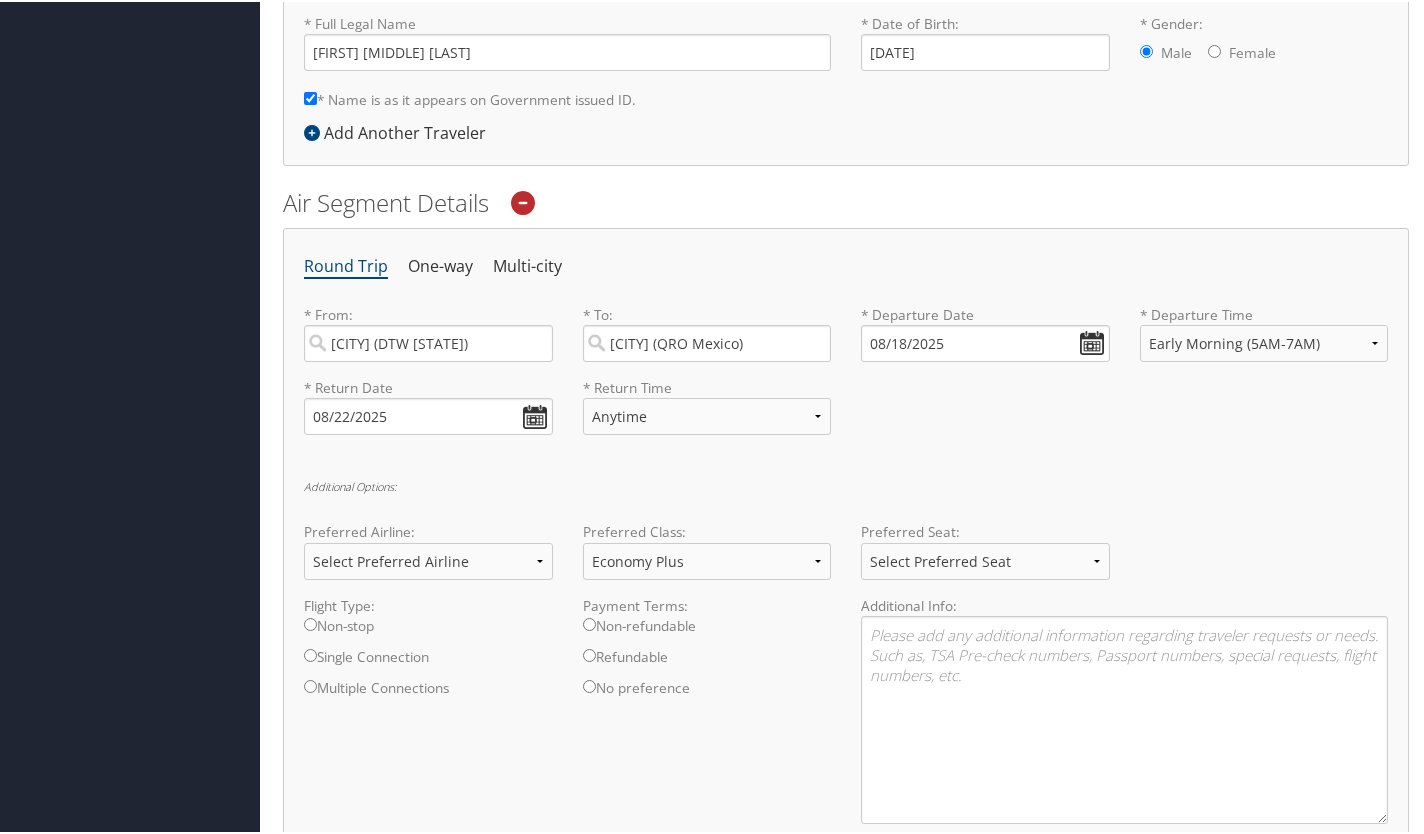 click on "Non-stop" at bounding box center [310, 622] 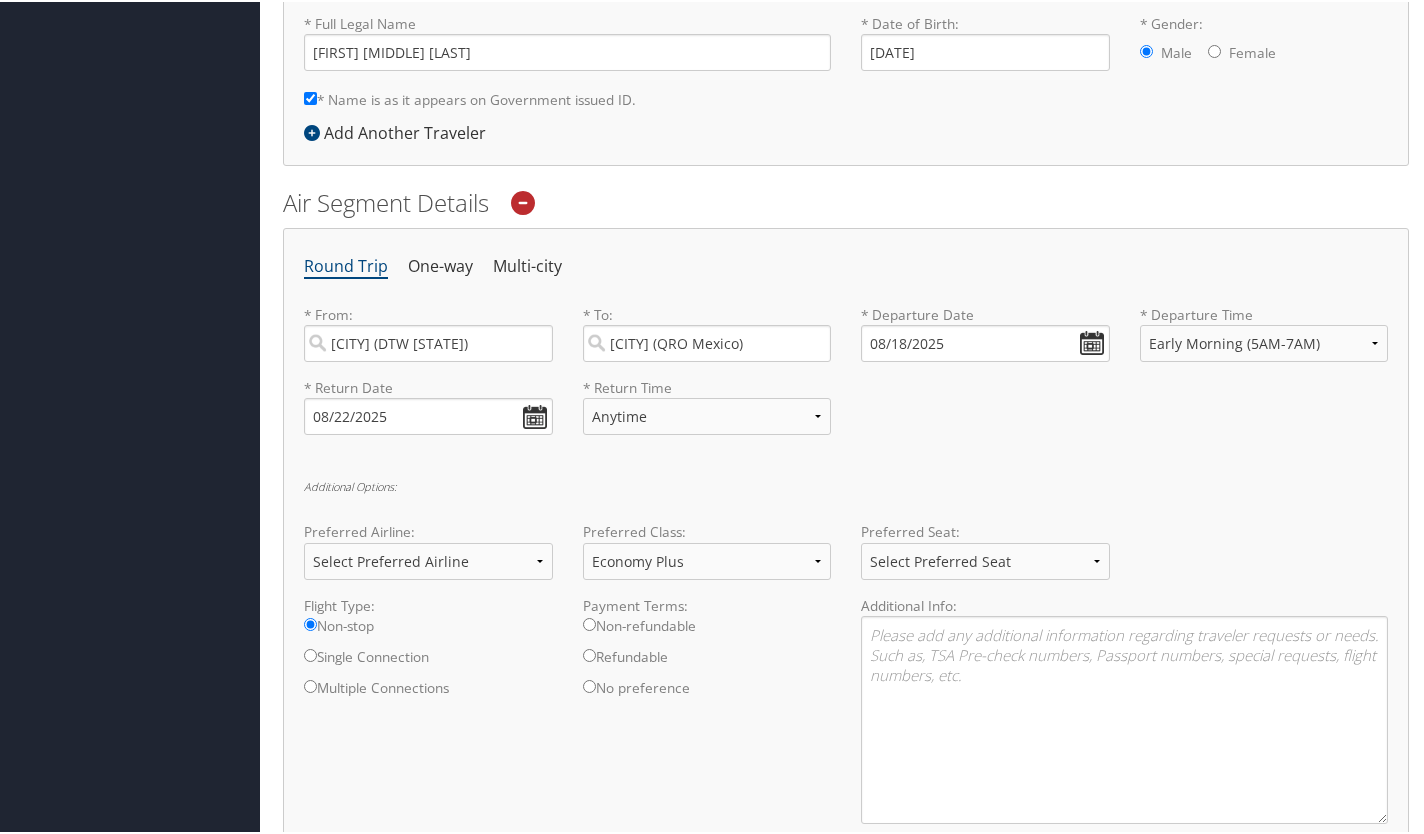 click on "No preference" at bounding box center [589, 684] 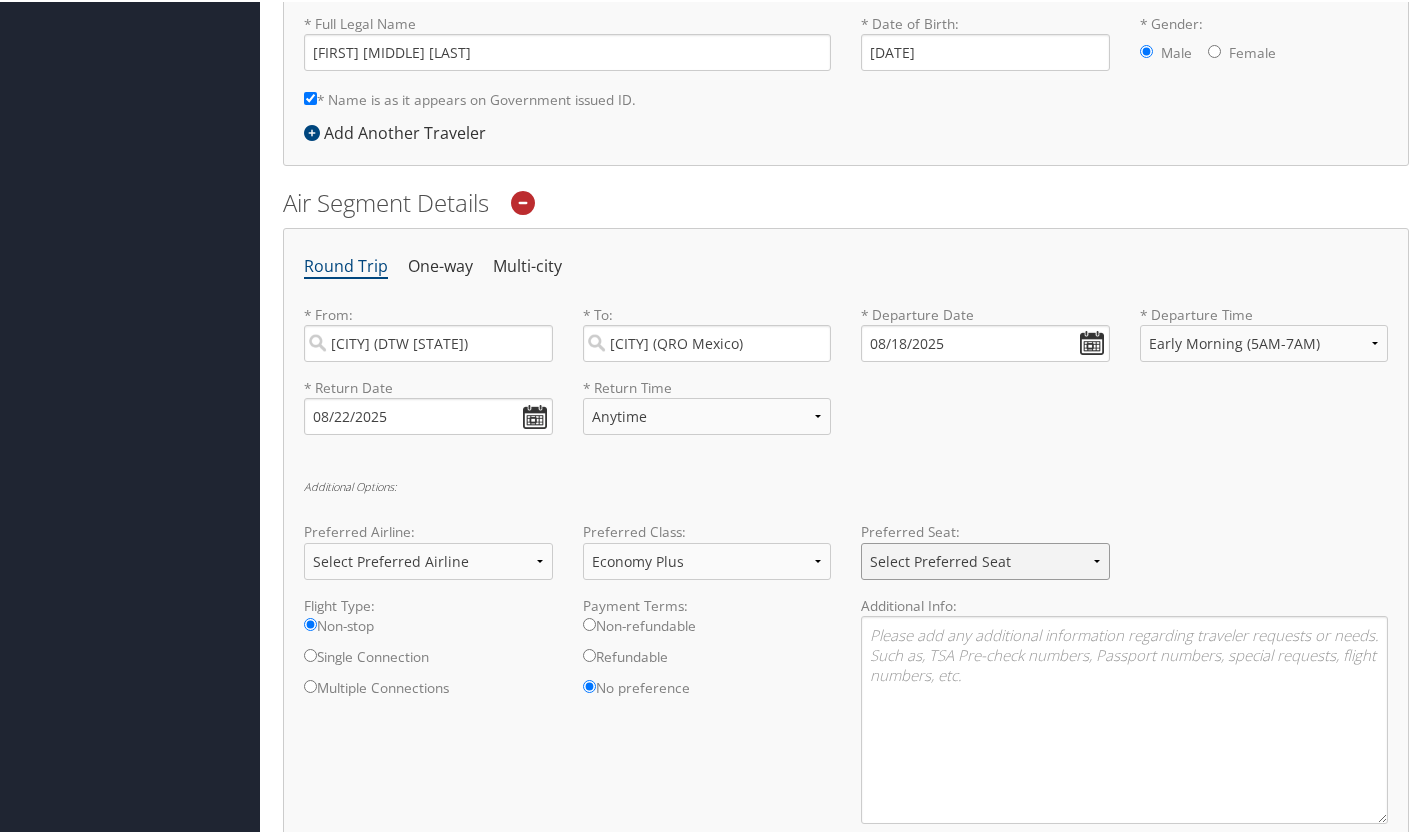 click on "Select Preferred Seat Aisle Window Middle" at bounding box center [985, 559] 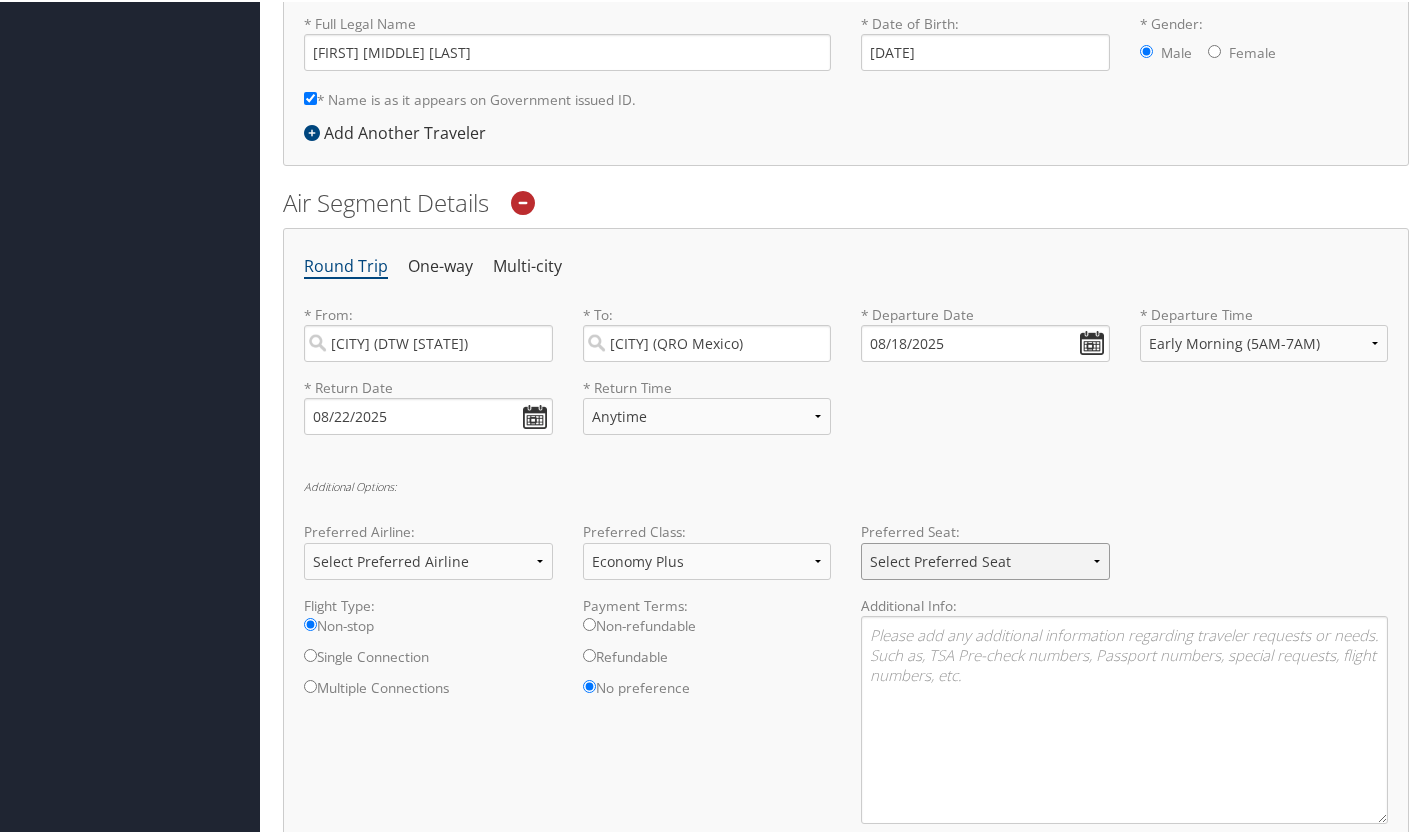 select on "Aisle" 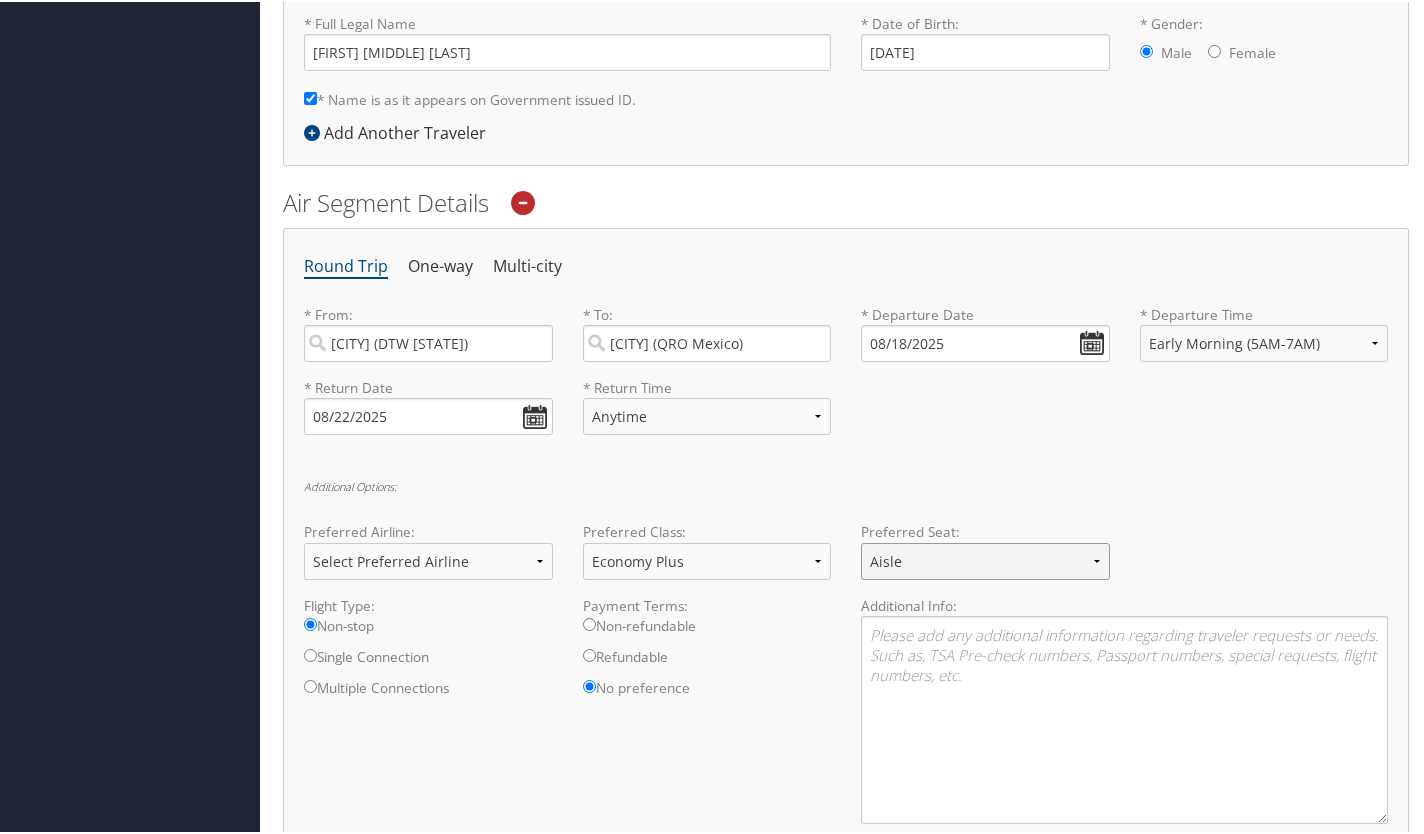 click on "Select Preferred Seat Aisle Window Middle" at bounding box center (985, 559) 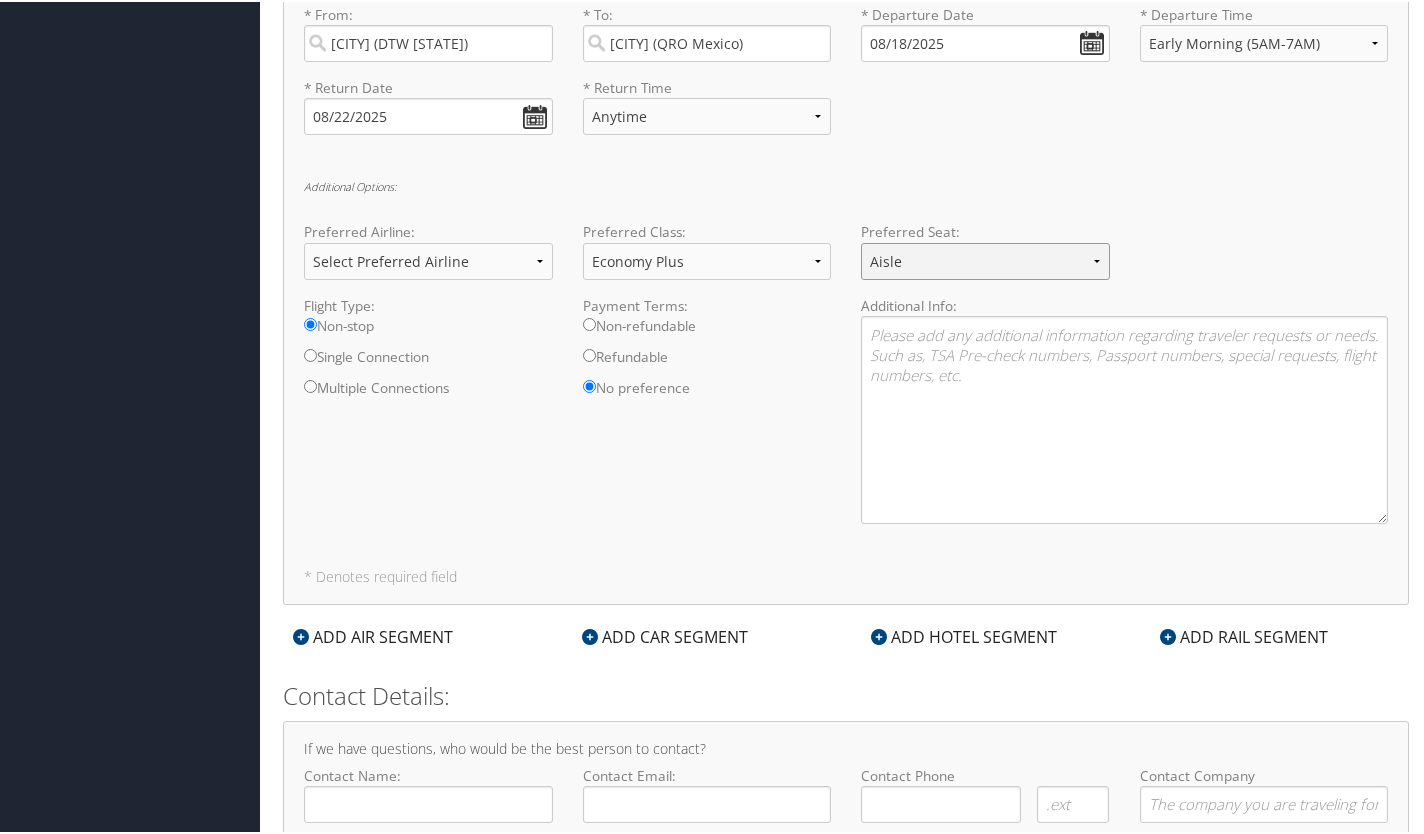 scroll, scrollTop: 898, scrollLeft: 0, axis: vertical 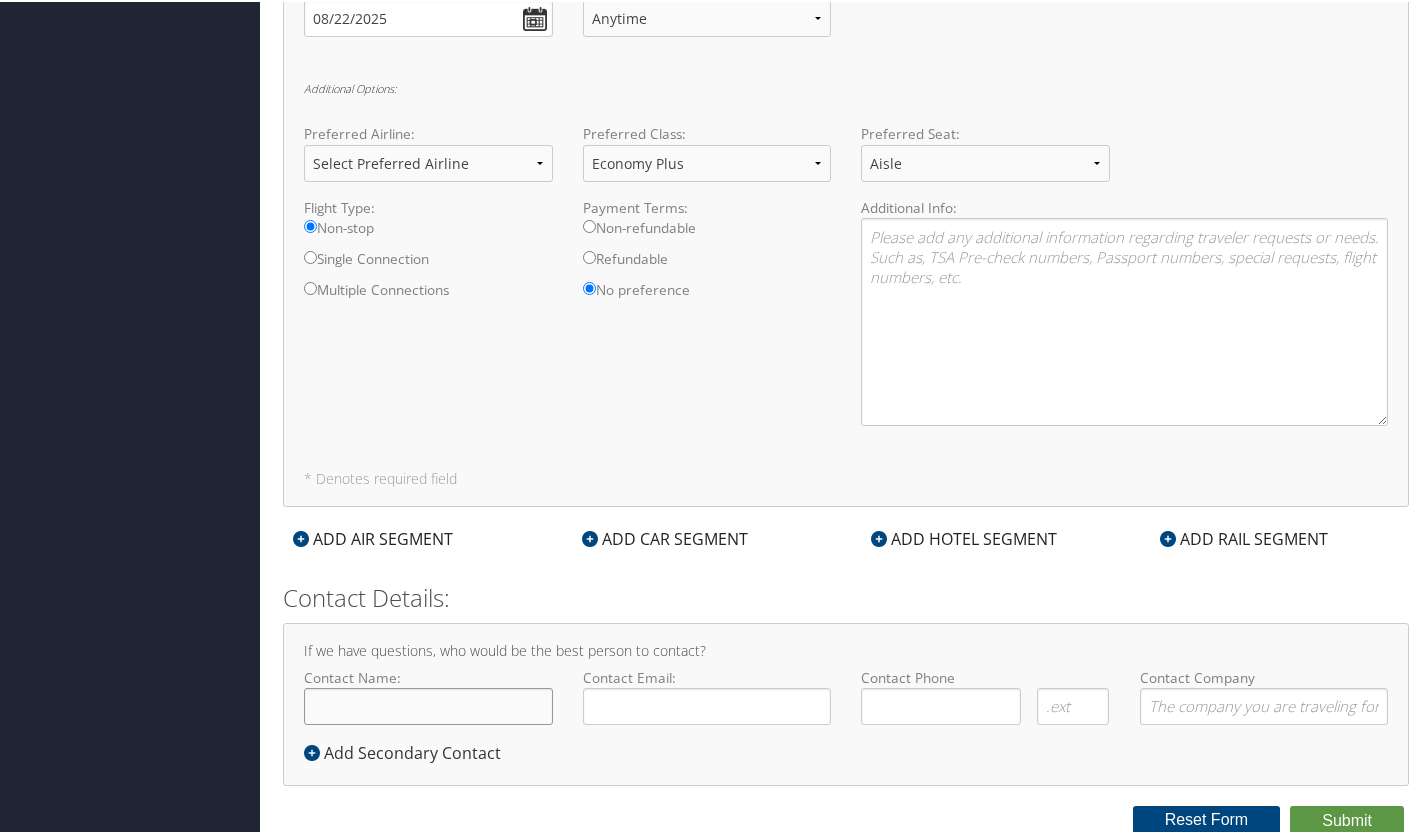 click on "Contact Name:" 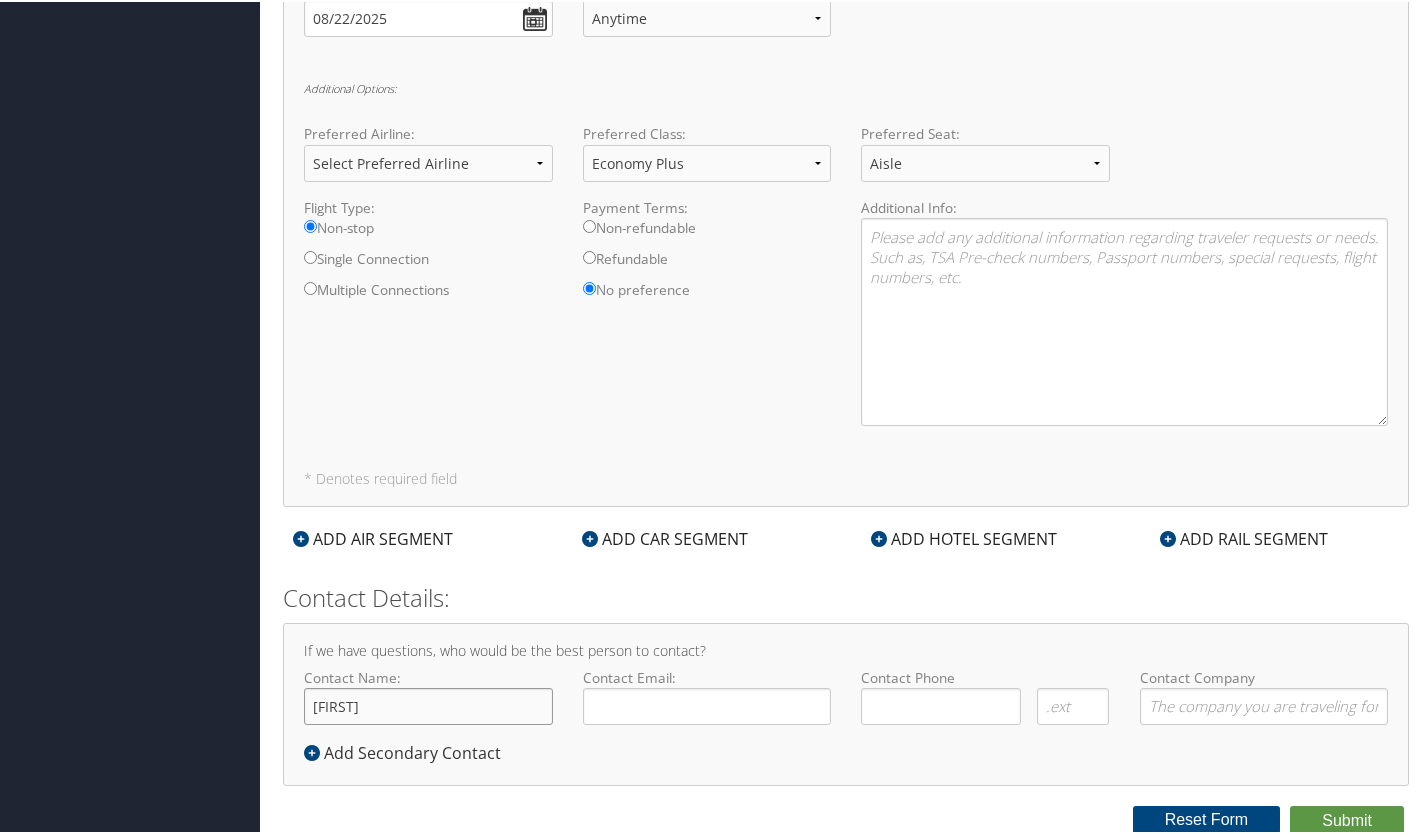 type on "[FIRST] [LAST]" 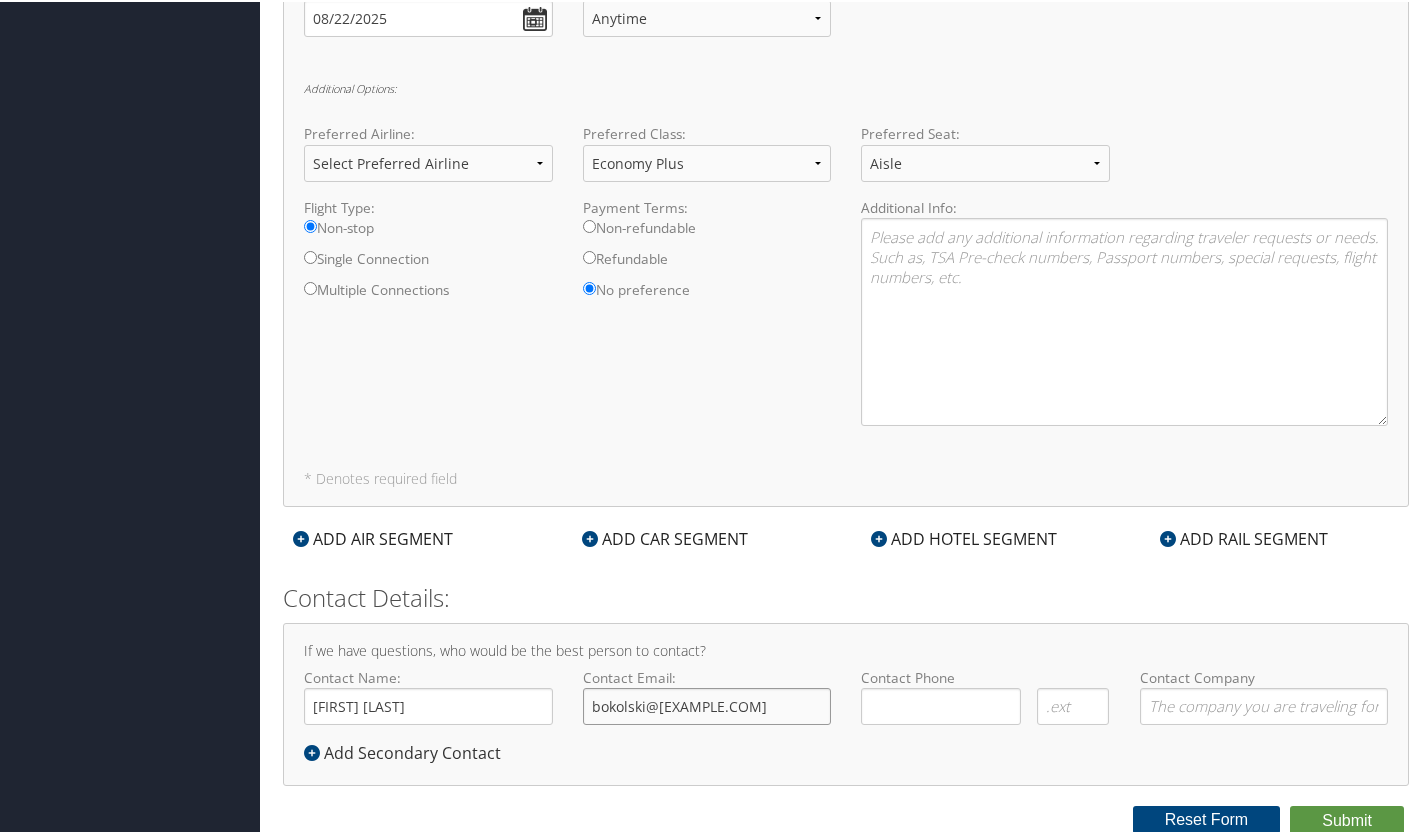type on "bokolski@[EXAMPLE.COM]" 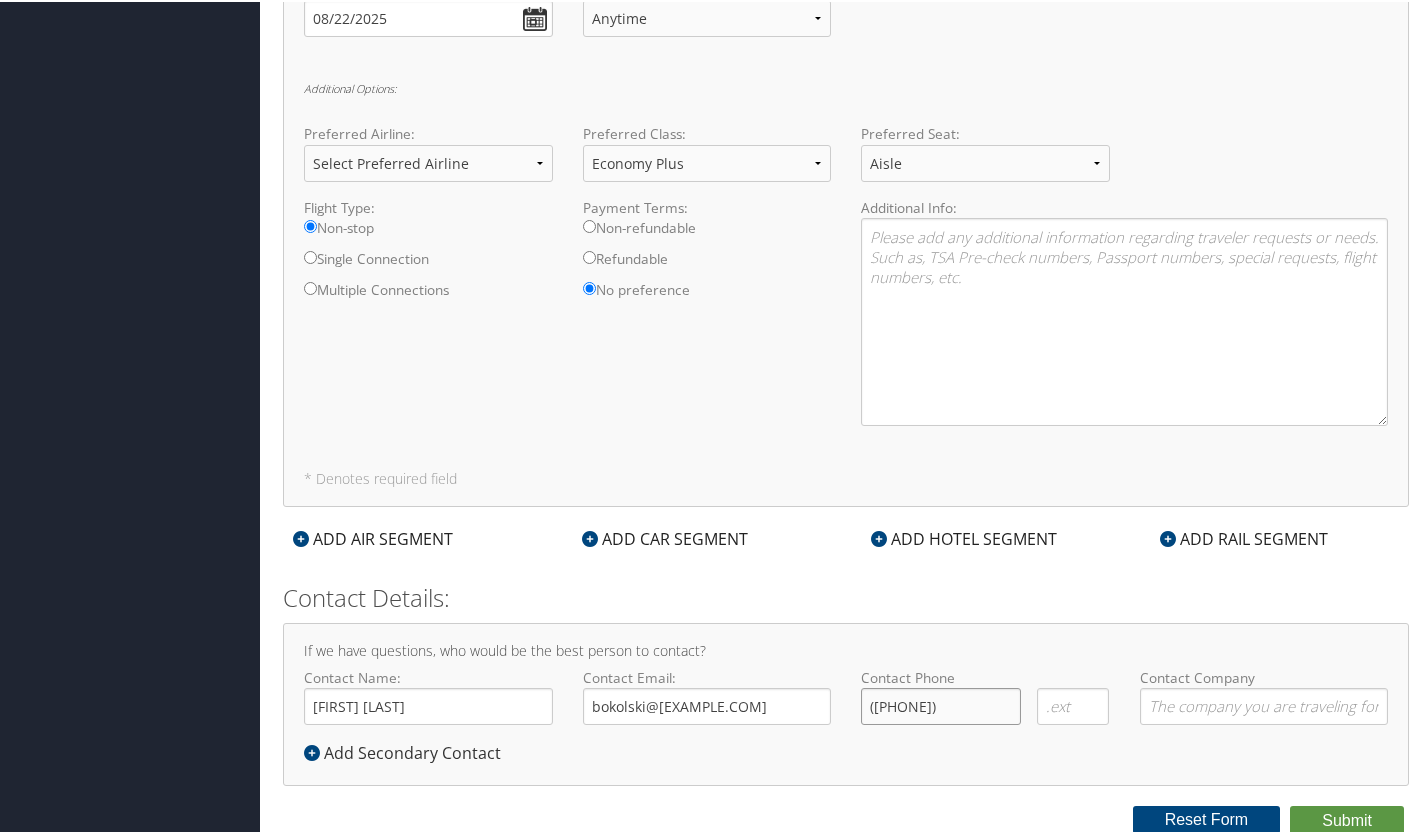type on "([PHONE])" 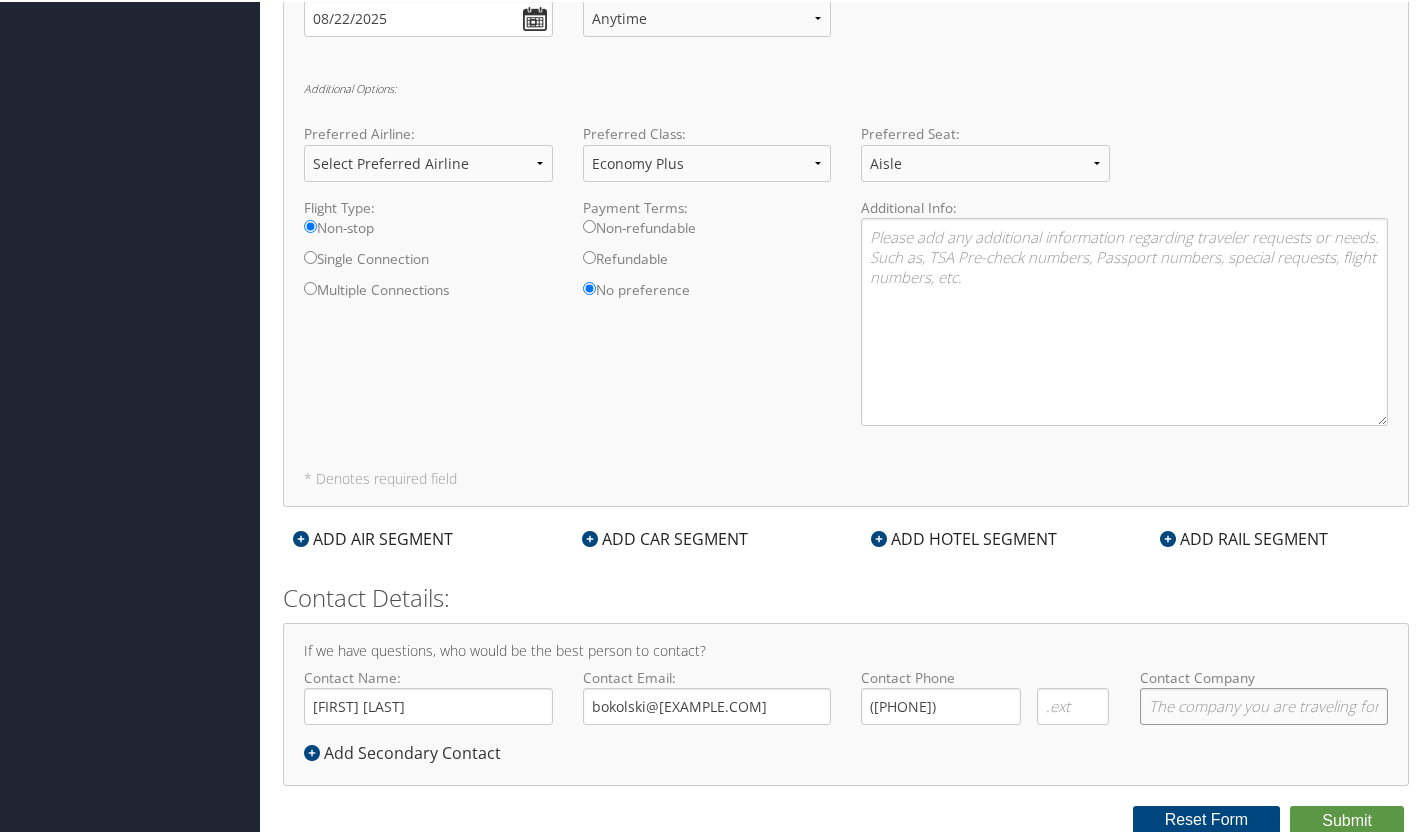 click on "Contact Company" 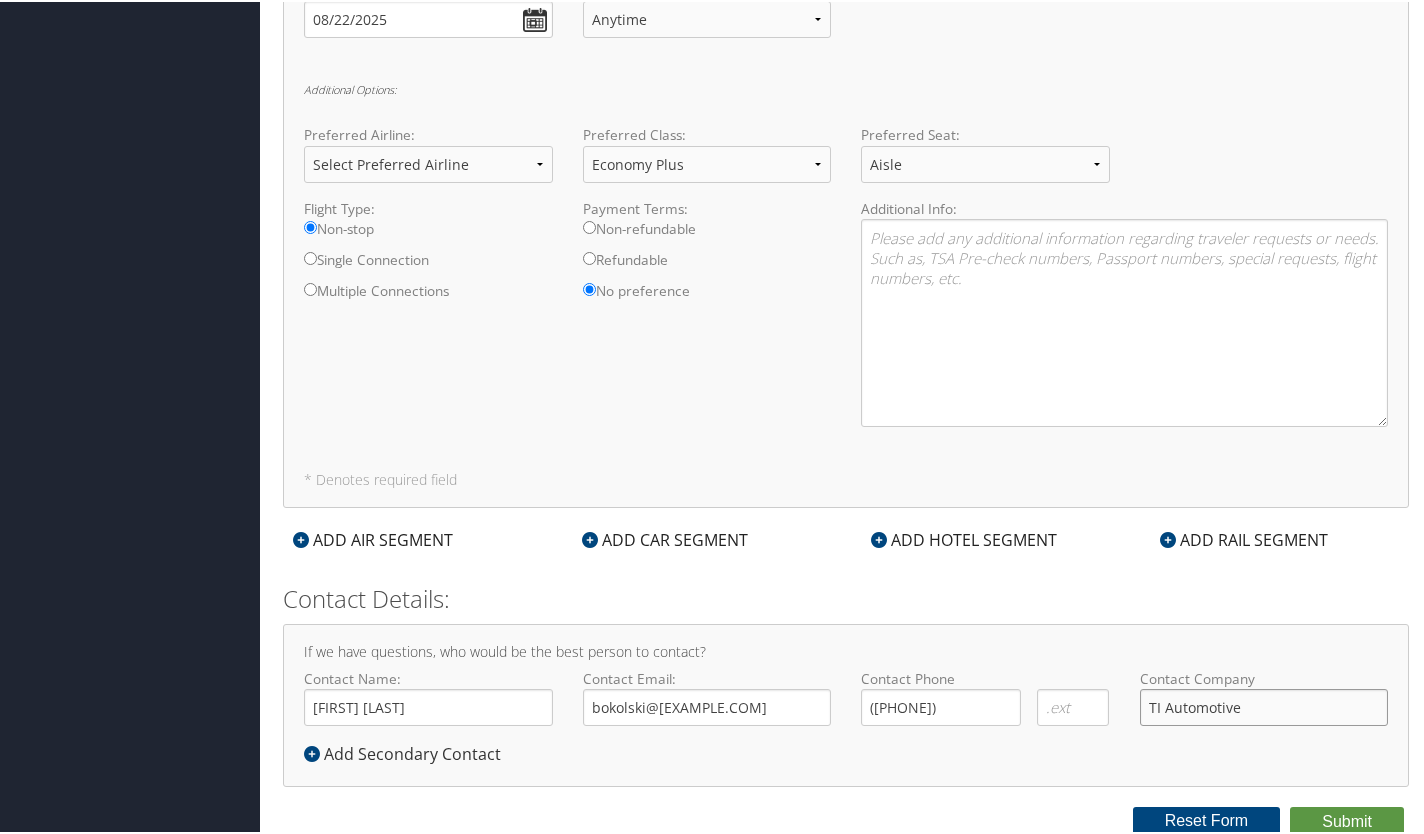scroll, scrollTop: 898, scrollLeft: 0, axis: vertical 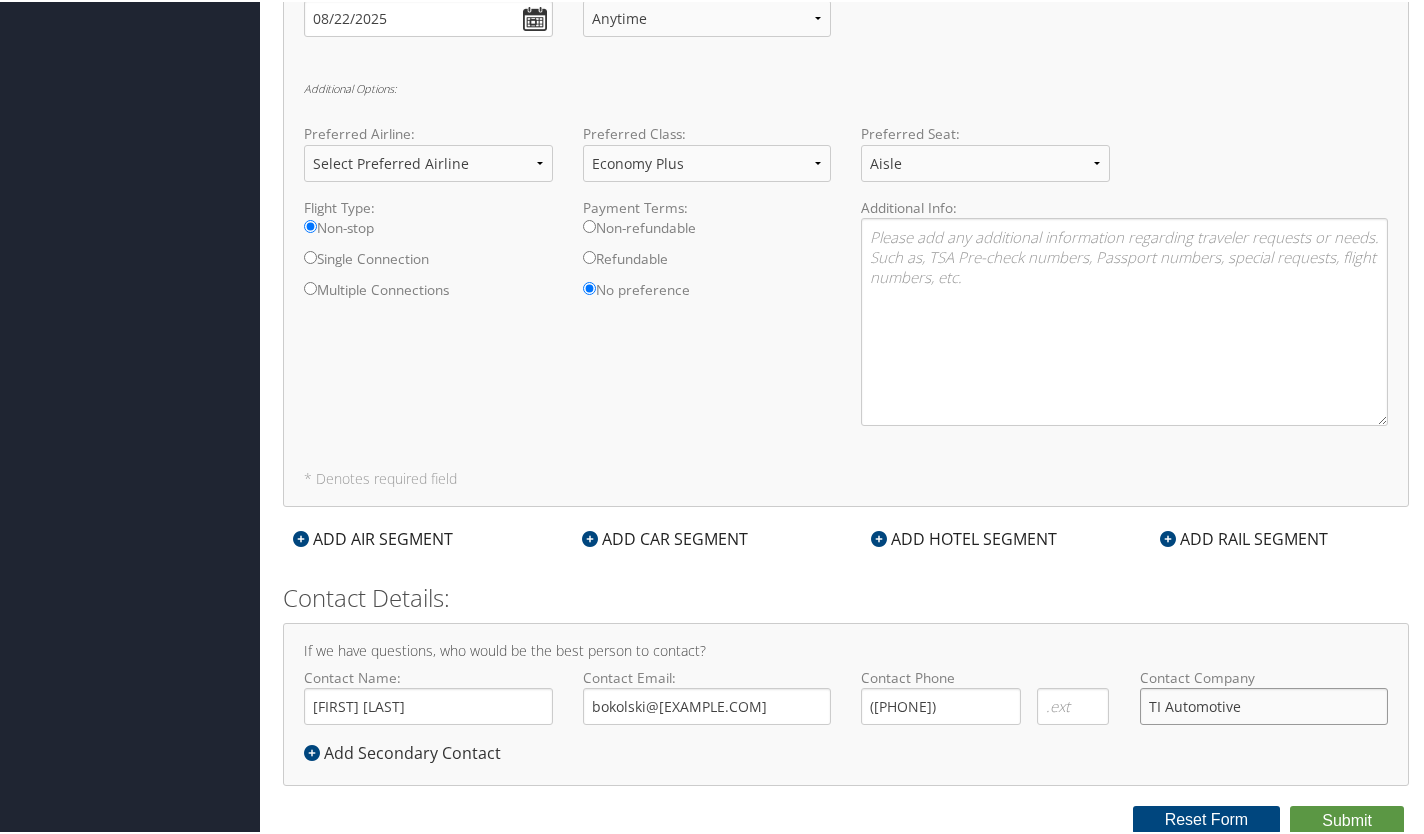type on "TI Automotive" 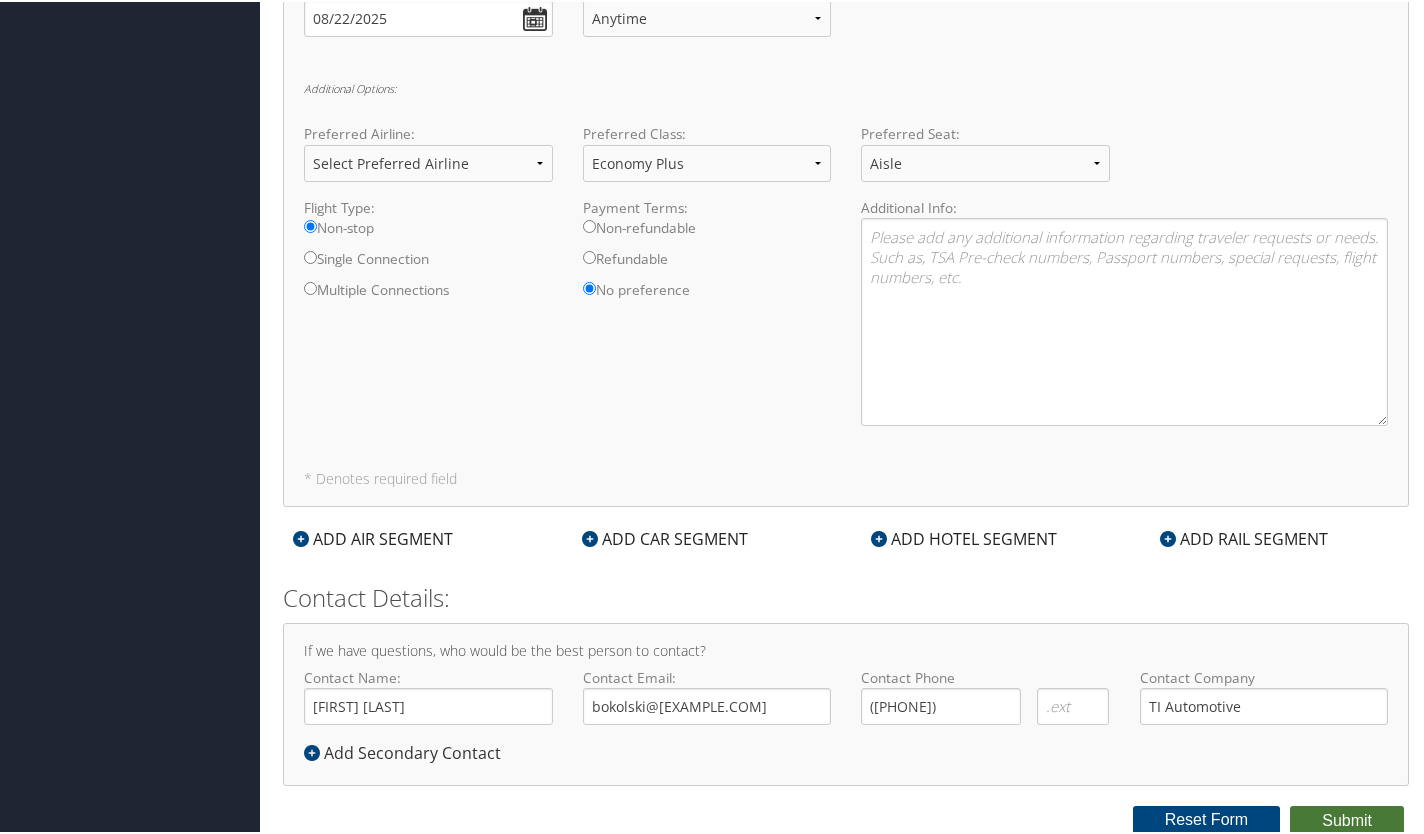 click on "Submit" at bounding box center (1347, 819) 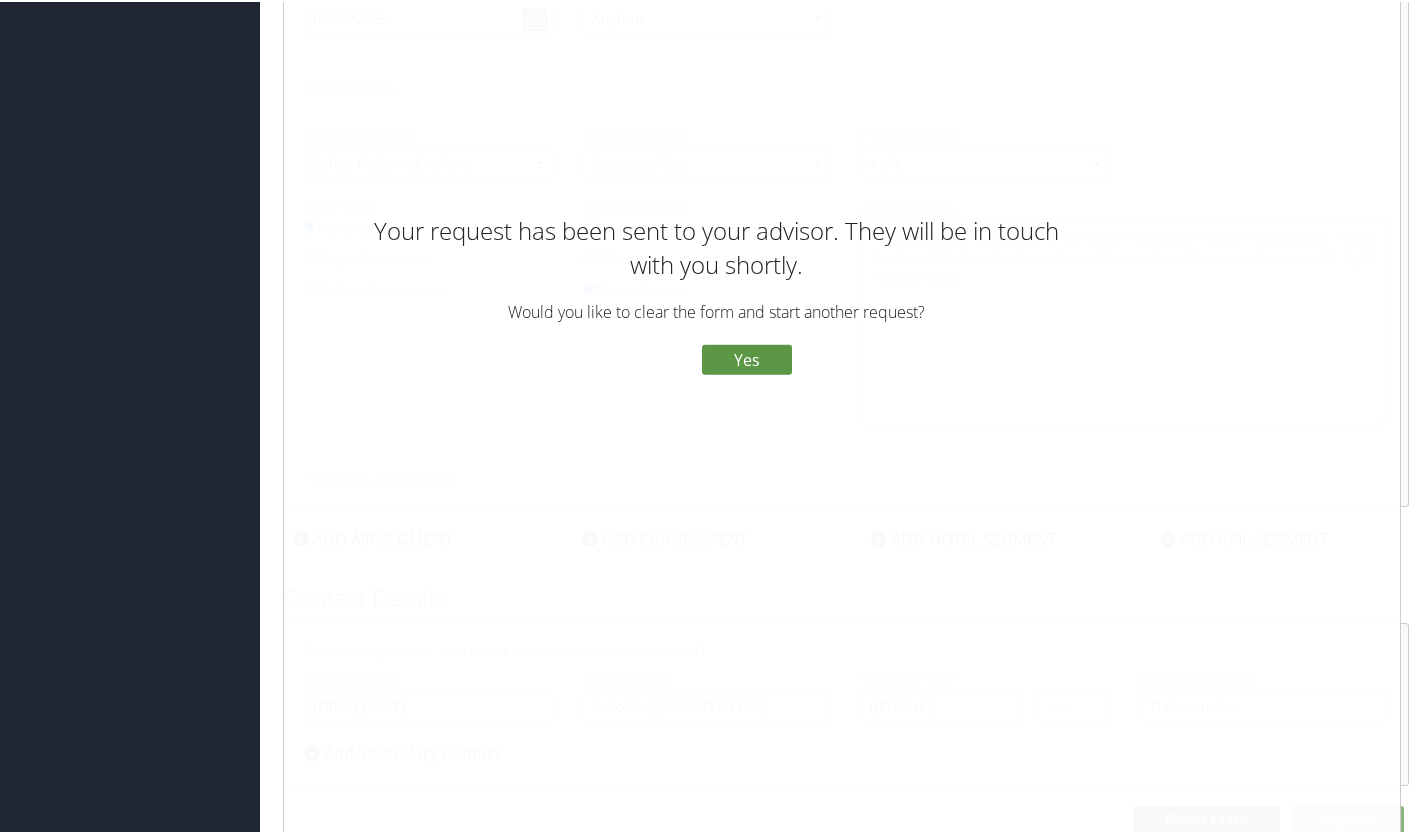 click on "No" at bounding box center [666, 358] 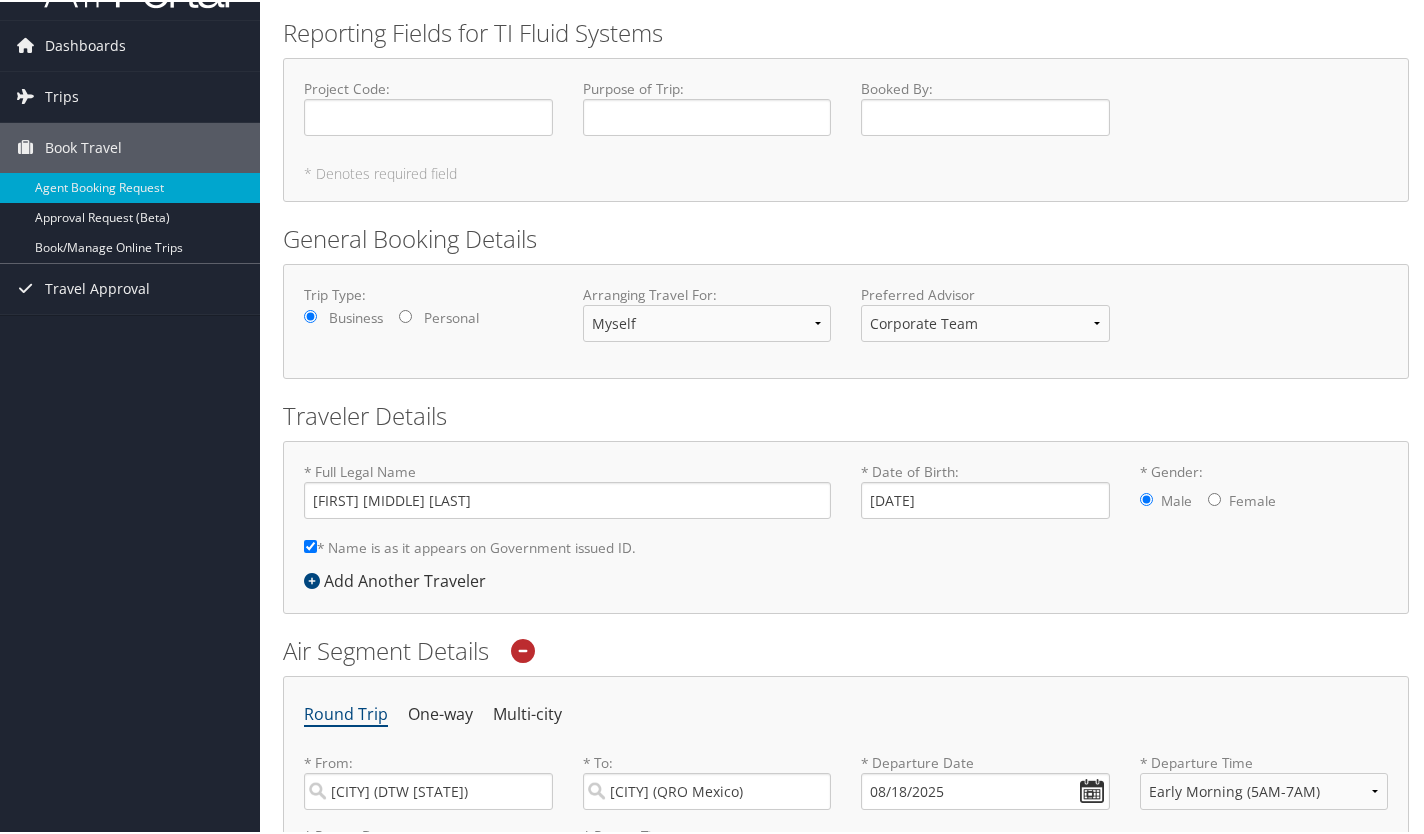 scroll, scrollTop: 0, scrollLeft: 0, axis: both 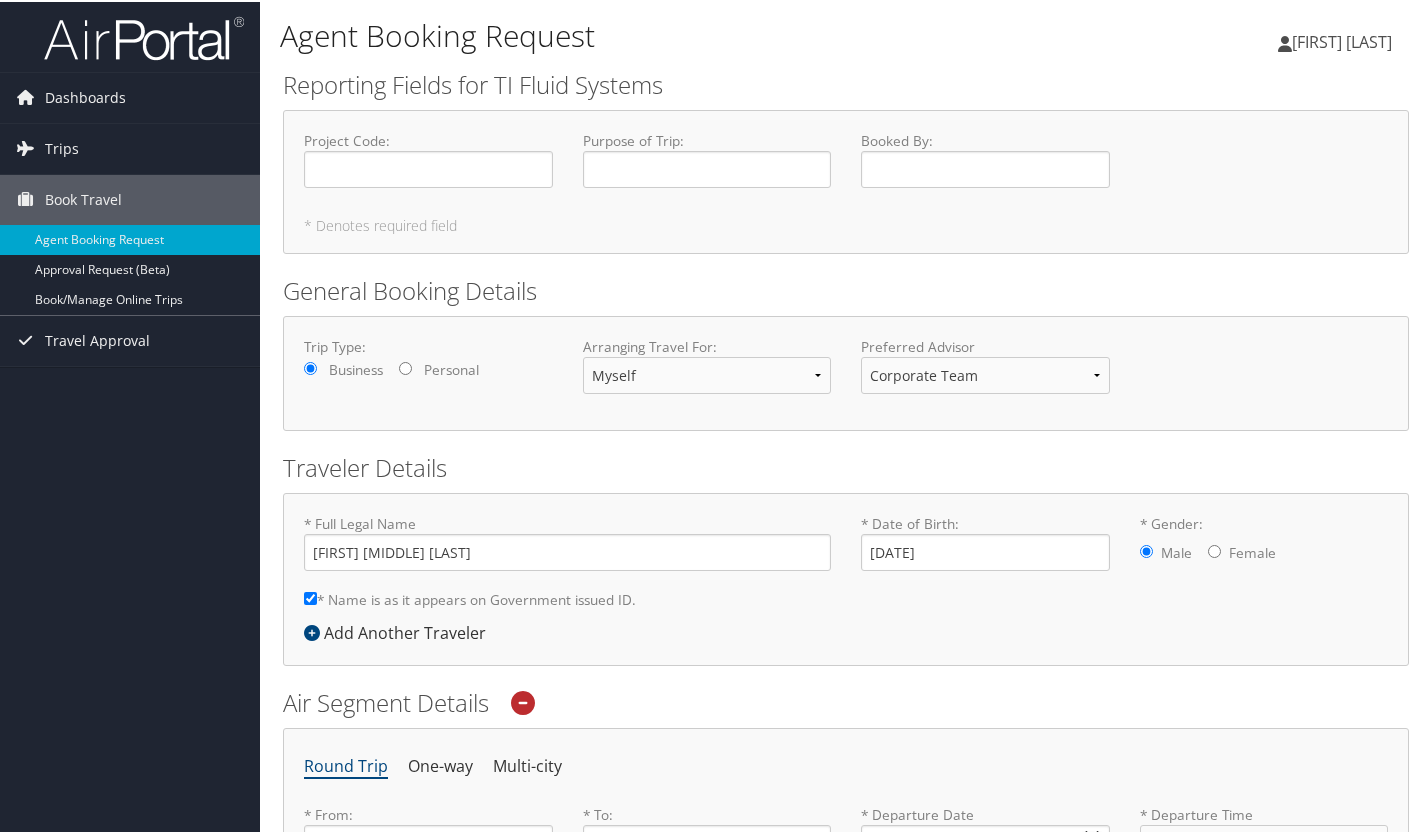 click on "Dashboards" at bounding box center [85, 96] 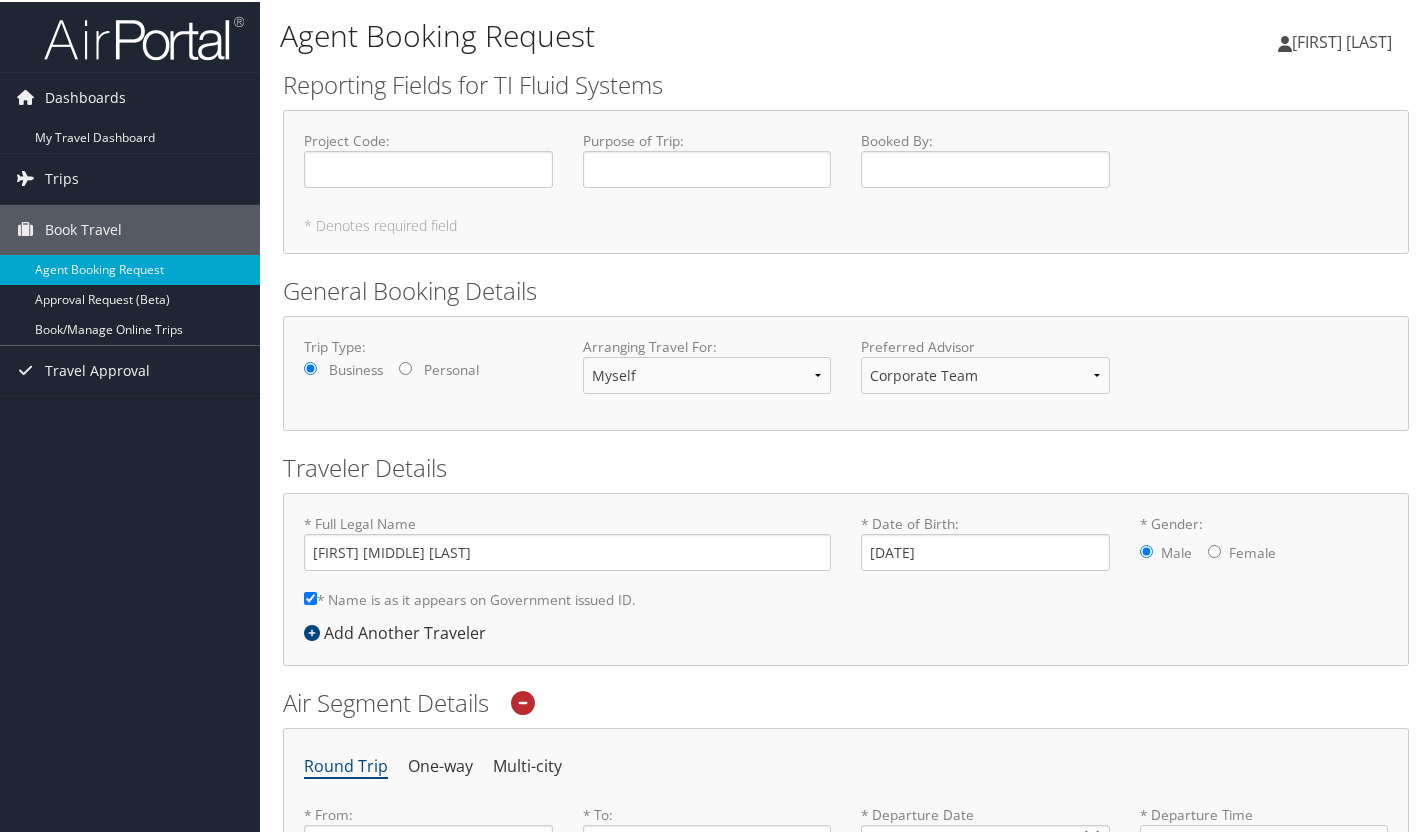 click on "My Travel Dashboard" at bounding box center (130, 136) 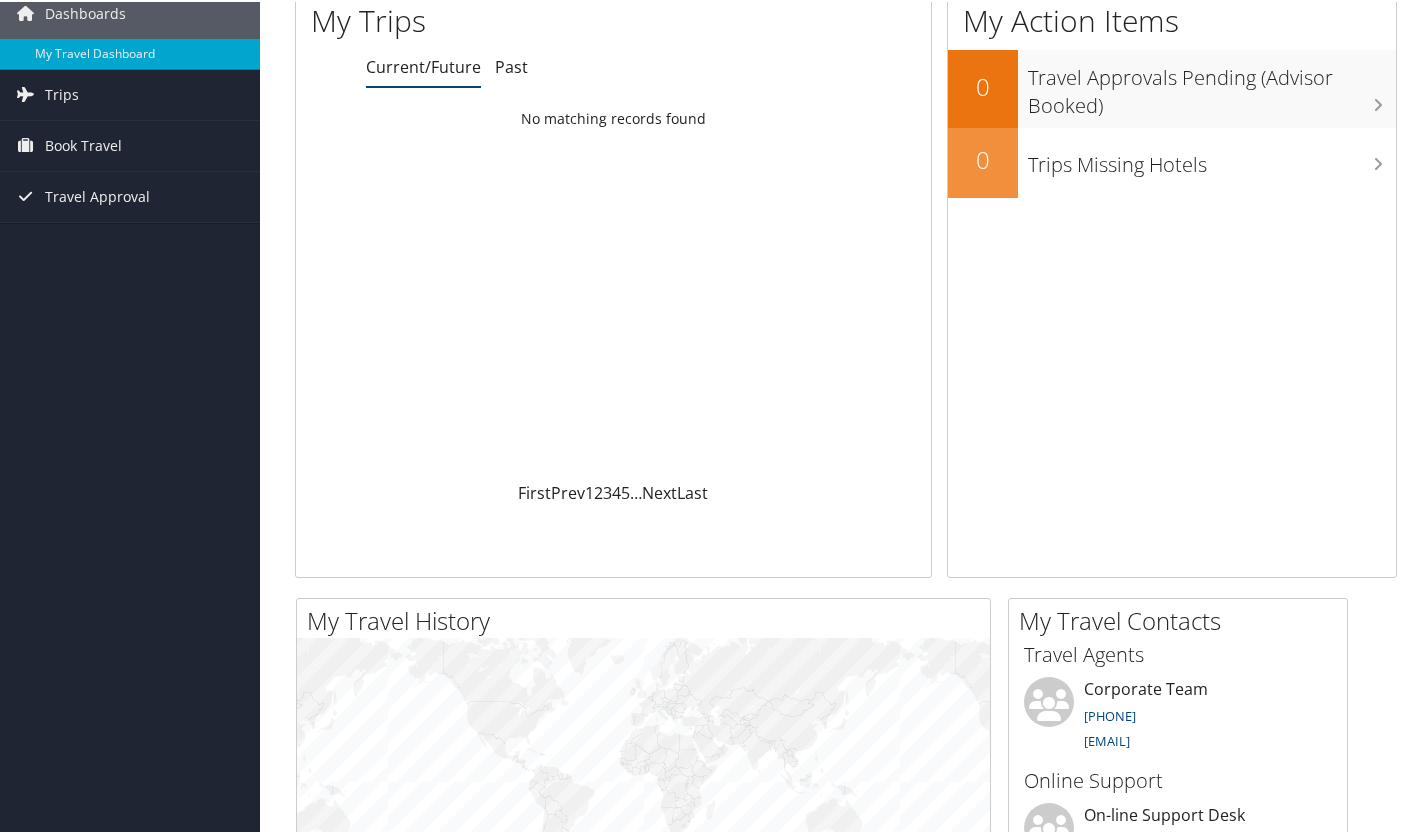 scroll, scrollTop: 0, scrollLeft: 0, axis: both 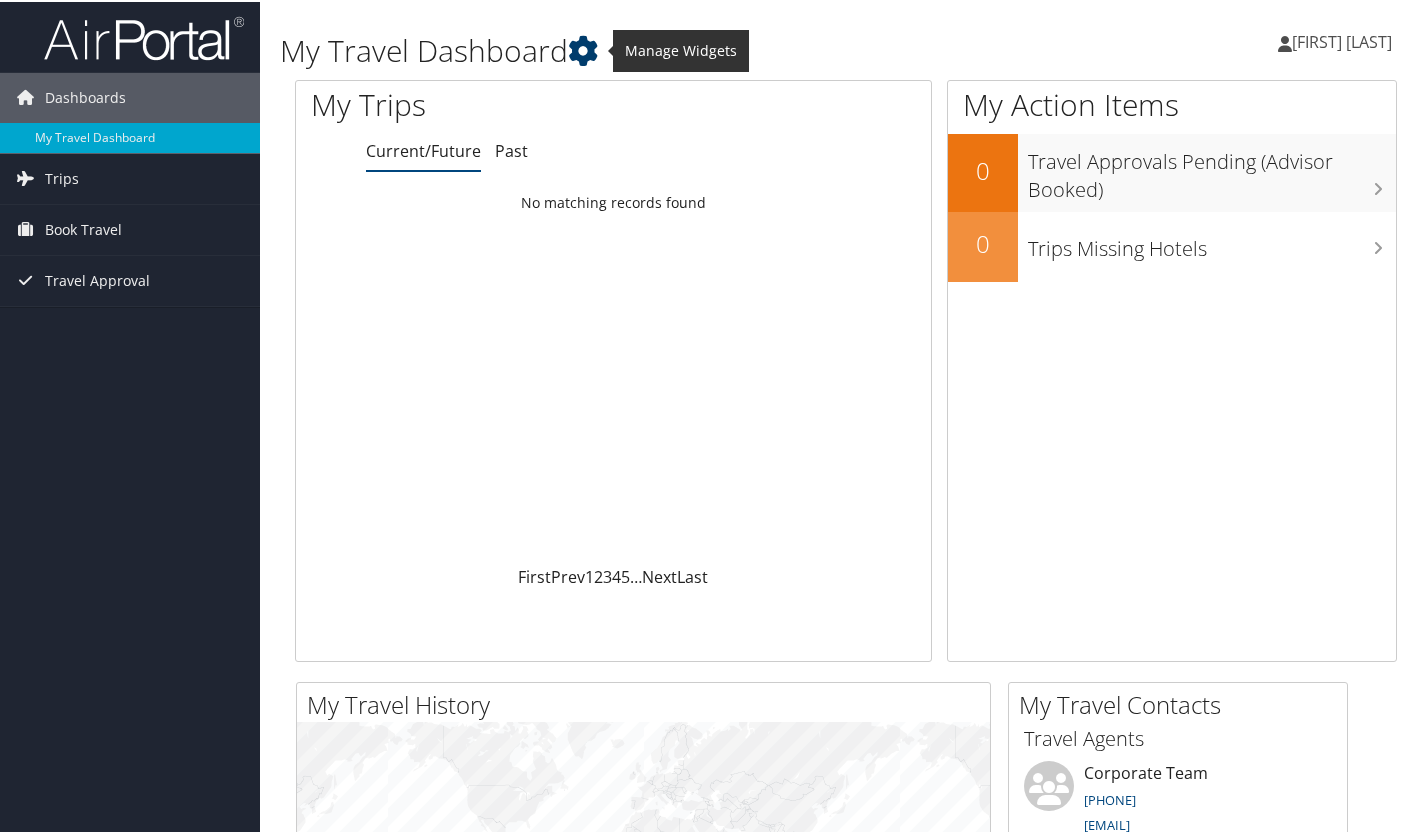 click at bounding box center [583, 49] 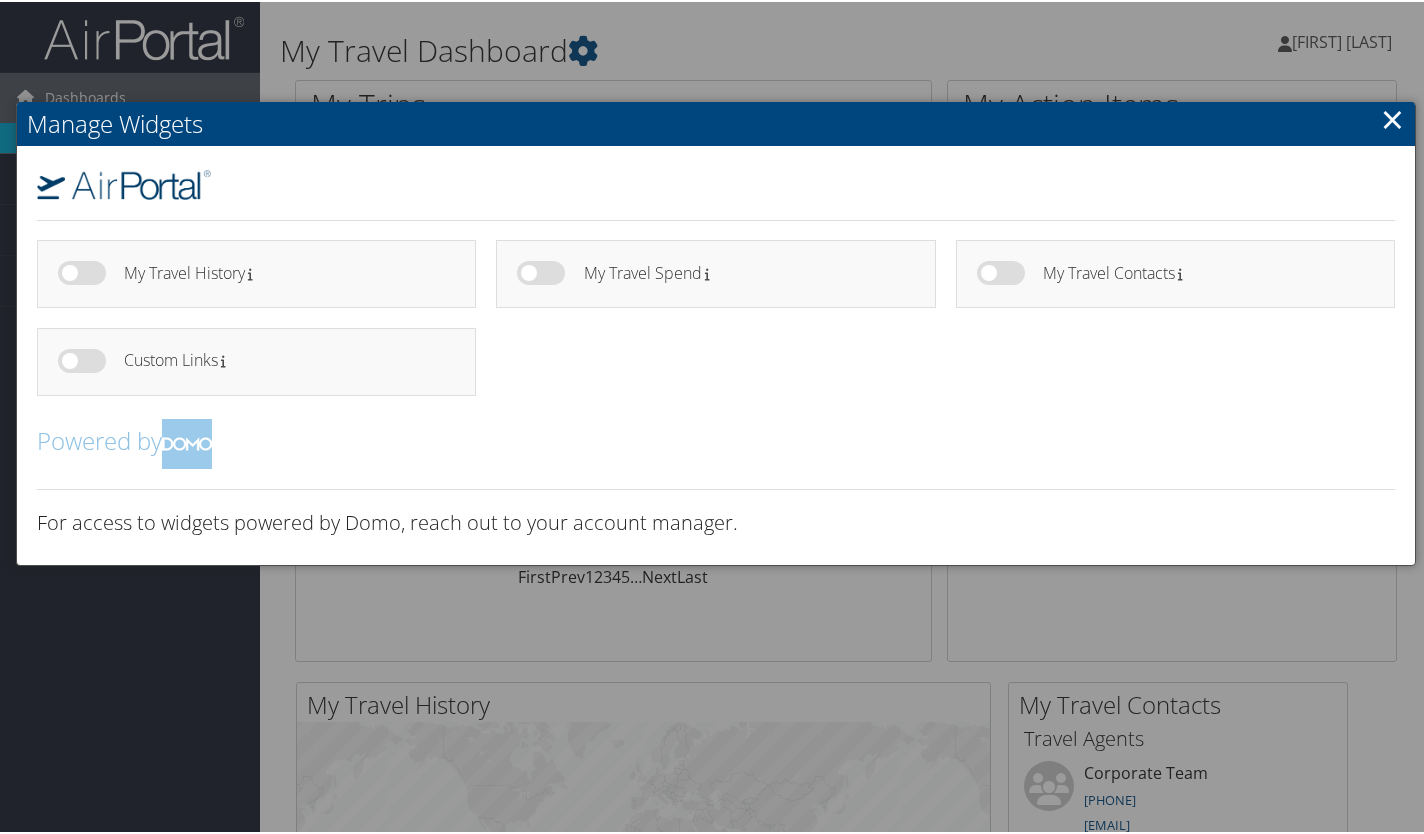 click on "×" at bounding box center (1392, 117) 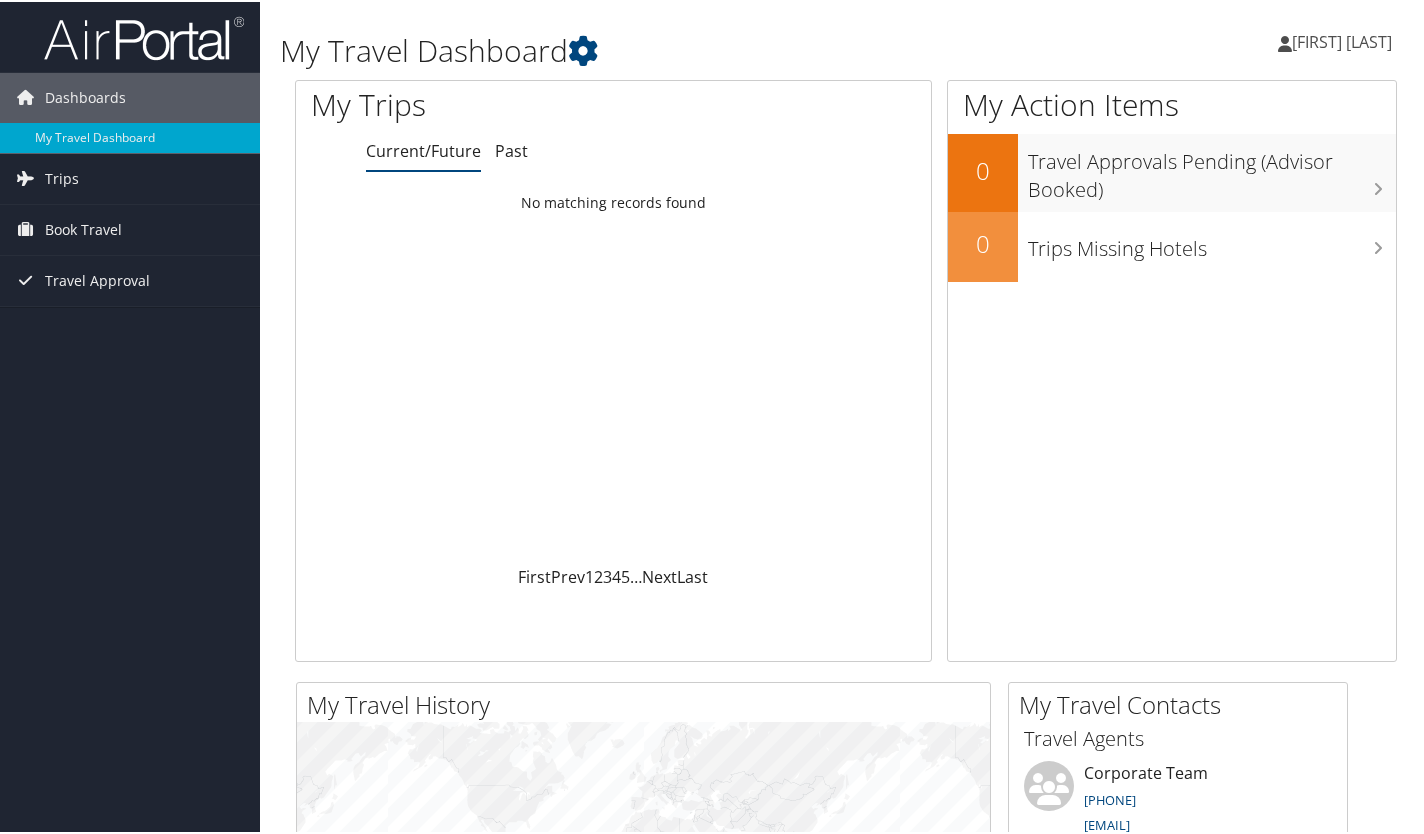 click on "Dashboards" at bounding box center [85, 96] 